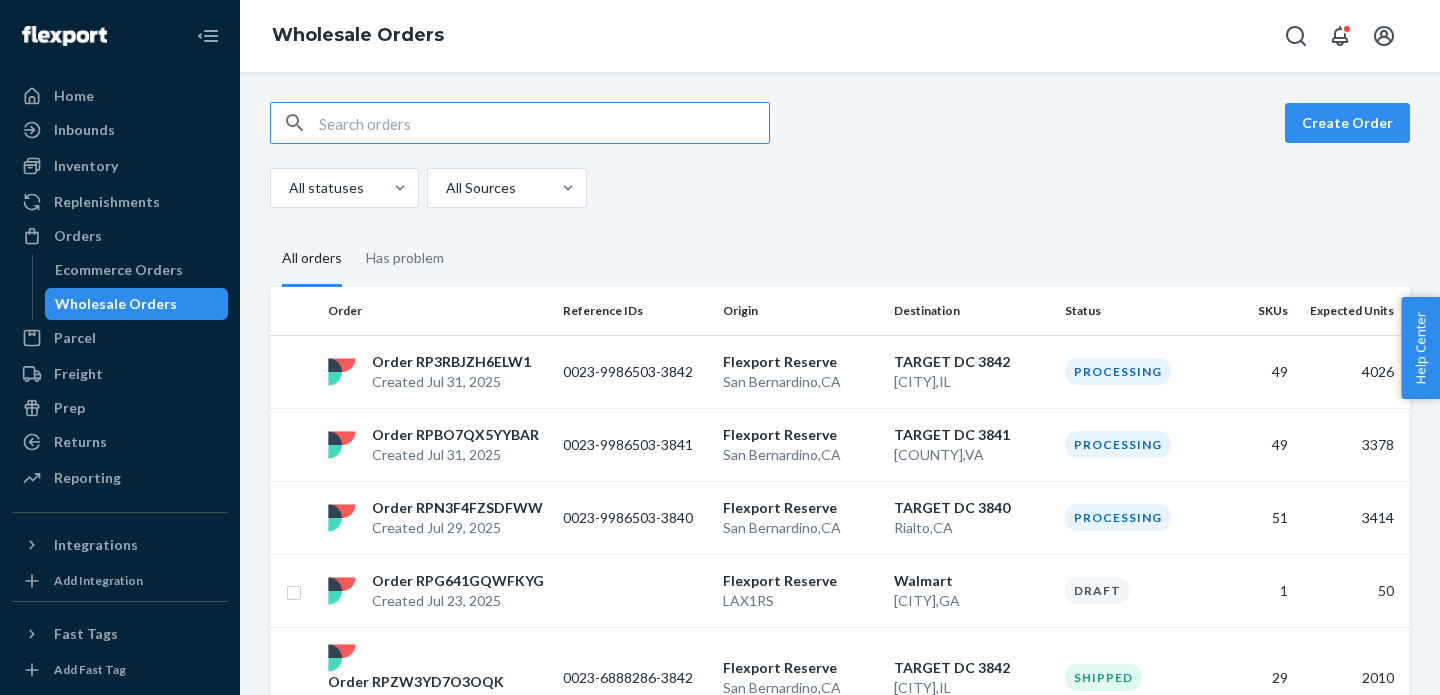 scroll, scrollTop: 0, scrollLeft: 0, axis: both 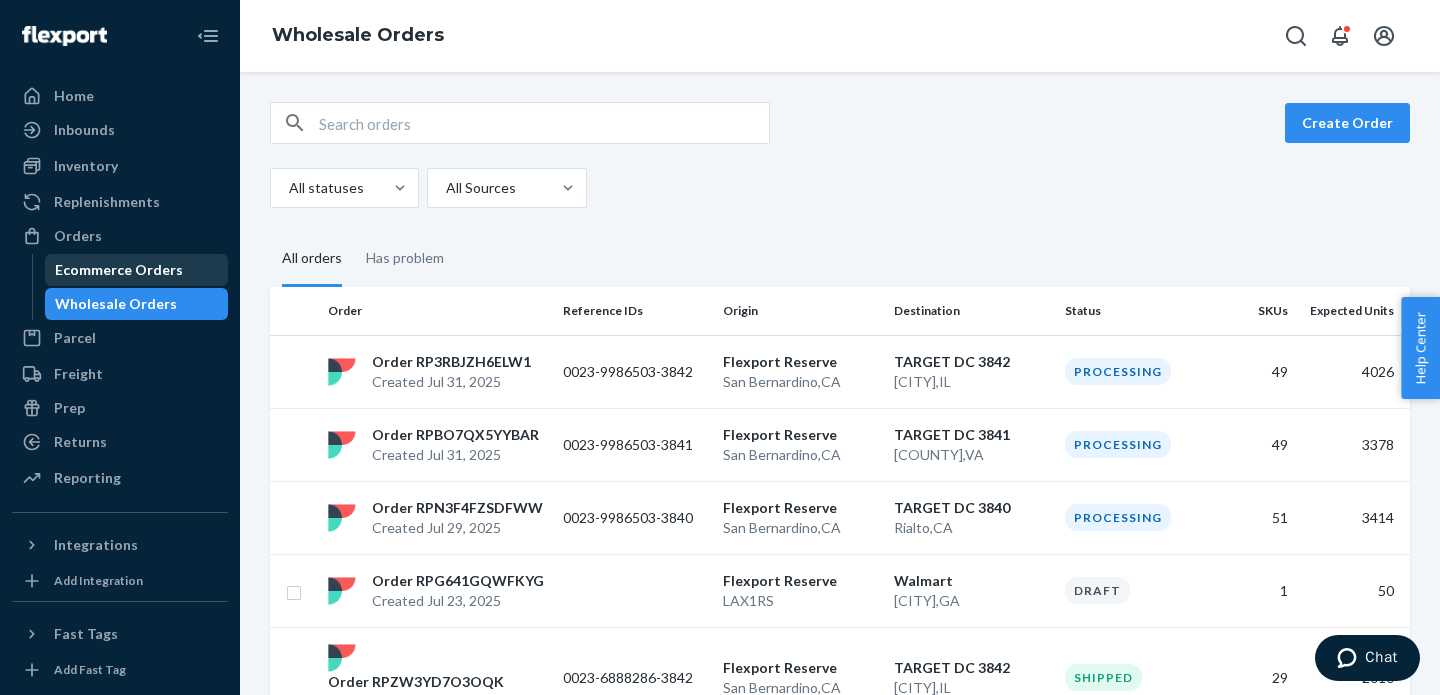 click on "Ecommerce Orders" at bounding box center [119, 270] 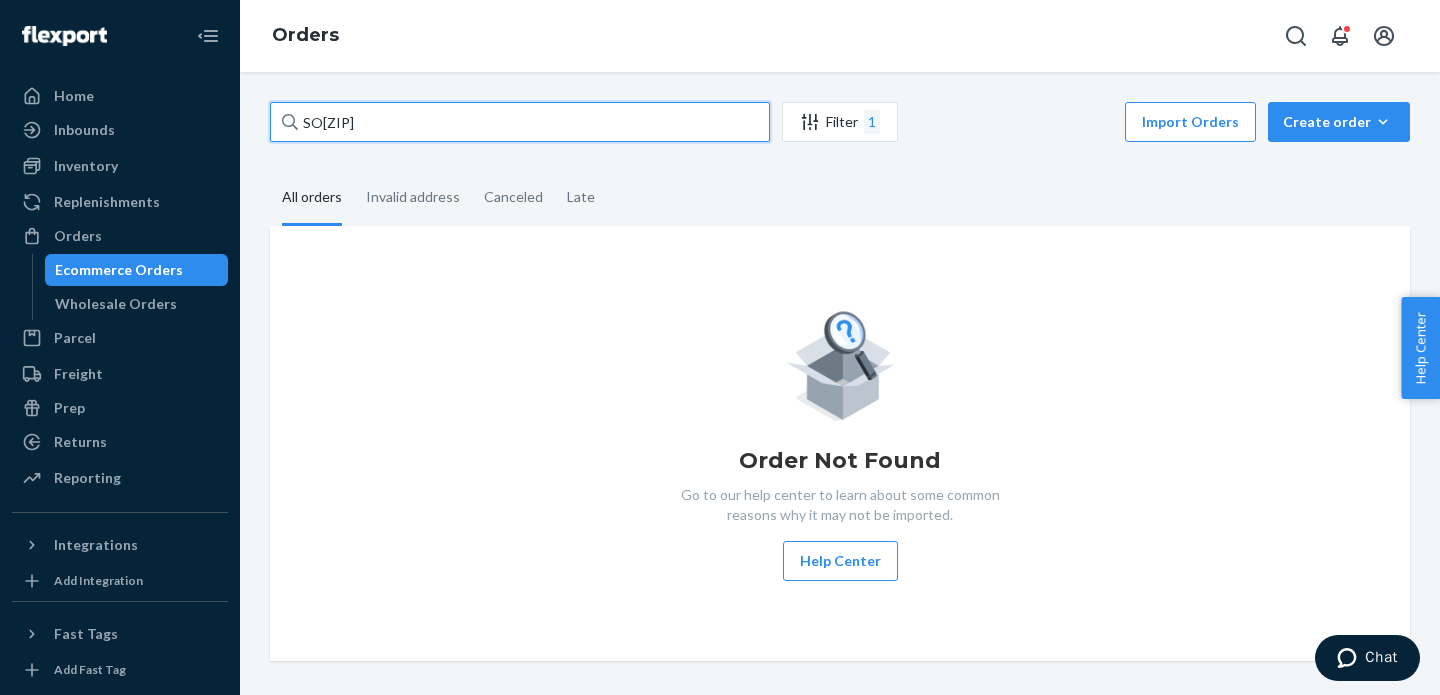 click on "SO[ZIP]" at bounding box center [520, 122] 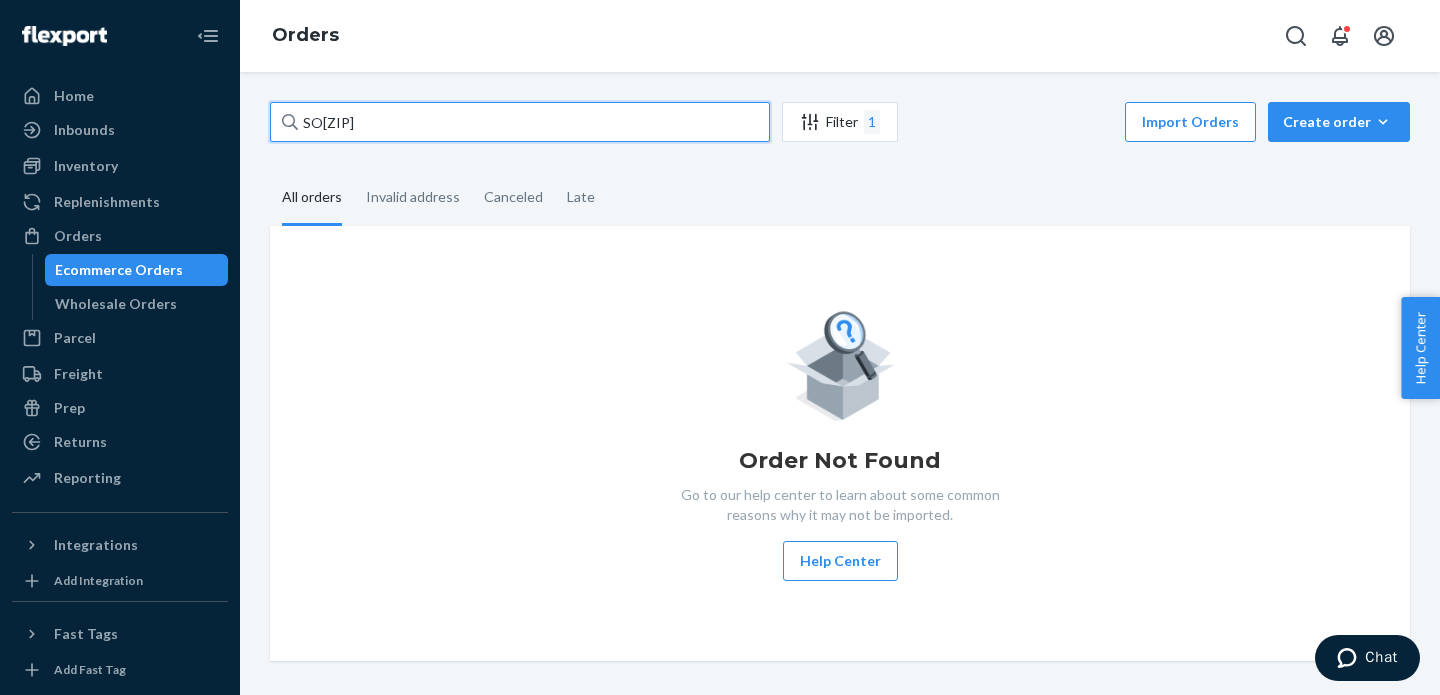 click on "SO[ZIP]" at bounding box center (520, 122) 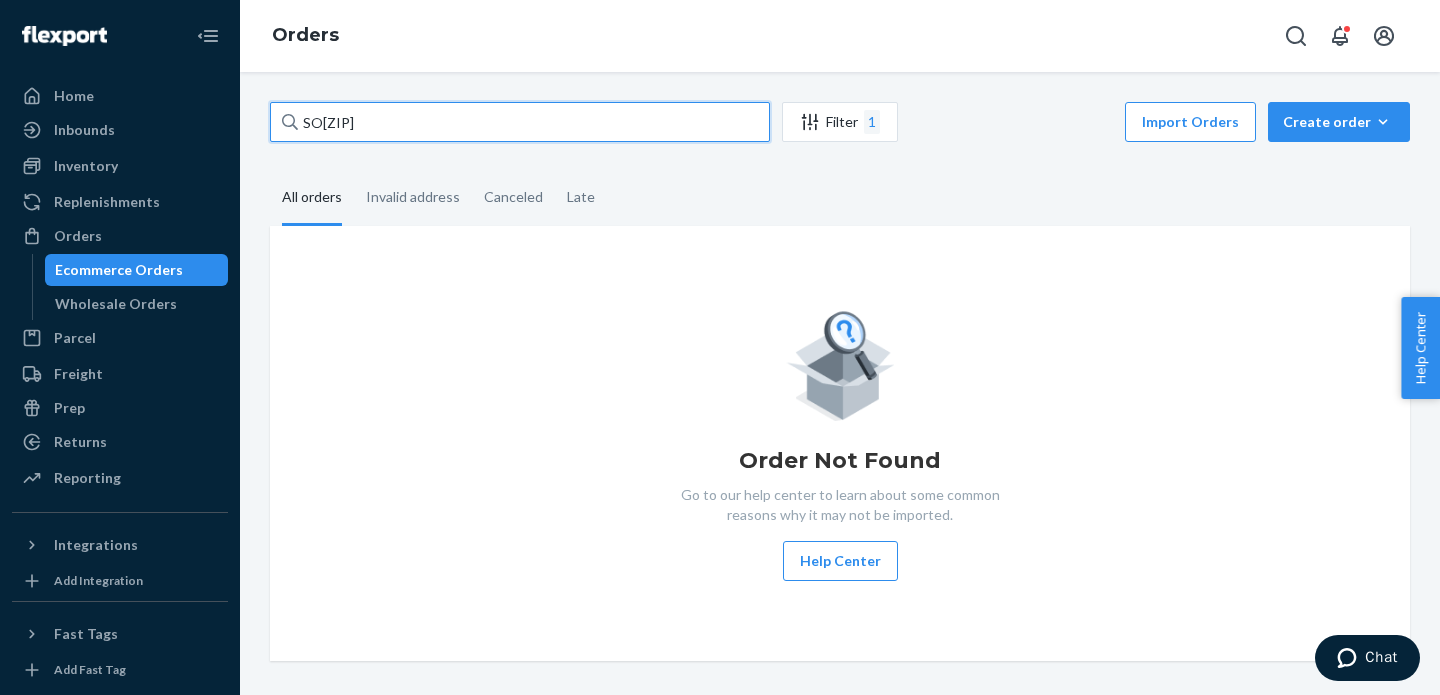 click on "SO2782172" at bounding box center (520, 122) 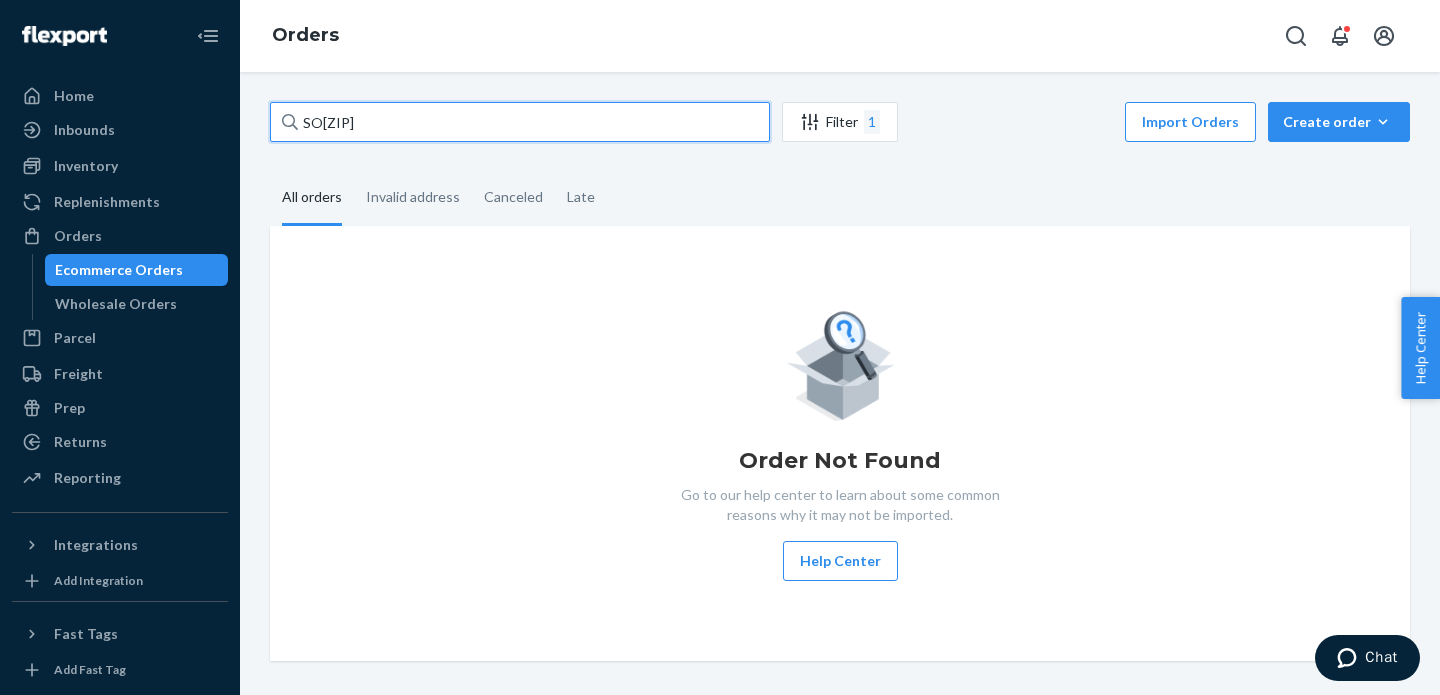 type on "[PRODUCT_ID]" 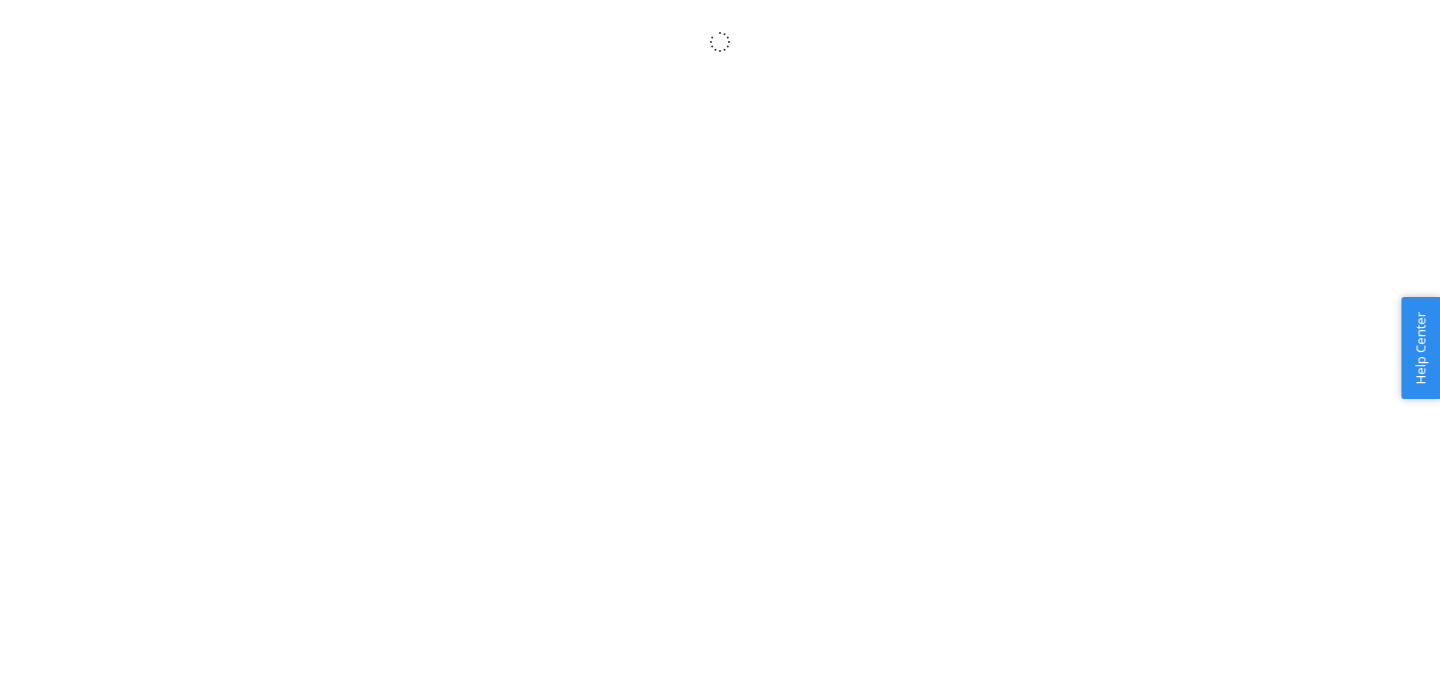 scroll, scrollTop: 0, scrollLeft: 0, axis: both 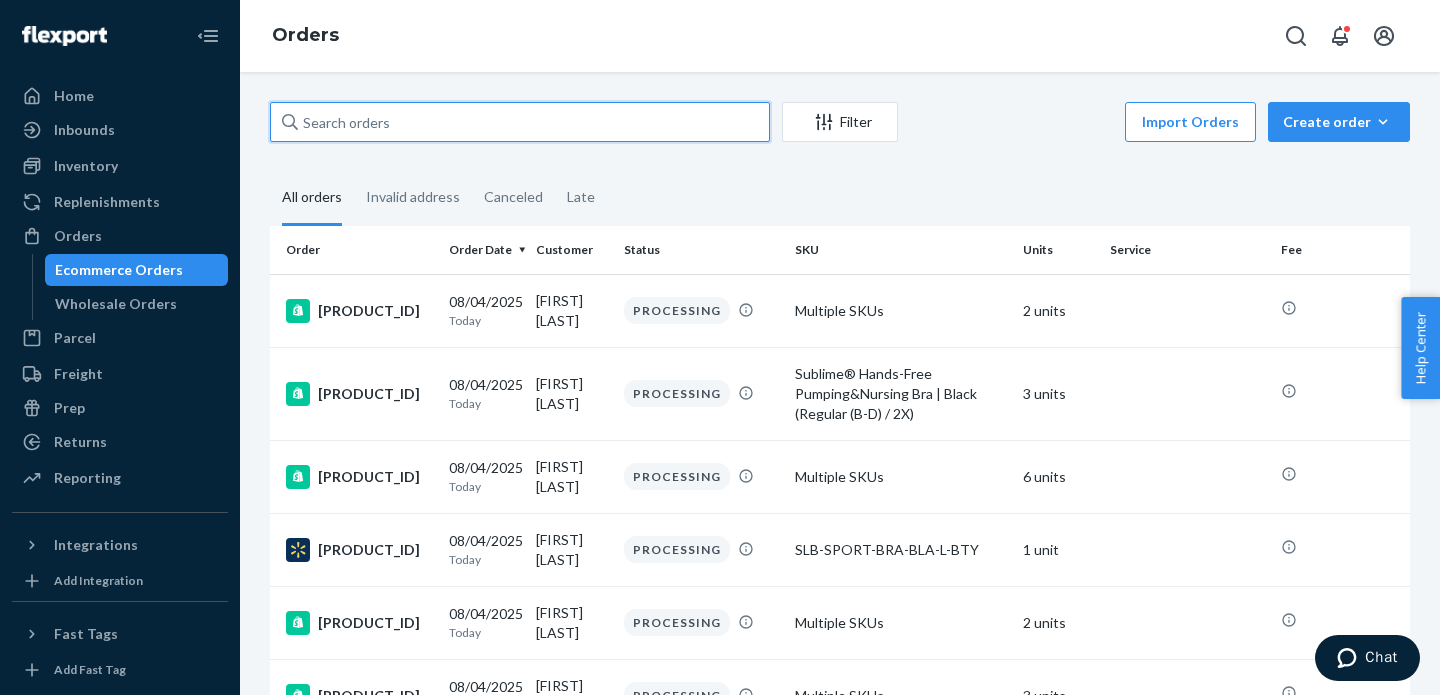 click at bounding box center (520, 122) 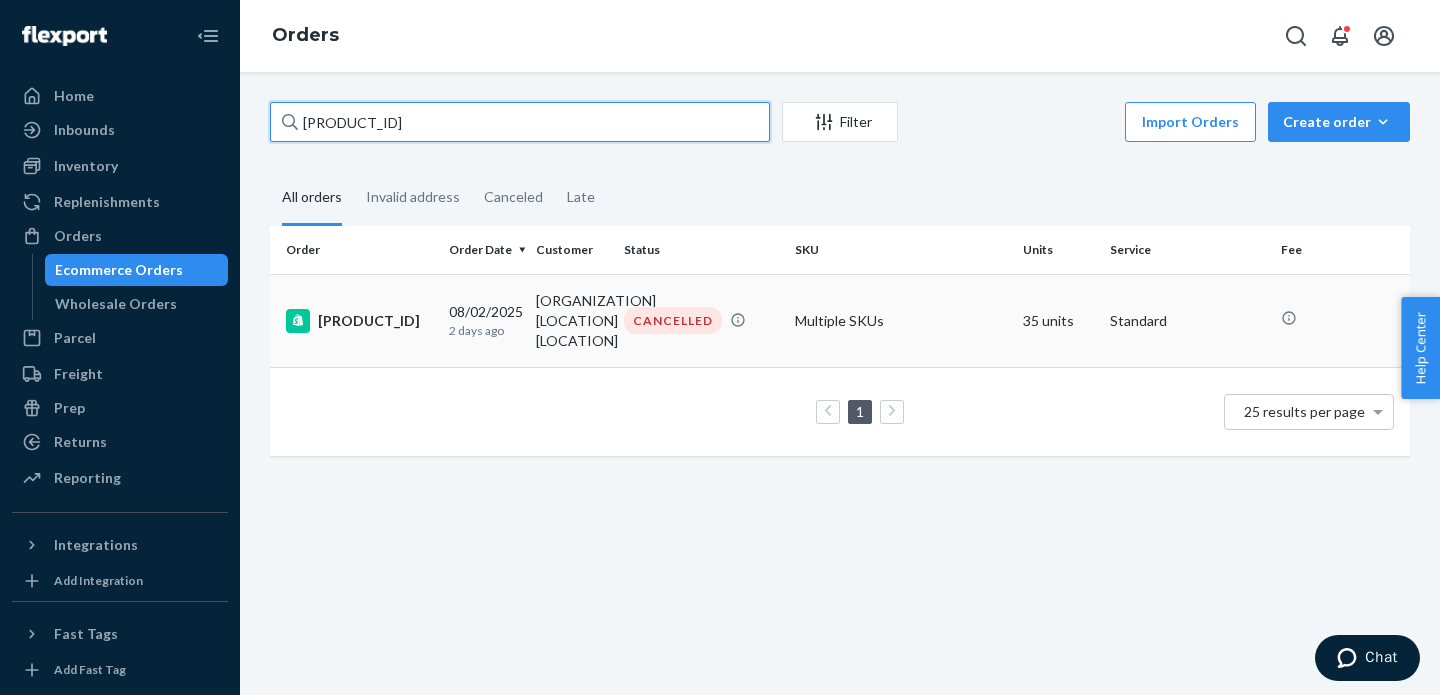 type on "[PRODUCT_ID]" 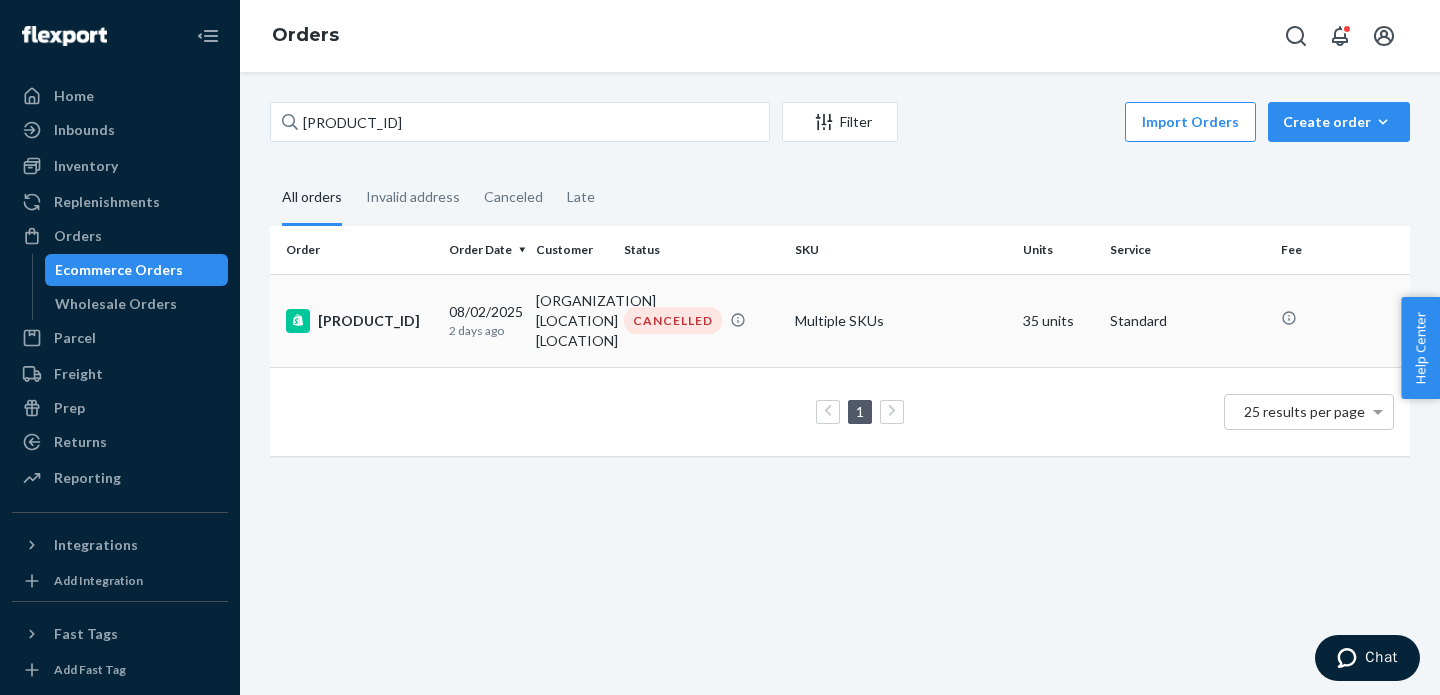 click on "[PRODUCT_ID]" at bounding box center [355, 320] 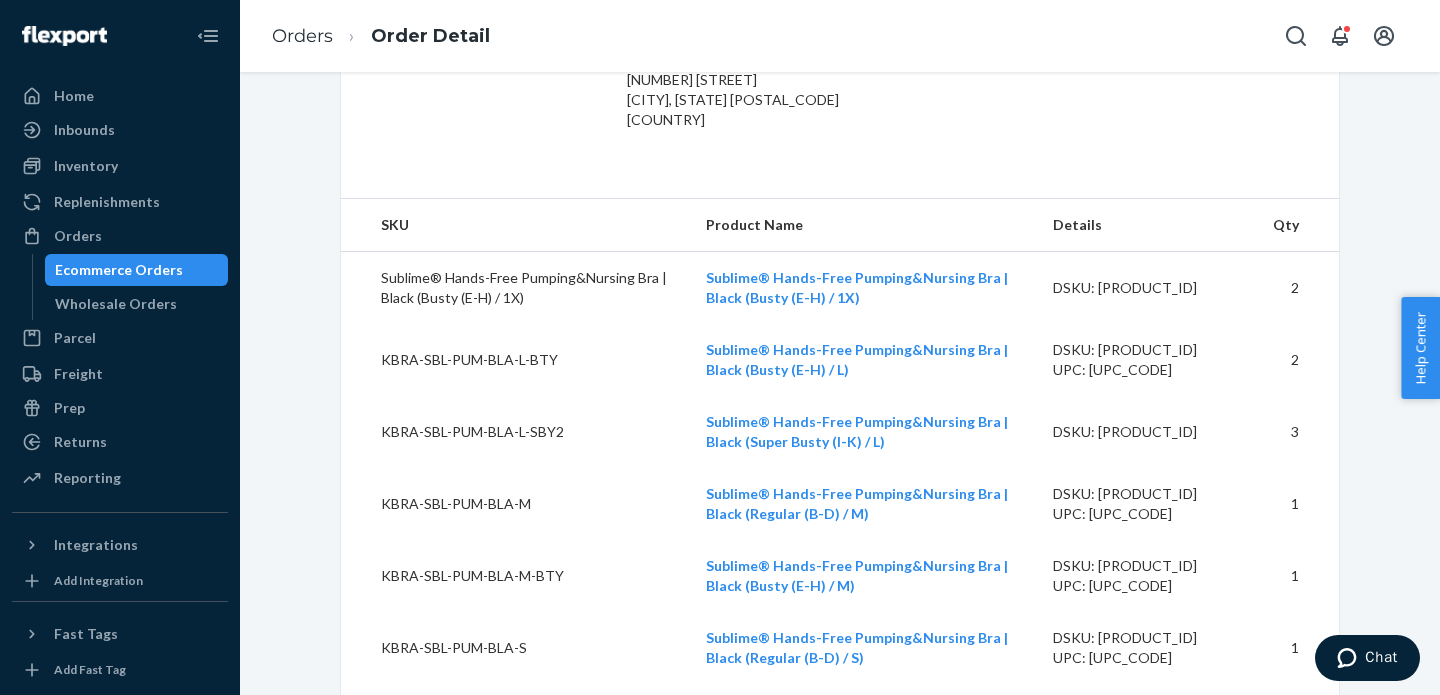 scroll, scrollTop: 0, scrollLeft: 0, axis: both 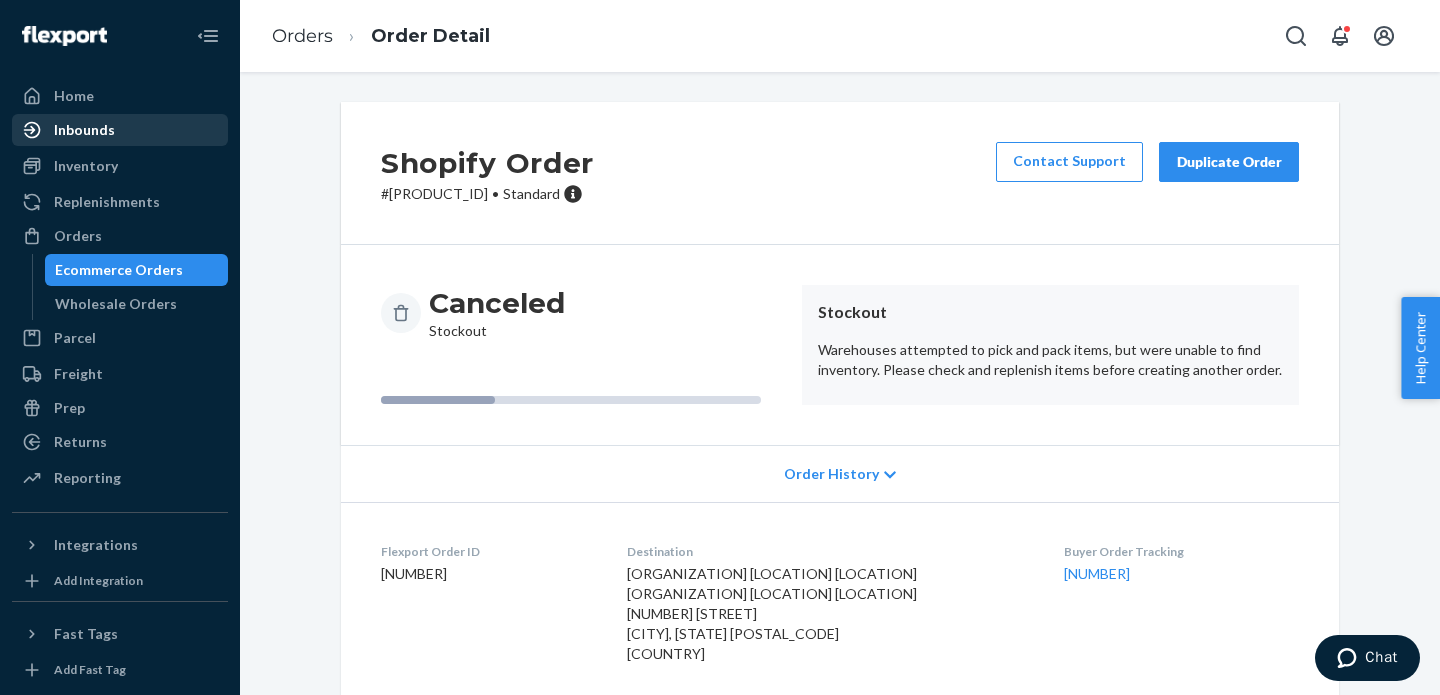 click on "Inbounds" at bounding box center [84, 130] 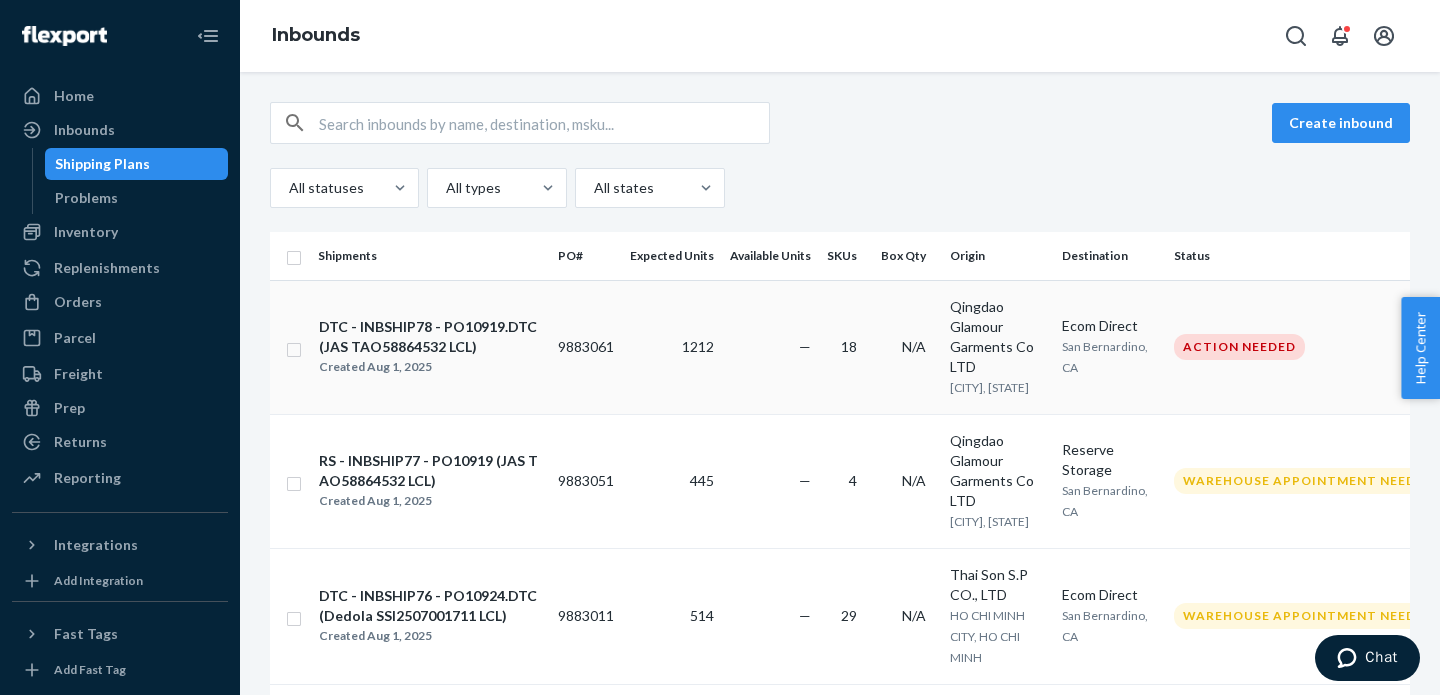 click on "DTC - INBSHIP78 - PO10919.DTC (JAS TAO58864532 LCL)" at bounding box center [430, 337] 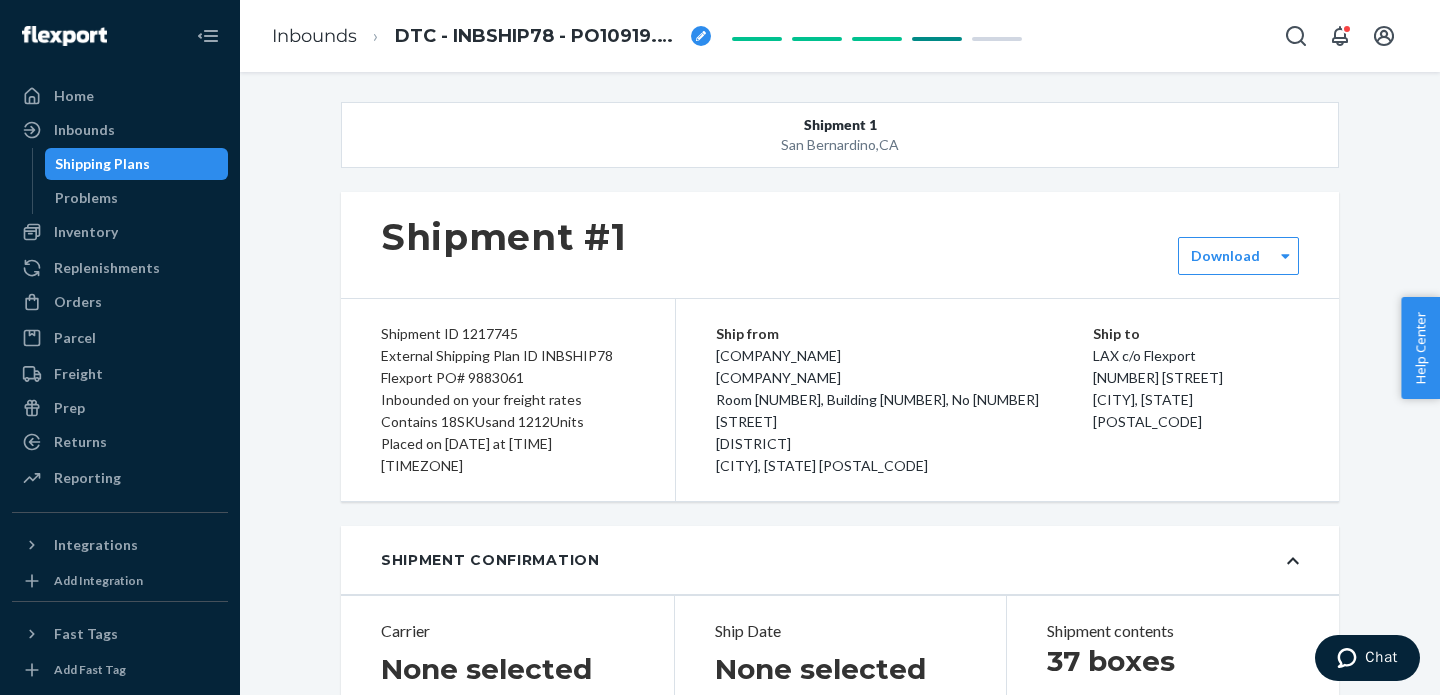 type on "TAO58864532" 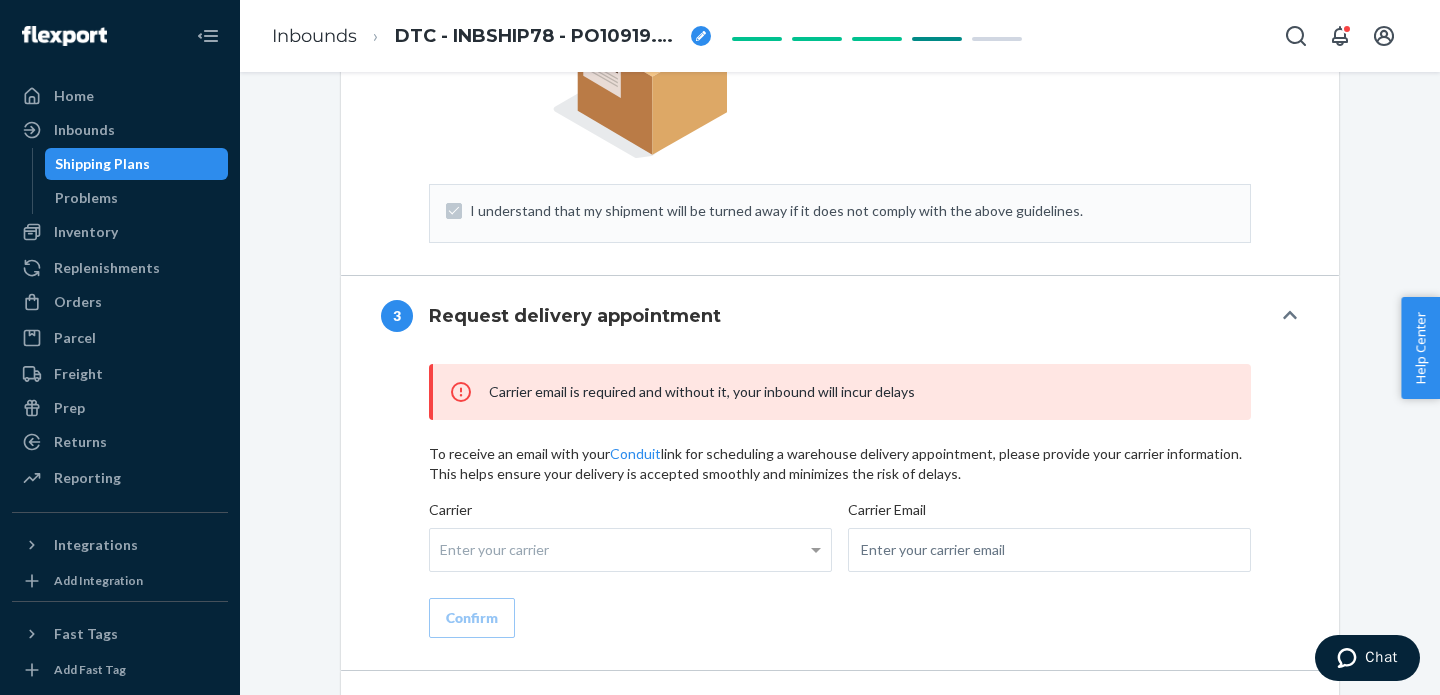 scroll, scrollTop: 2096, scrollLeft: 0, axis: vertical 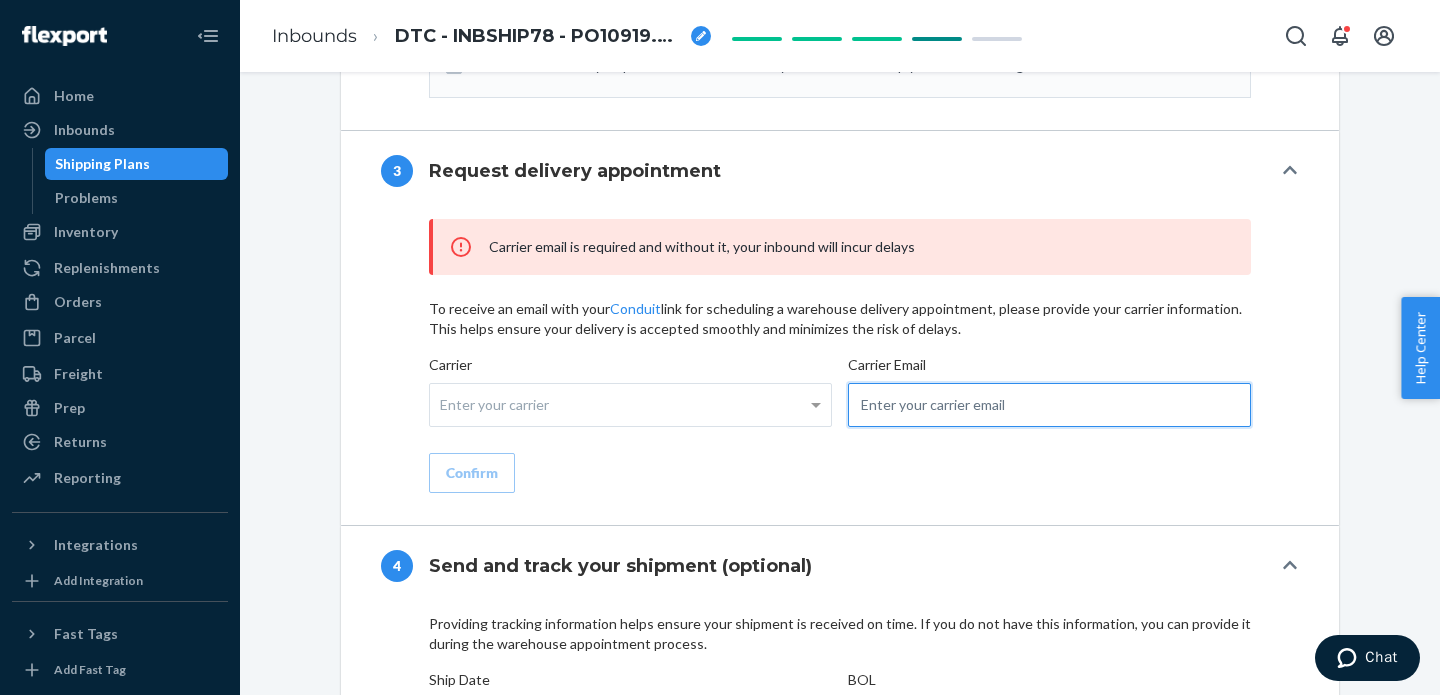 click at bounding box center (1049, 405) 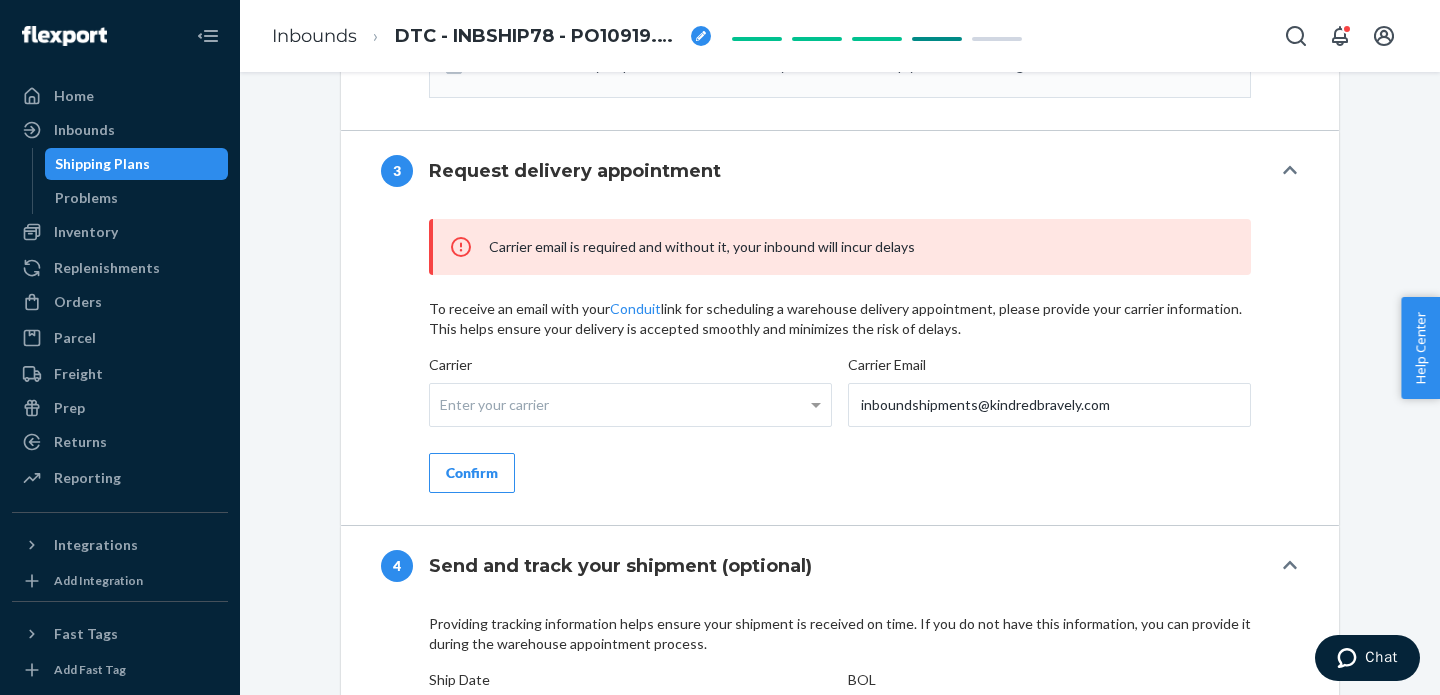 click on "Confirm" at bounding box center (472, 473) 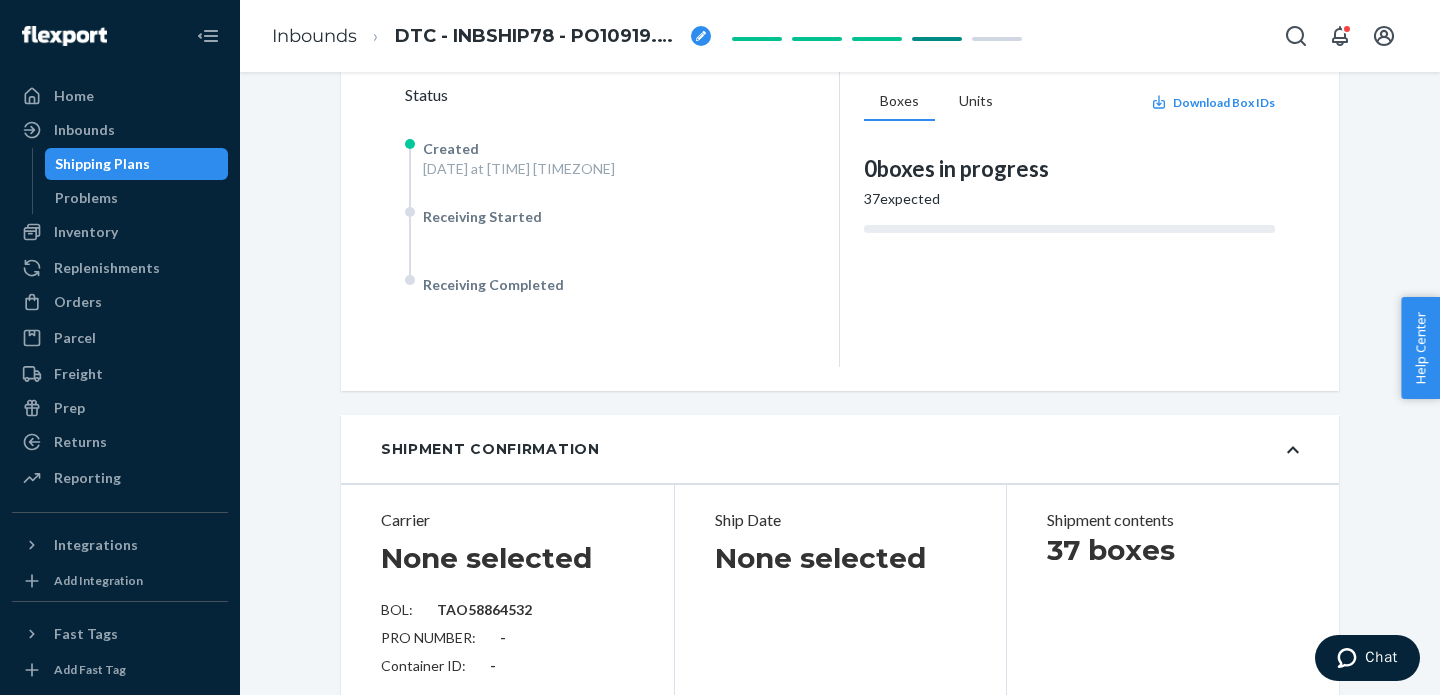scroll, scrollTop: 0, scrollLeft: 0, axis: both 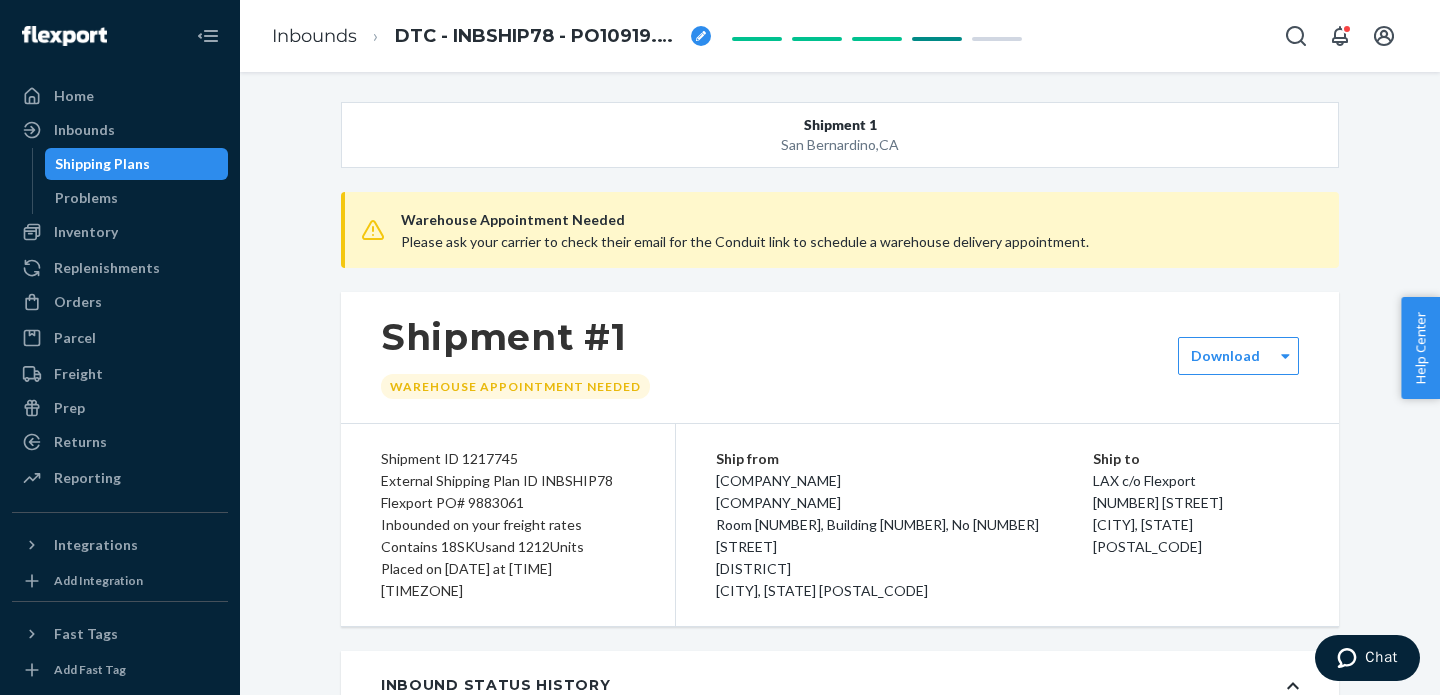 click on "Shipment 1 San Bernardino ,  CA Warehouse Appointment Needed Please ask your carrier to check their email for the Conduit link to schedule a warehouse delivery appointment. Shipment #1 Warehouse Appointment Needed Download Shipment ID 1217745 External Shipping Plan ID INBSHIP78 Flexport PO# 9883061 Inbounded on your freight rates Contains 18  SKUs  and 1212  Units Placed on 08/01/2025 at 4:53 pm CDT Ship from Qingdao Glamour Garments Co LTD
Qingdao Glamour Garments Co LTD
Room 201, Building 57, No 396 Emeishan Rd
Huangdao District
Qingdao, CN-SD 266555 Ship to LAX c/o Flexport 2615 E 3rd Street
San Bernardino, CA 92408 Inbound Status History Status Created Fri, Aug 1 at 4:53 PM CDT Receiving Started Receiving Completed Boxes Units Download Box IDs 0  boxes in progress 37  expected Shipment Confirmation Carrier None selected BOL: TAO58864532 PRO NUMBER: - Container ID: - Ship Date None selected Shipment contents 37 boxes Shipment Instructions 1 Download Labels Box contents labels Print size English (US) 2 3 4" at bounding box center (840, 3254) 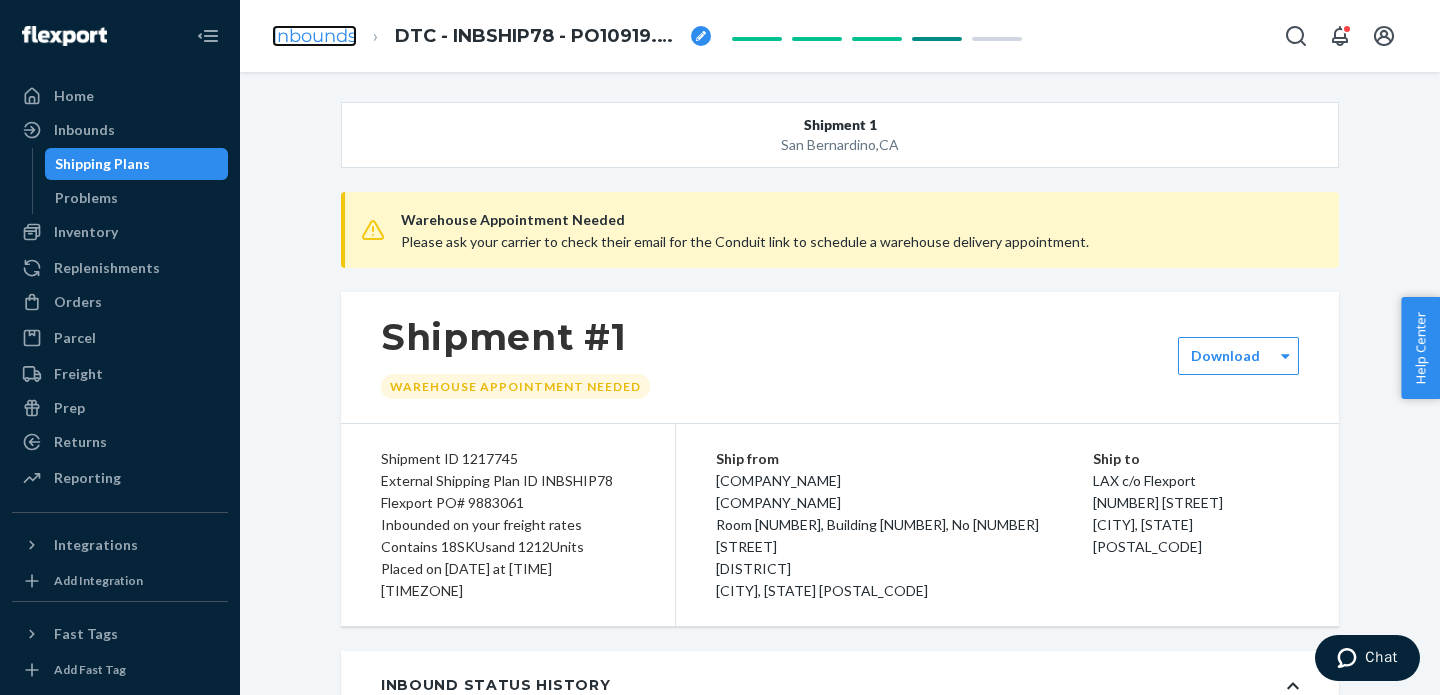 click on "Inbounds" at bounding box center [314, 36] 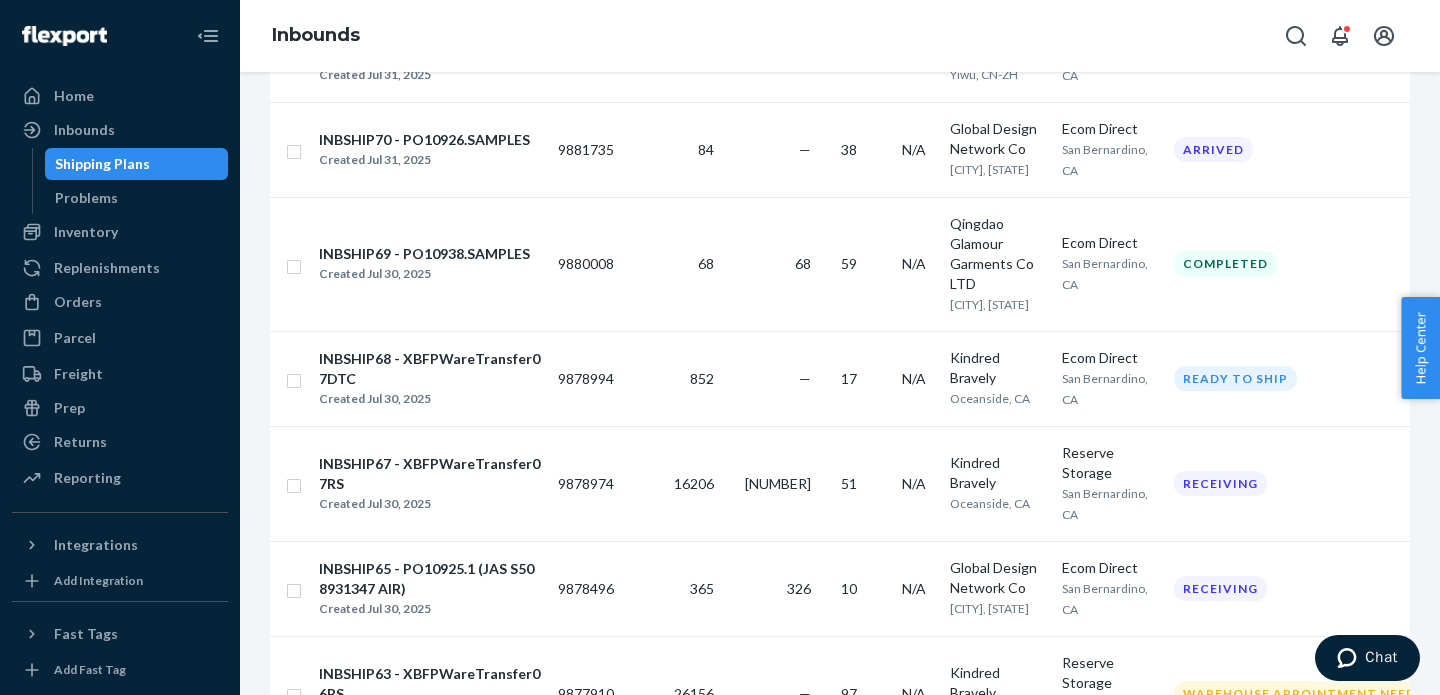 scroll, scrollTop: 1224, scrollLeft: 0, axis: vertical 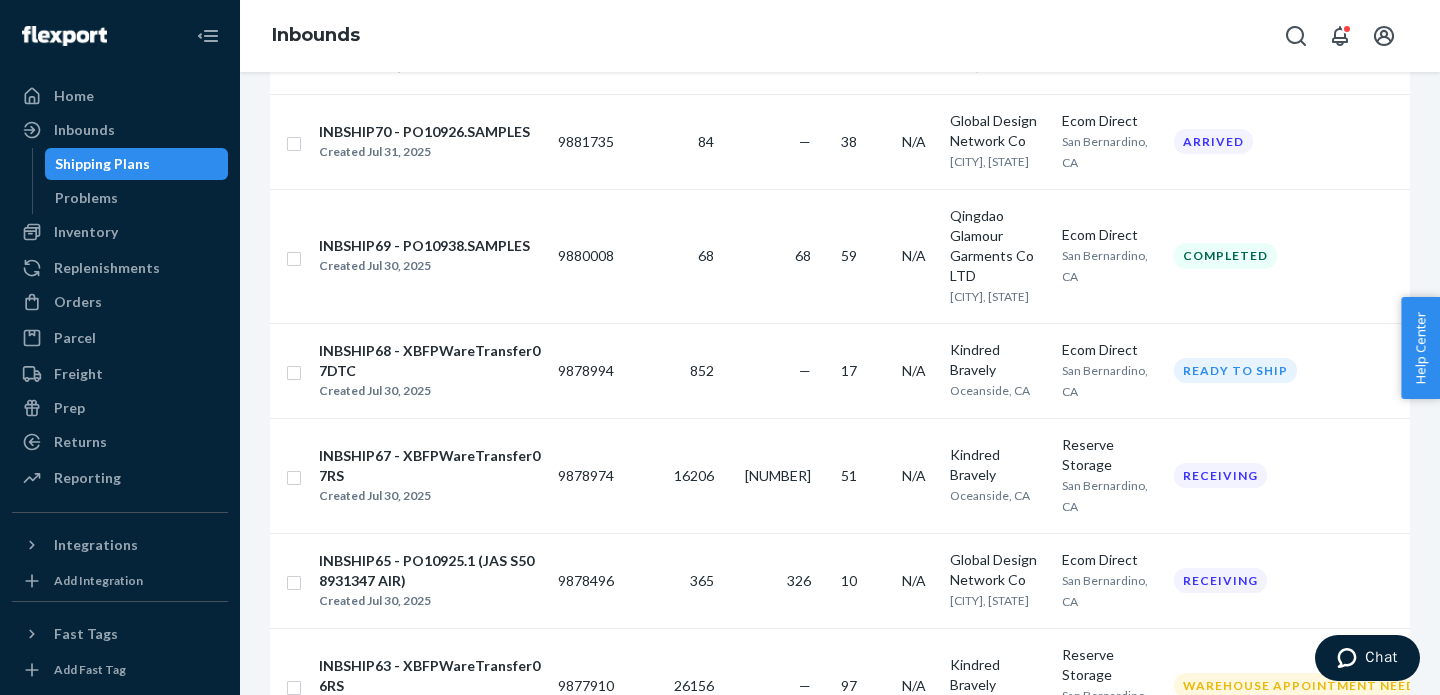 click on "Shipping Plans" at bounding box center [102, 164] 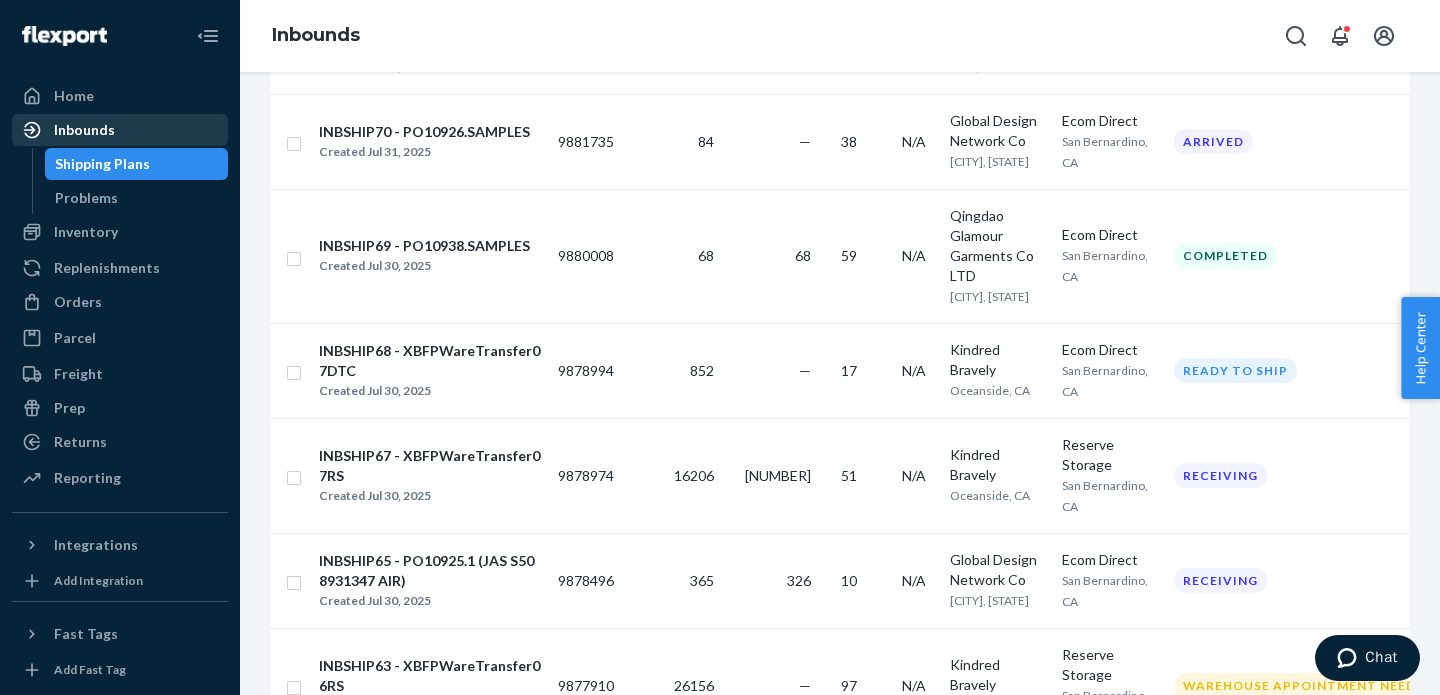click on "Inbounds" at bounding box center (84, 130) 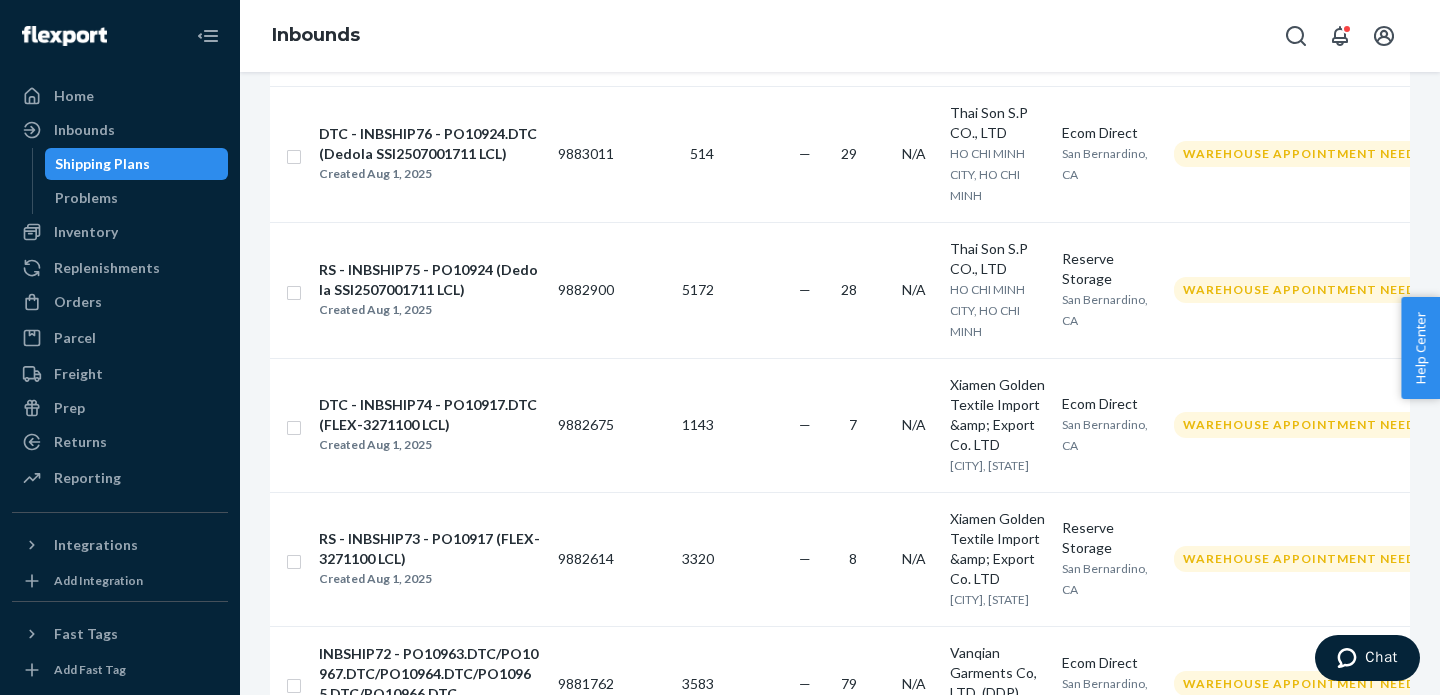 scroll, scrollTop: 0, scrollLeft: 0, axis: both 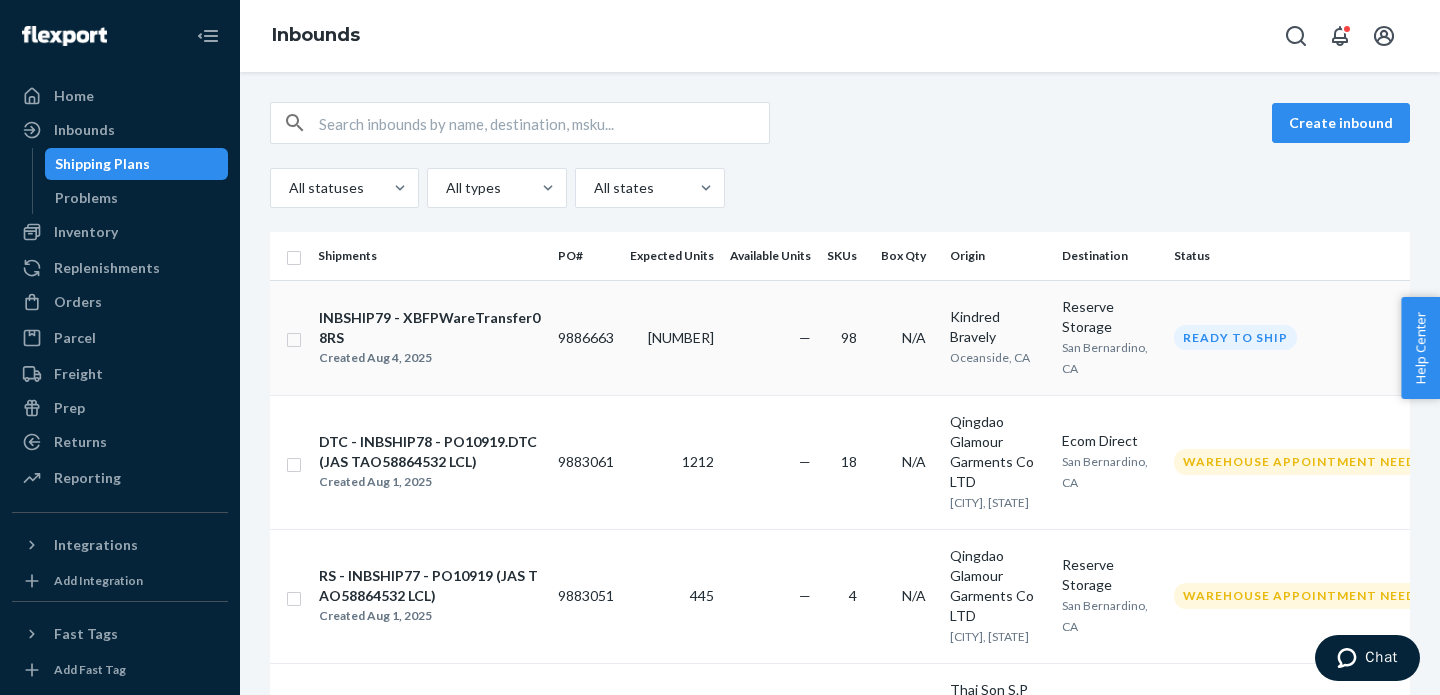 click on "Created Aug 4, 2025" at bounding box center [430, 358] 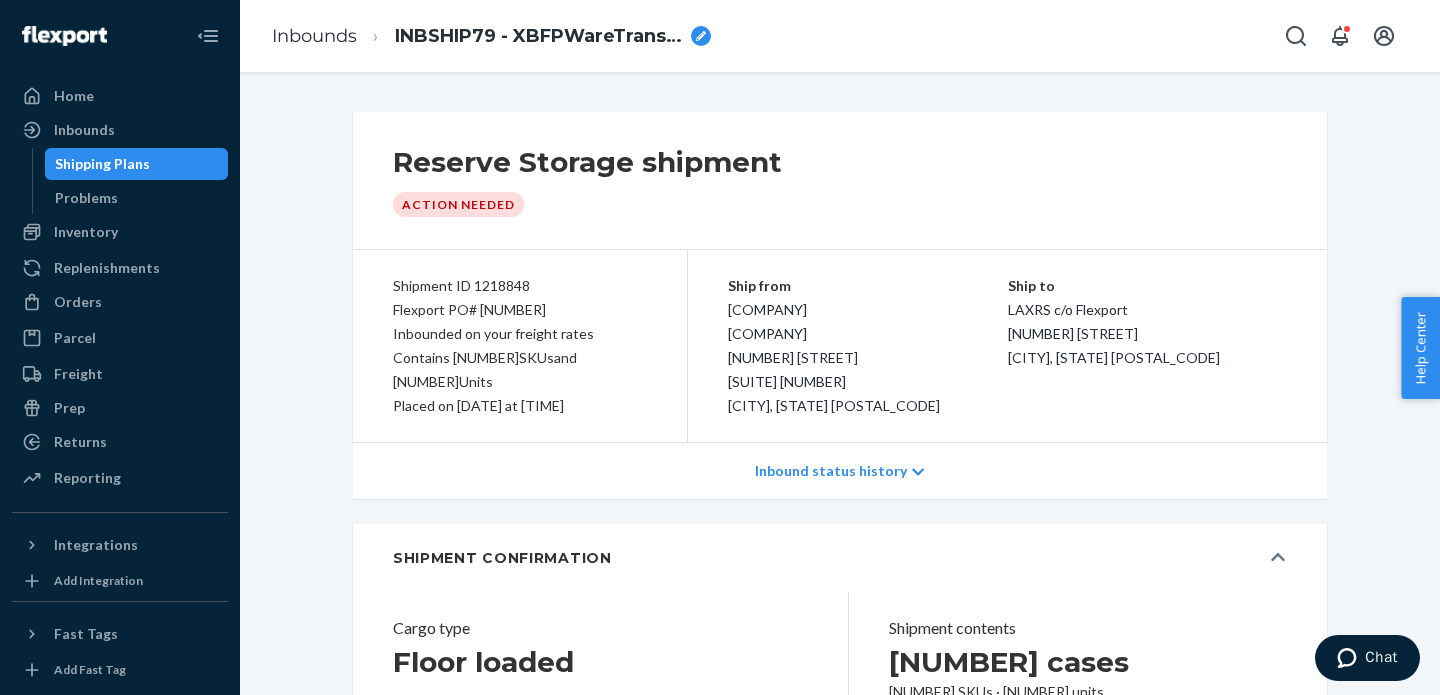click on "Flexport PO# [NUMBER]" at bounding box center [520, 310] 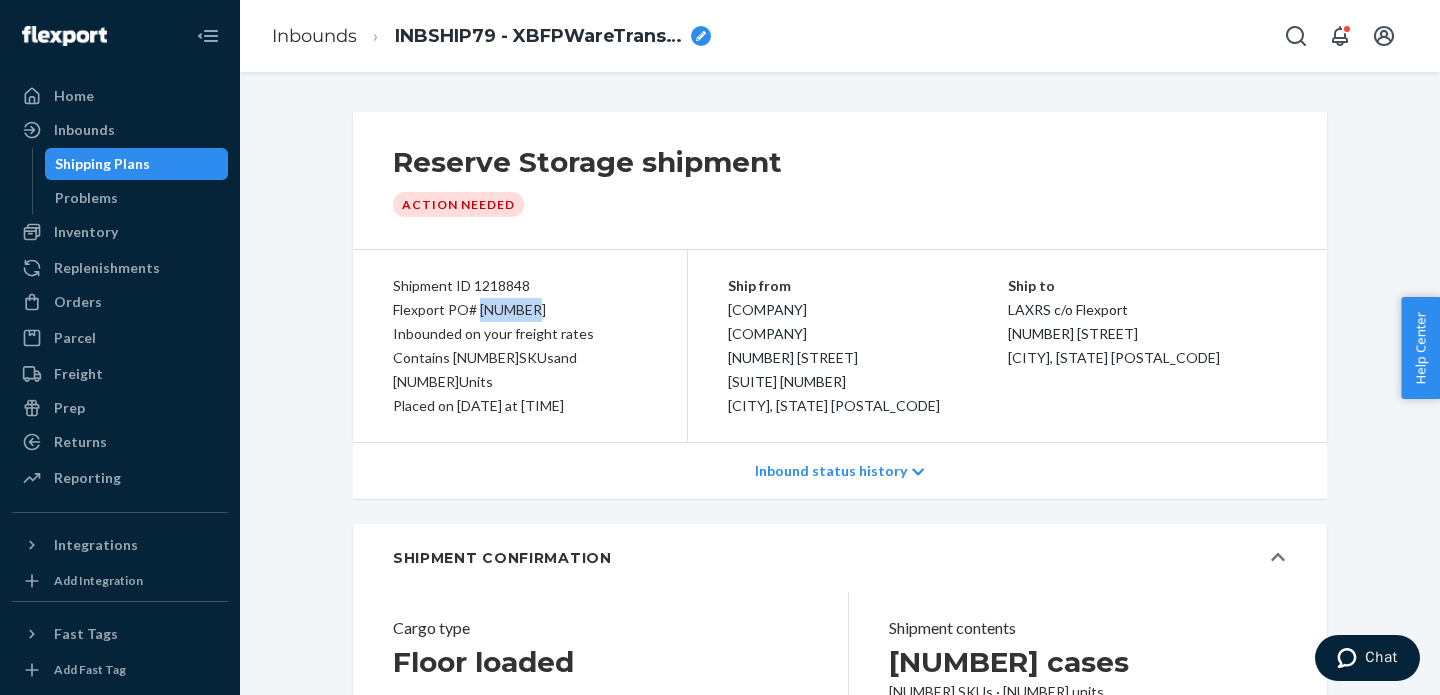 drag, startPoint x: 481, startPoint y: 309, endPoint x: 560, endPoint y: 309, distance: 79 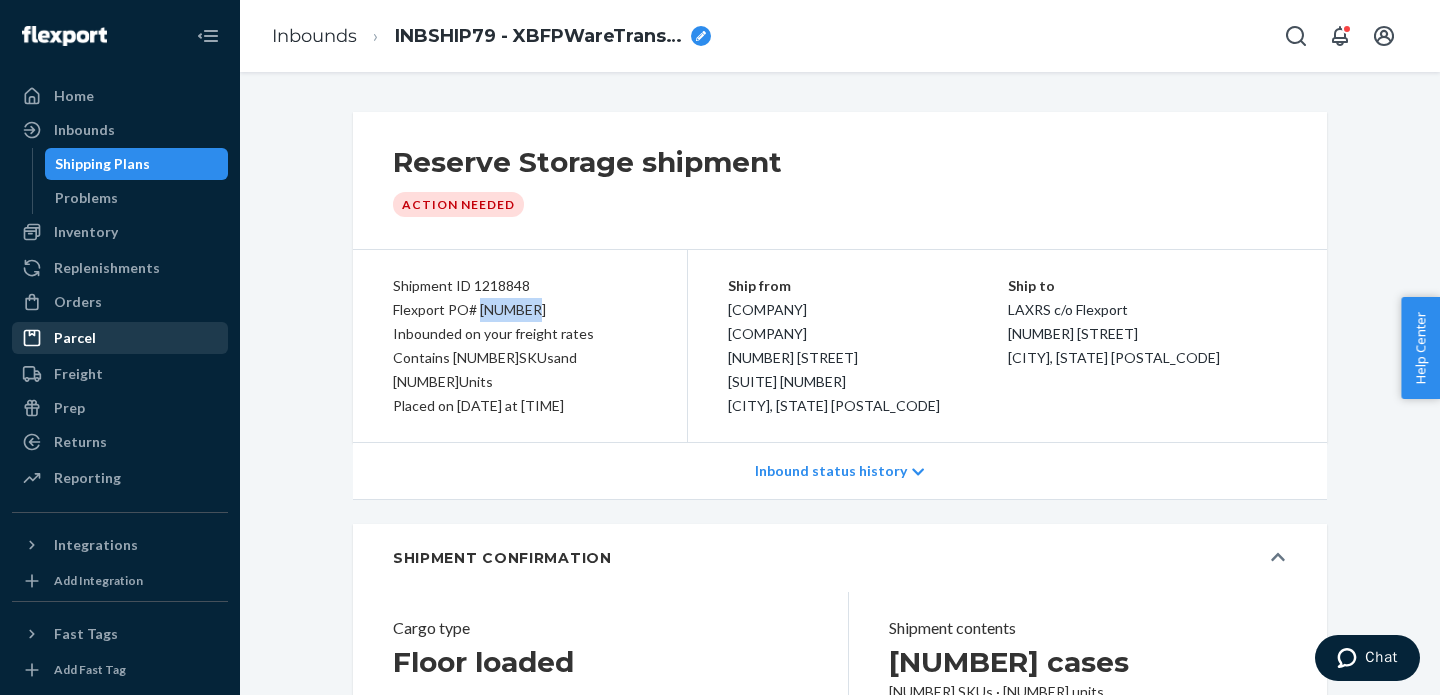 copy on "9886663" 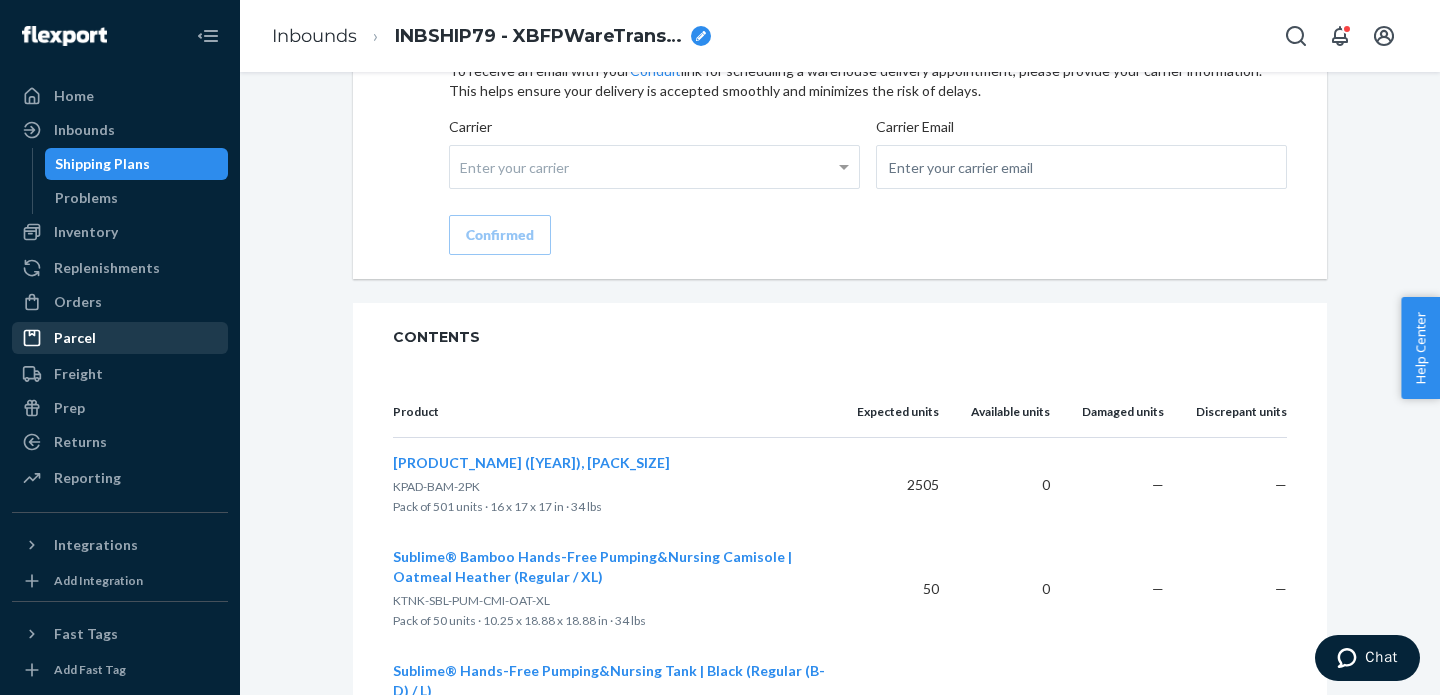 scroll, scrollTop: 1877, scrollLeft: 0, axis: vertical 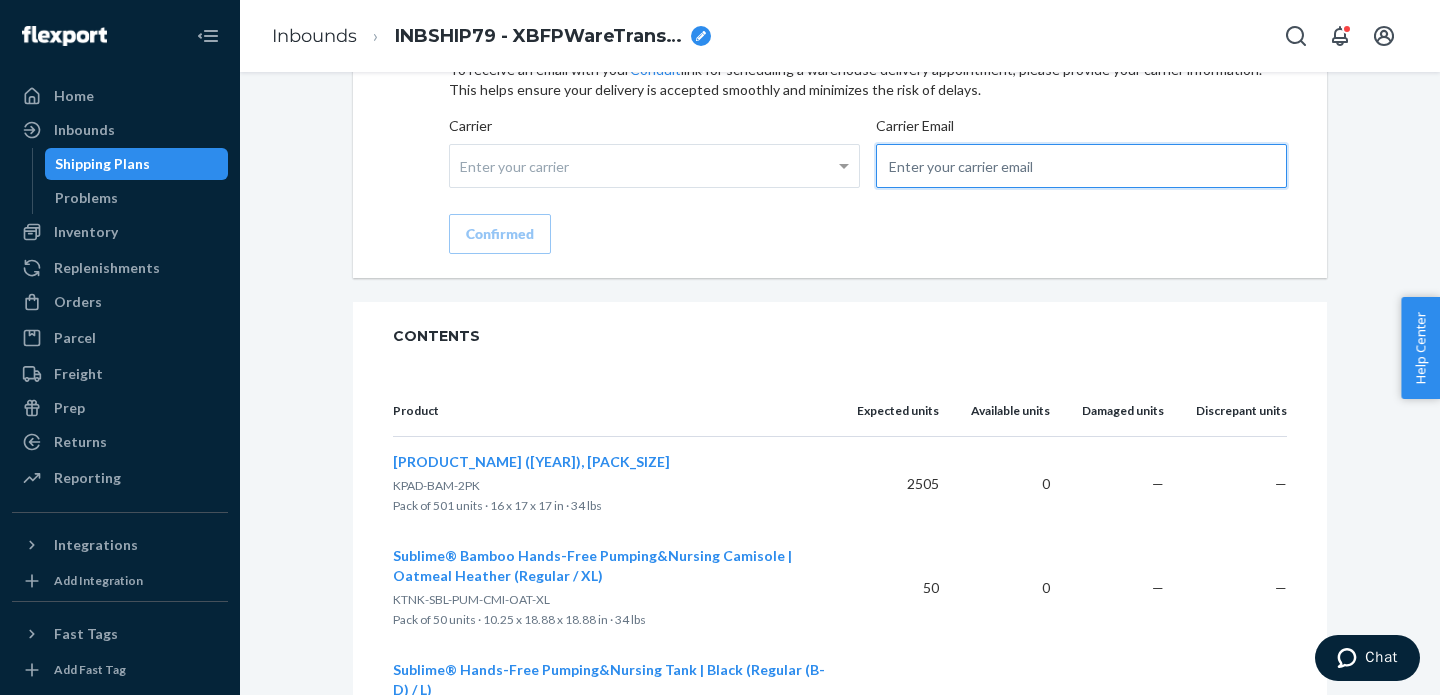 click at bounding box center (1081, 166) 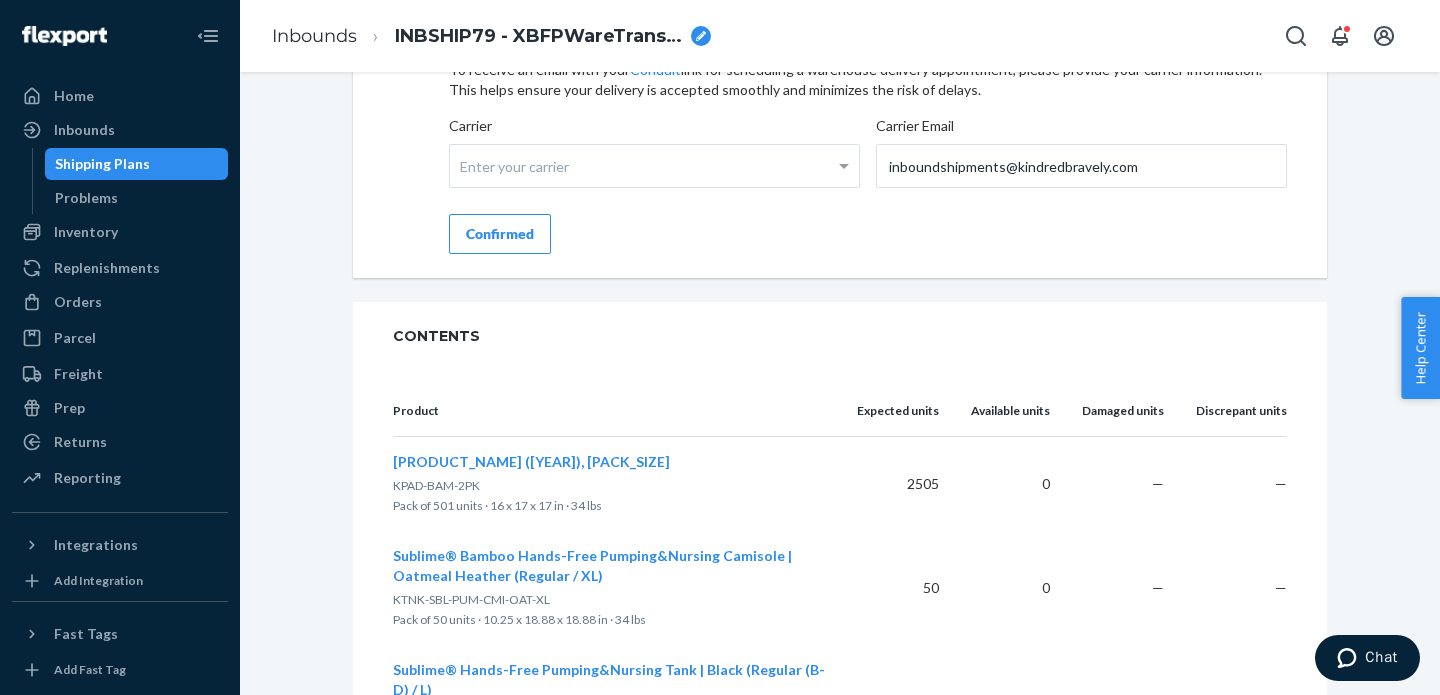 click on "Confirmed" at bounding box center [500, 234] 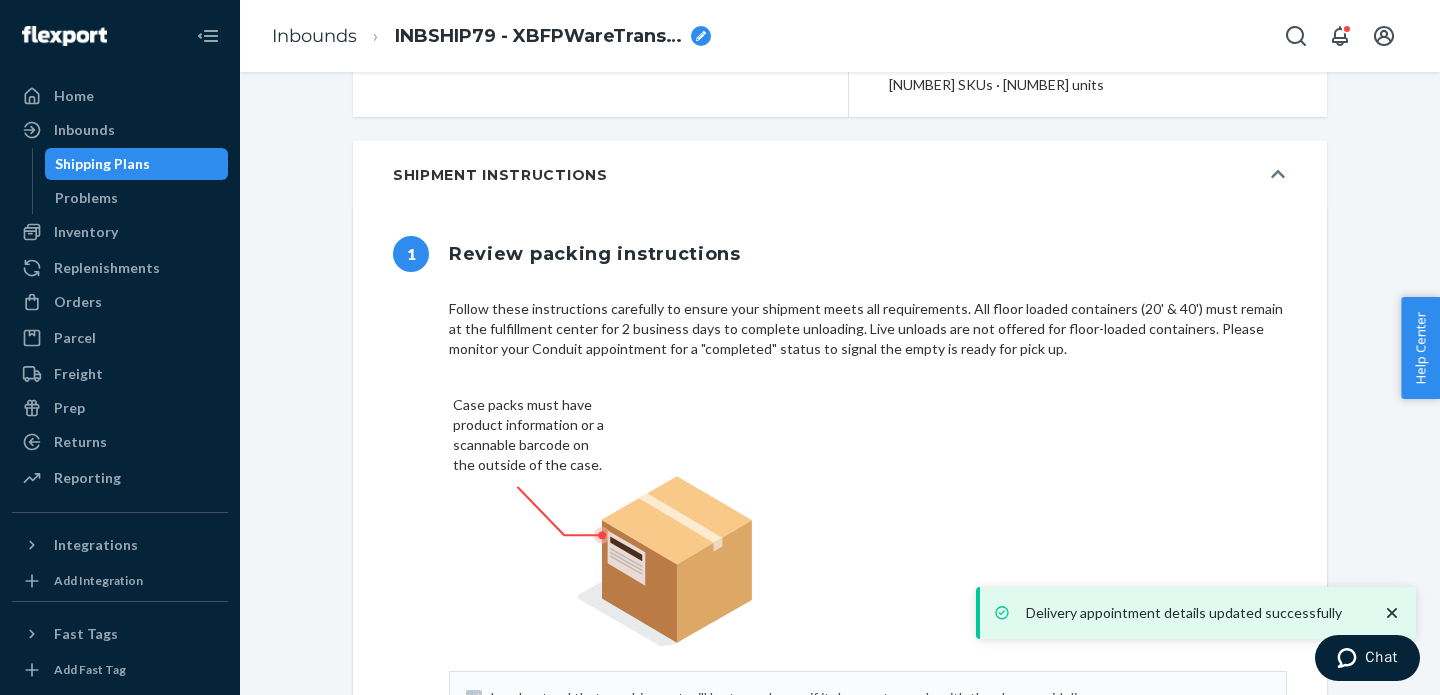 scroll, scrollTop: 0, scrollLeft: 0, axis: both 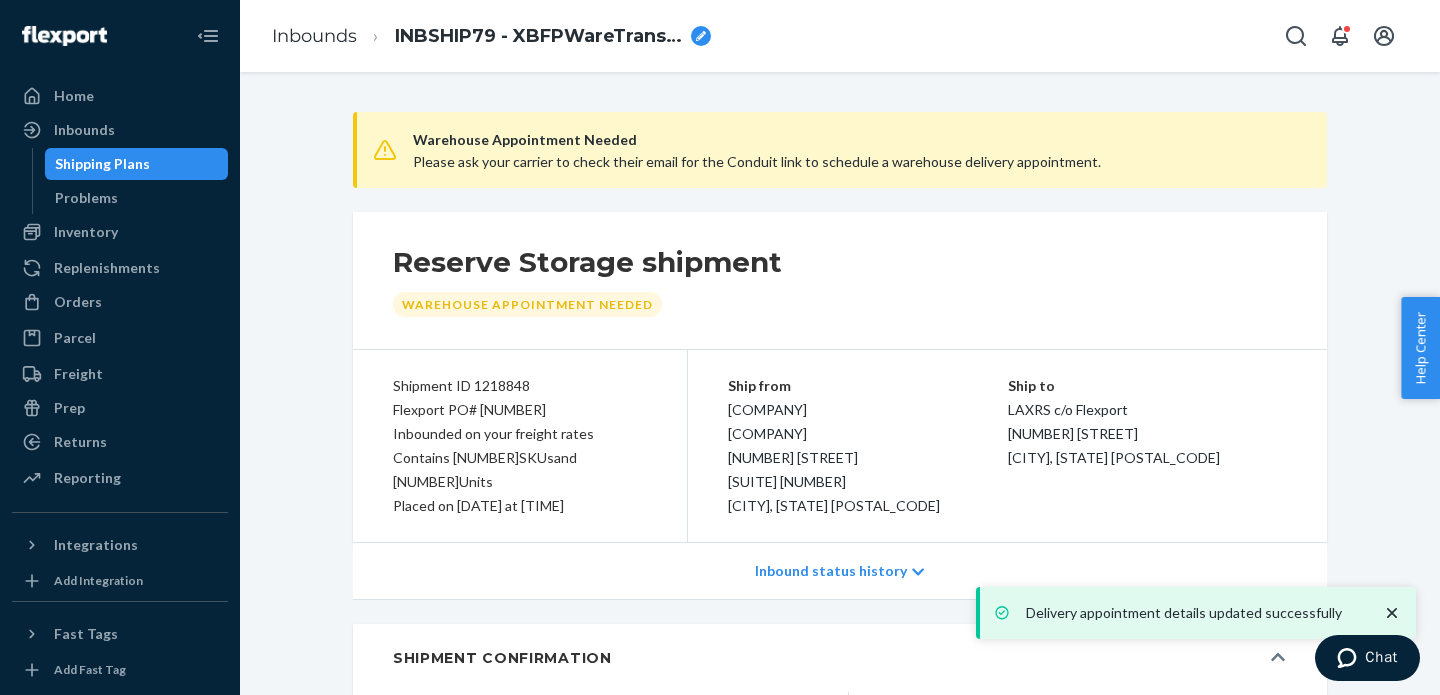 click on "Warehouse Appointment Needed Please ask your carrier to check their email for the Conduit link to schedule a warehouse delivery appointment. Reserve Storage shipment Warehouse Appointment Needed Shipment ID [SHIPMENT_ID] Flexport PO# [PO_NUMBER] Inbounded on your freight rates Contains [NUMBER] SKUs and [NUMBER] Units Placed on [DATE] at [TIME] Ship from [COMPANY]
[COMPANY]
[NUMBER] [STREET]
[SUITE] [NUMBER]
[CITY], [STATE] [POSTAL_CODE] Ship to [LOCATION] c/o Flexport [NUMBER] [STREET]
[CITY], [STATE] [POSTAL_CODE] Inbound status history SHIPMENT CONFIRMATION Cargo type Floor loaded Shipment contents [NUMBER] cases [NUMBER] SKUs · [NUMBER] units Shipment Instructions 1 Review packing instructions Case packs must have product information or a scannable barcode on the outside of the case. I understand that my shipment will be turned away if it does not comply with the above guidelines. 2 Send and track your shipment Ship Date Select a date BOL PRO Container ID Confirmed 3 Request a delivery appointment To receive an email with your Conduit 0 0" at bounding box center [840, 6301] 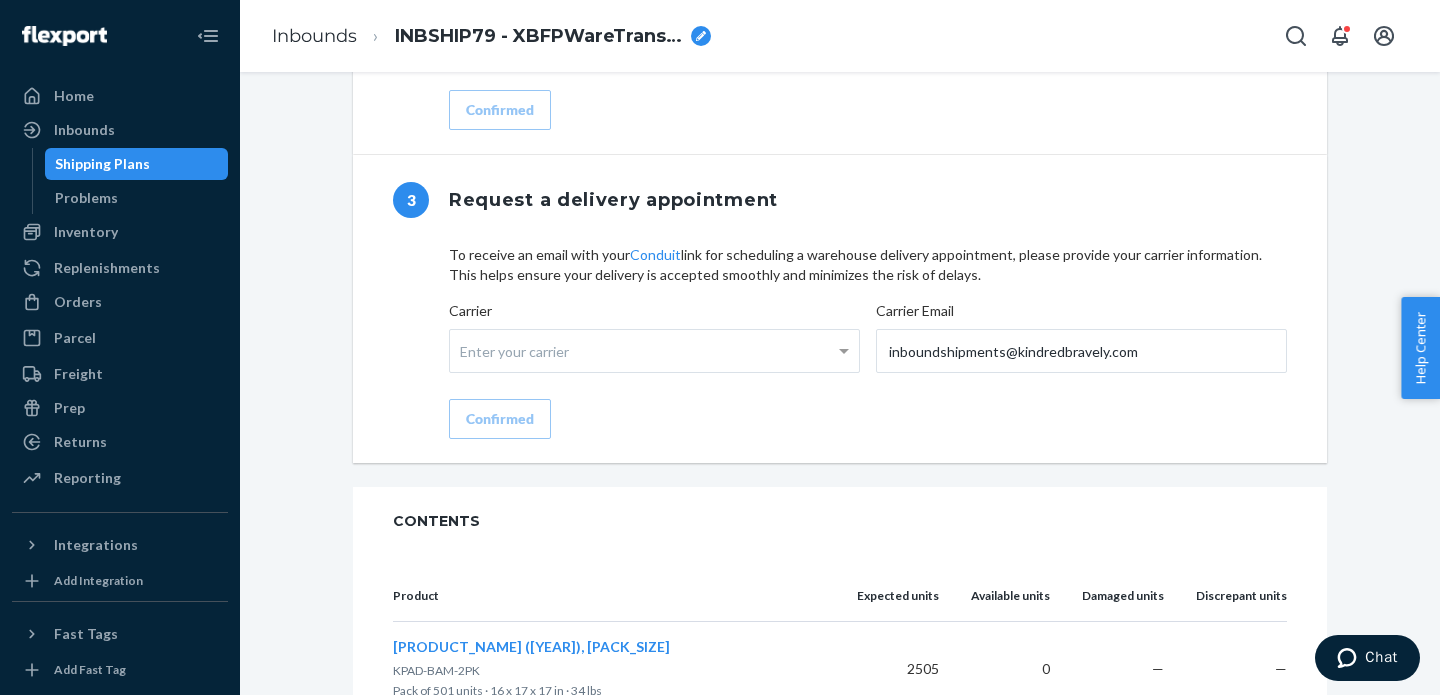 scroll, scrollTop: 1719, scrollLeft: 0, axis: vertical 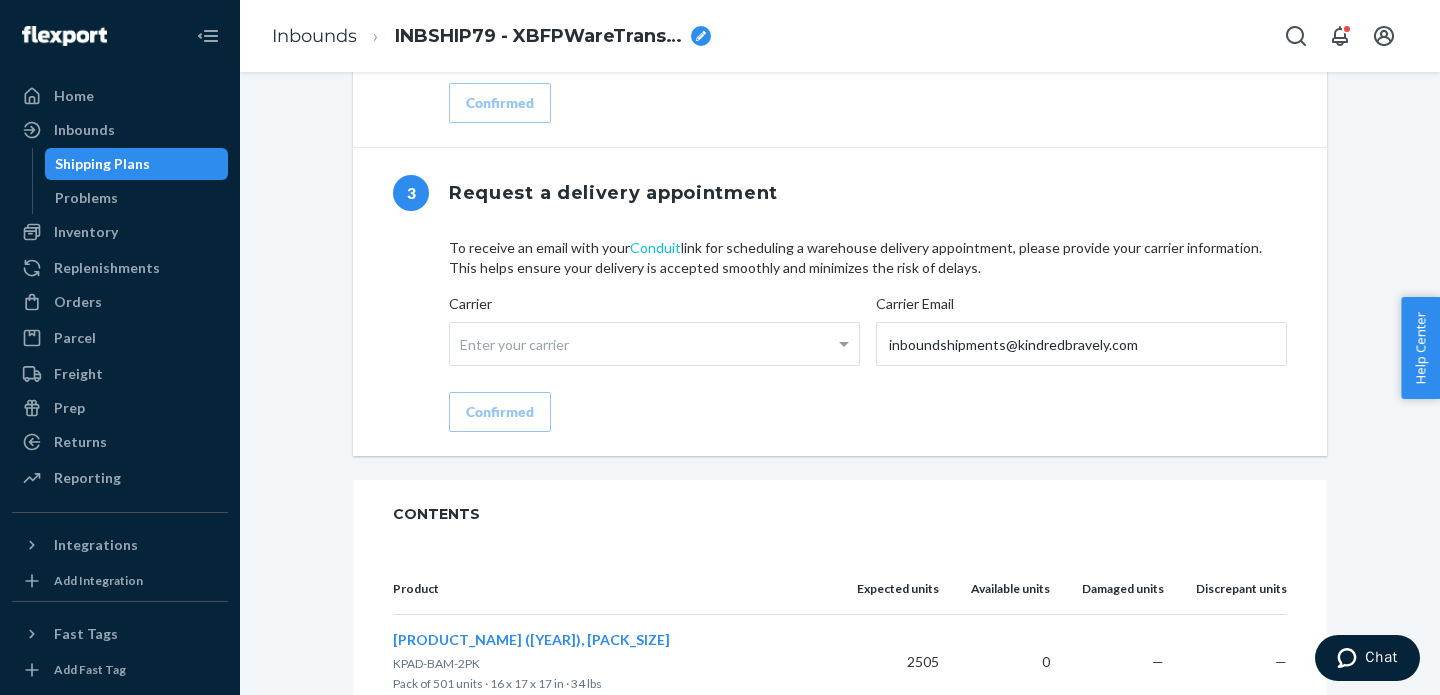 click on "Conduit" at bounding box center [655, 247] 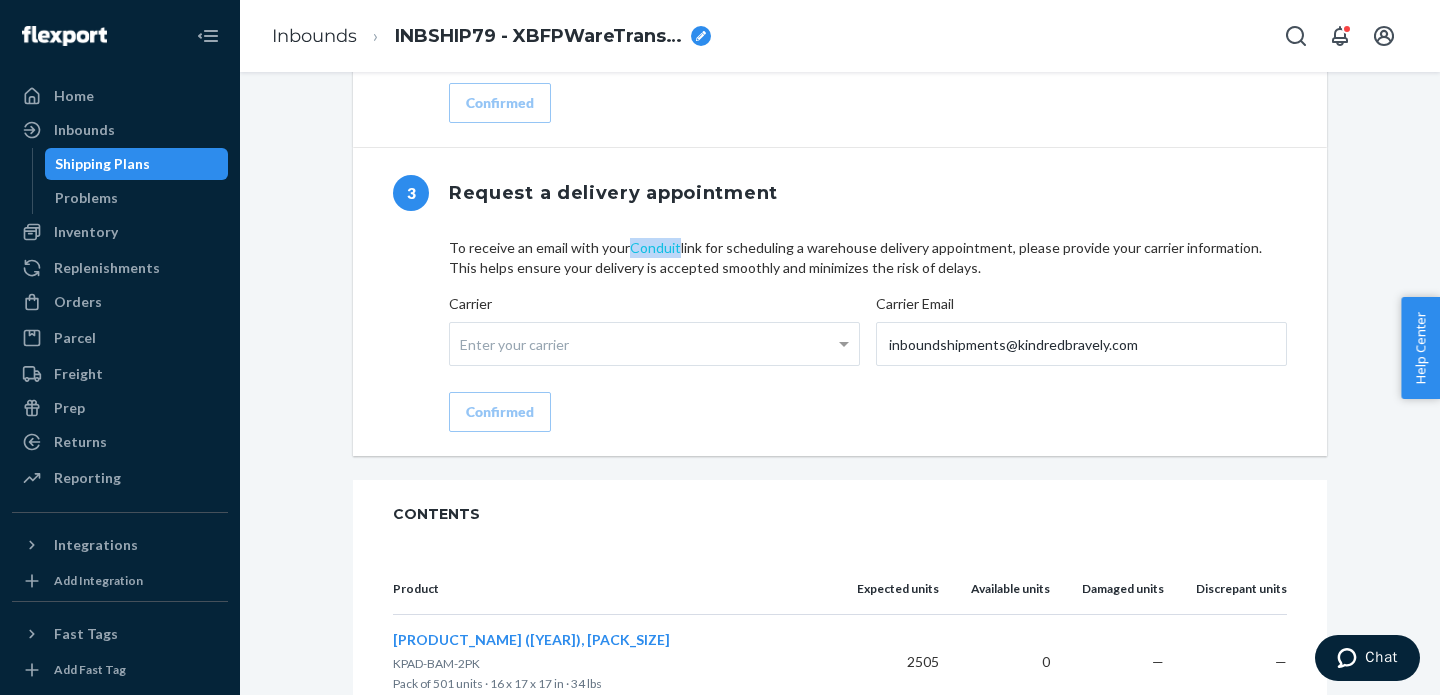 click on "Conduit" at bounding box center [655, 247] 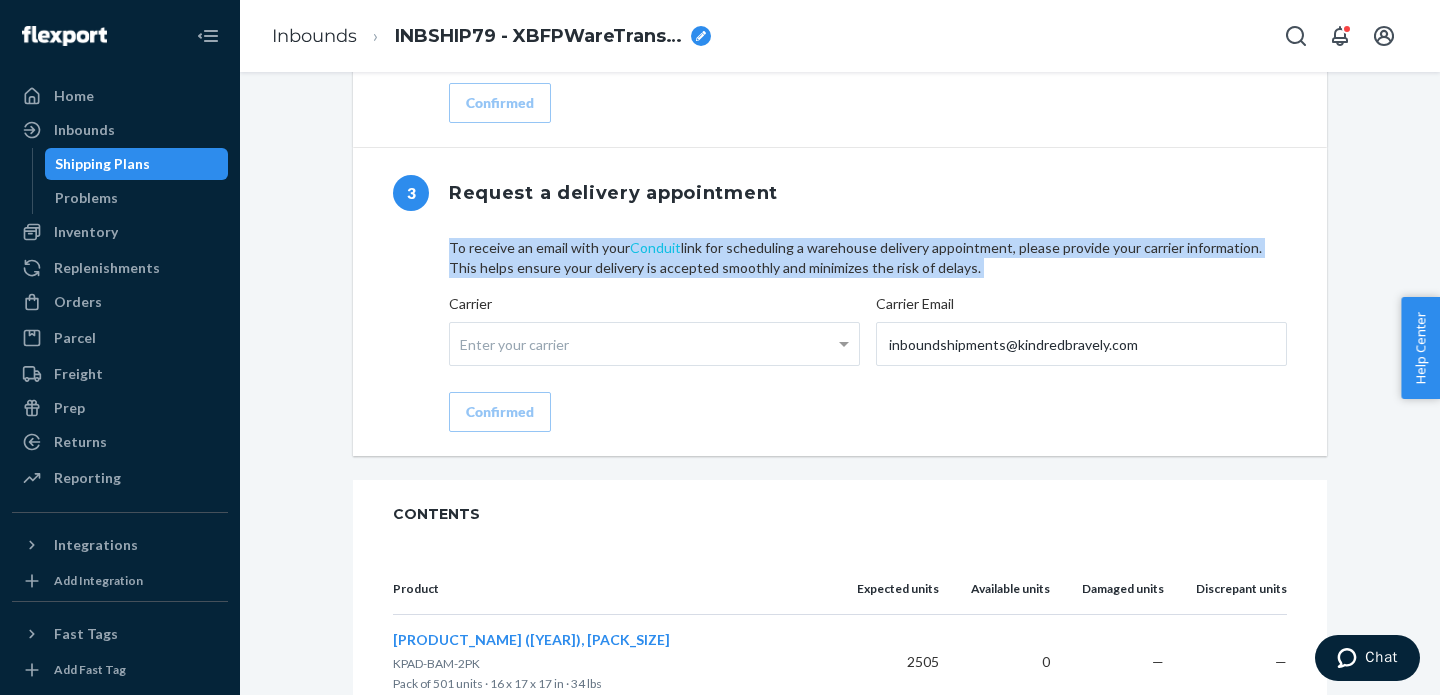 click on "Conduit" at bounding box center (655, 247) 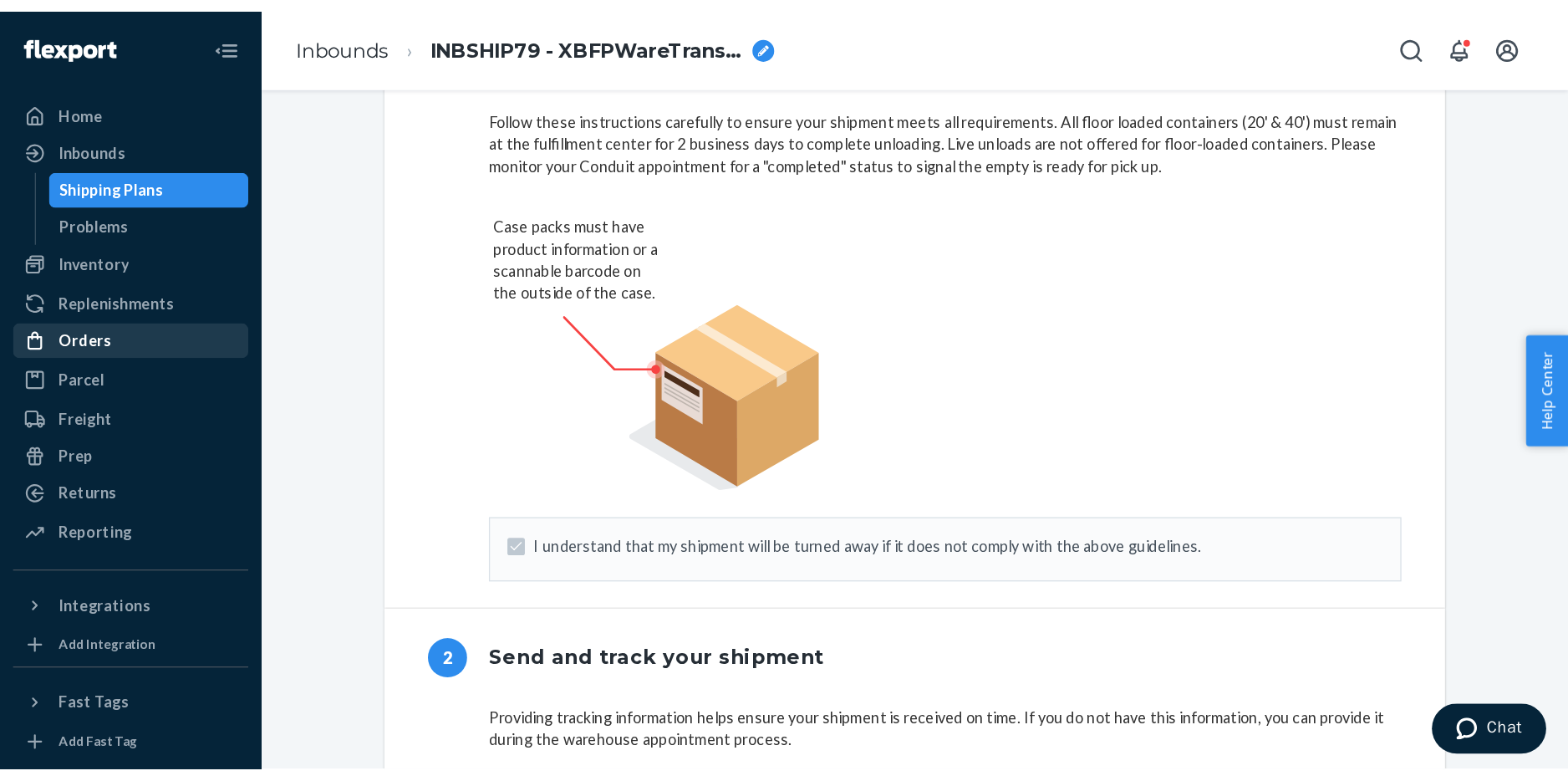 scroll, scrollTop: 0, scrollLeft: 0, axis: both 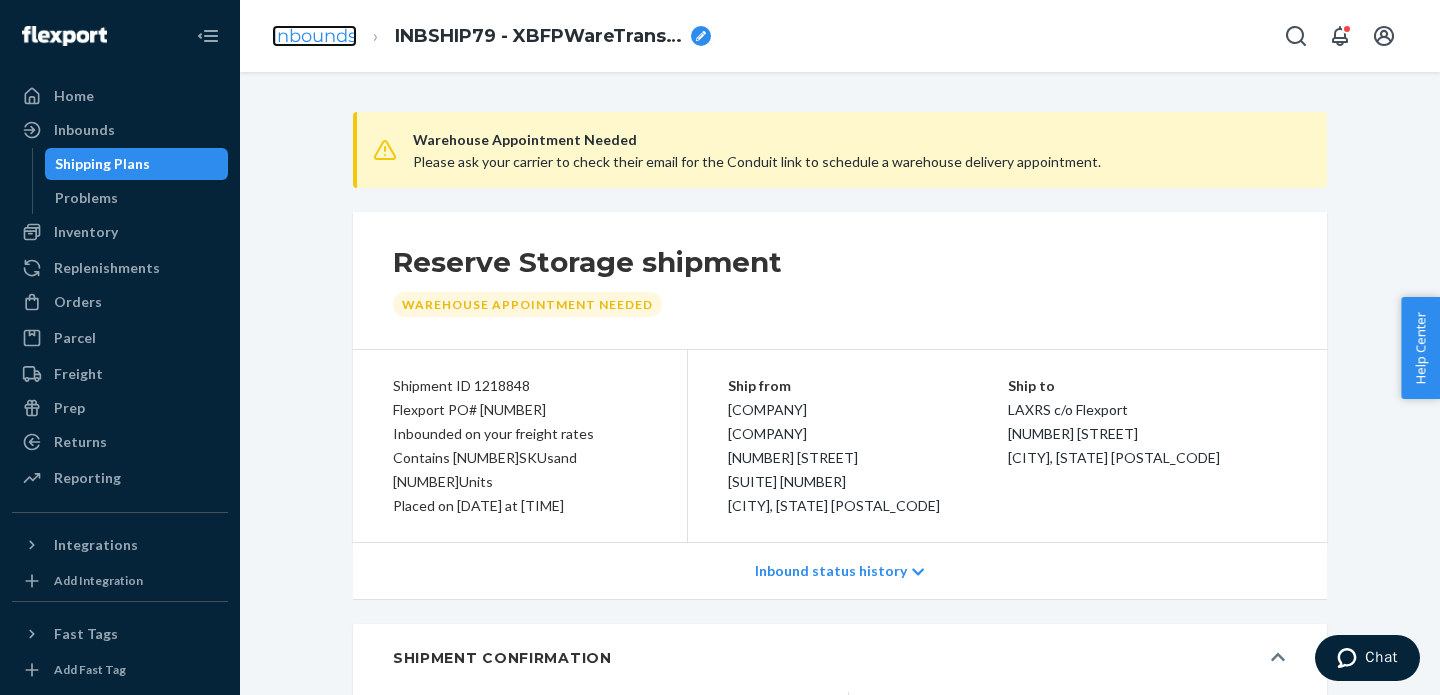 click on "Inbounds" at bounding box center [314, 36] 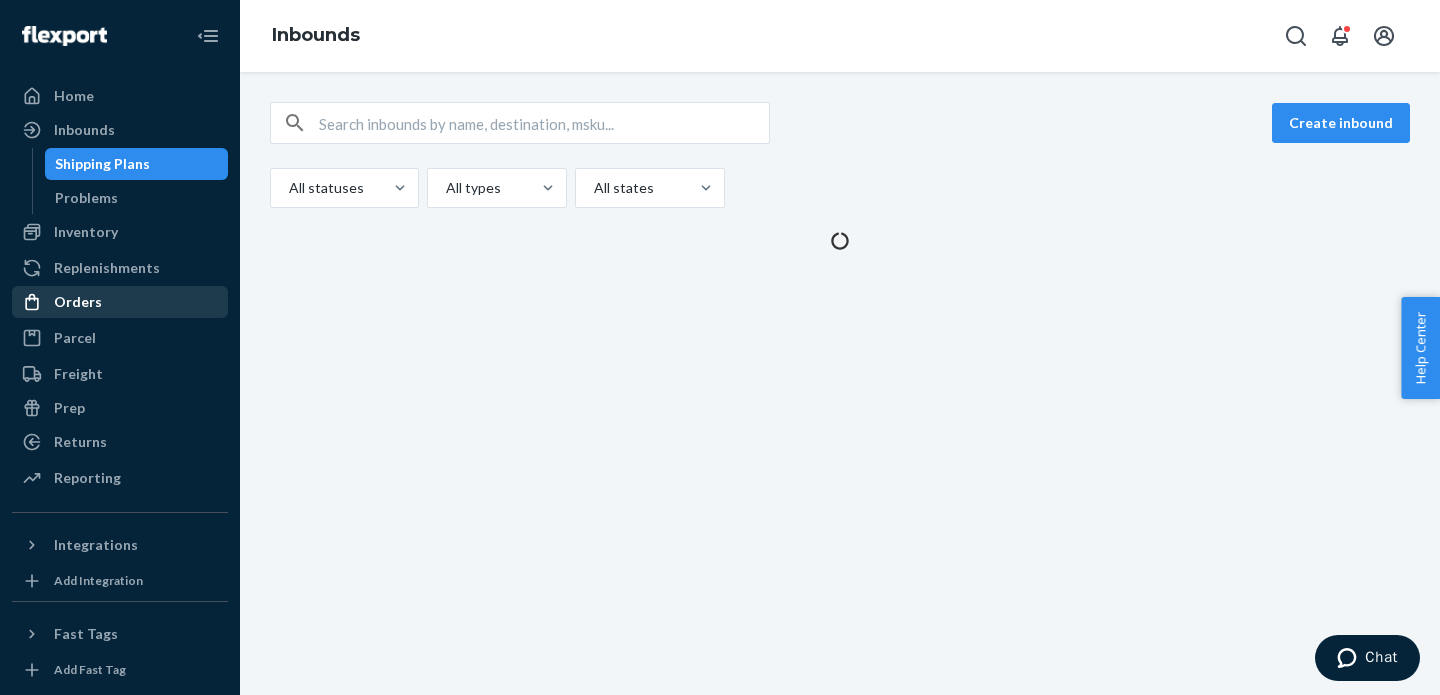 click on "Orders" at bounding box center (120, 302) 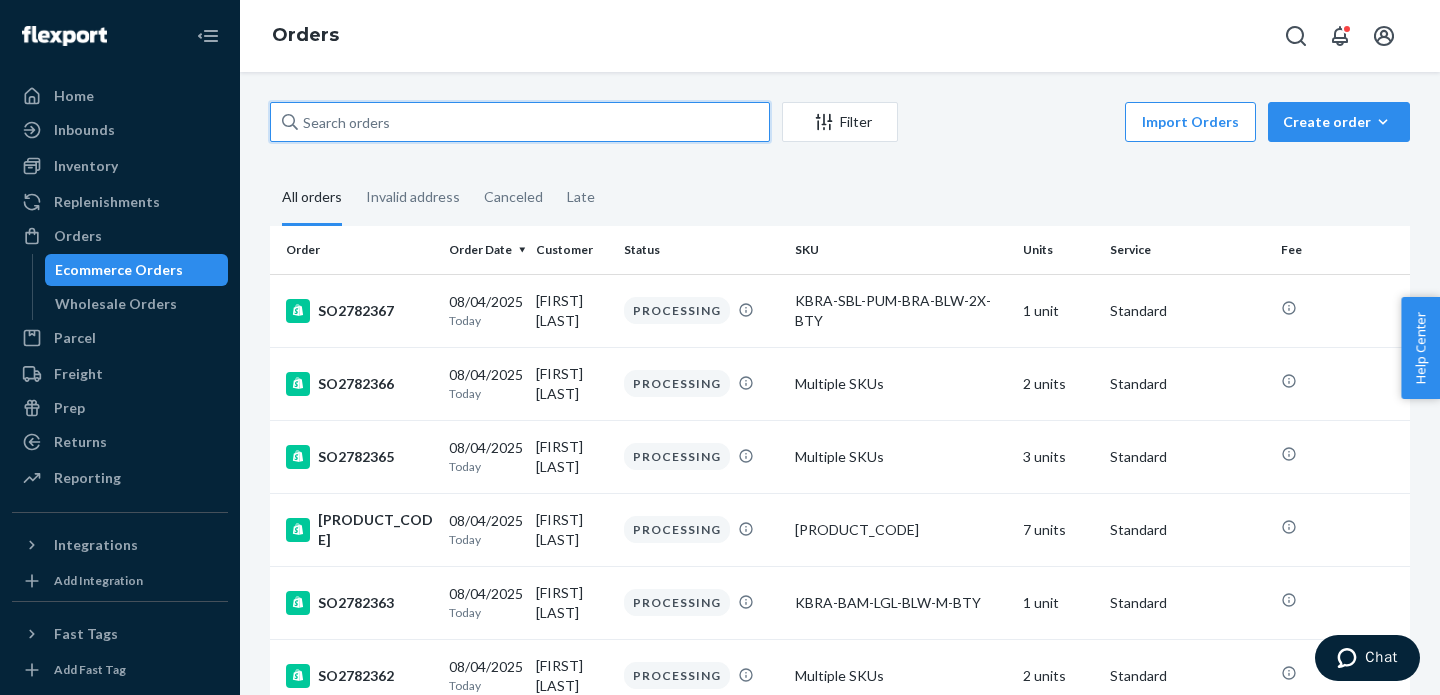 click at bounding box center (520, 122) 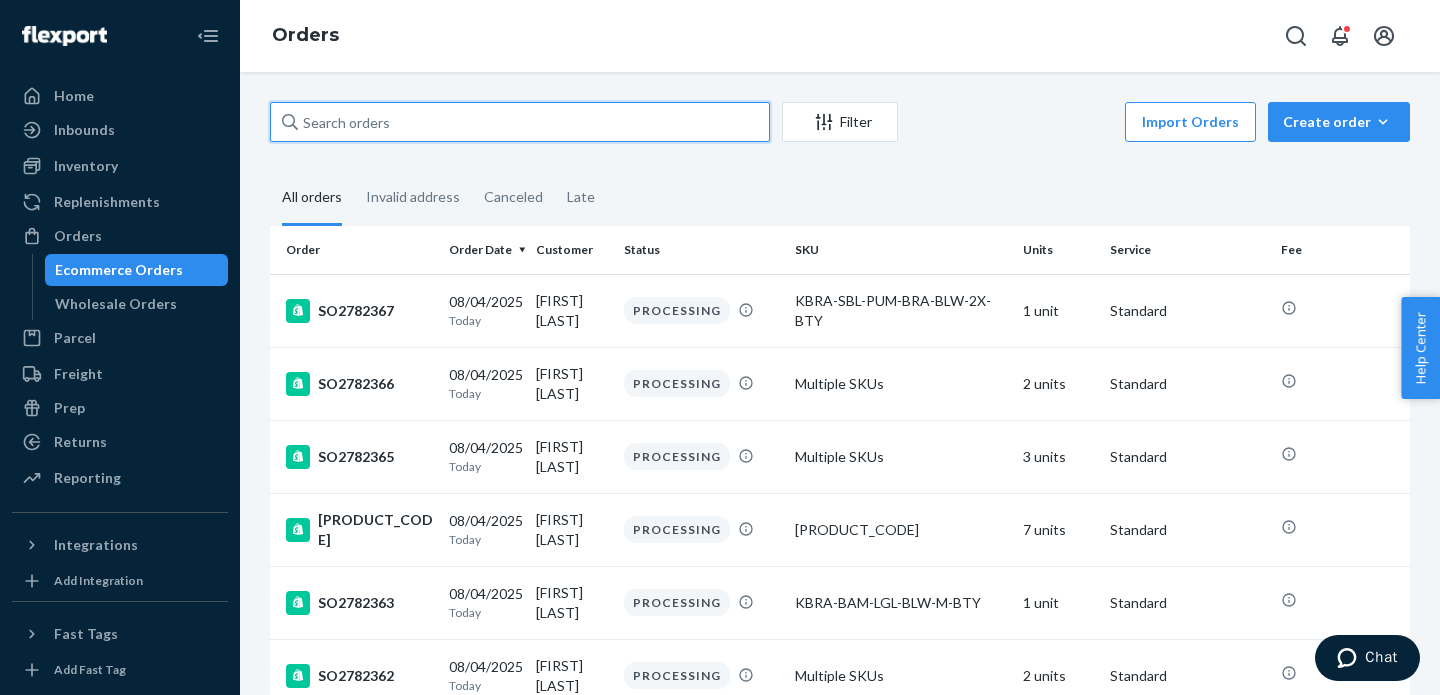 paste on "SO2782172" 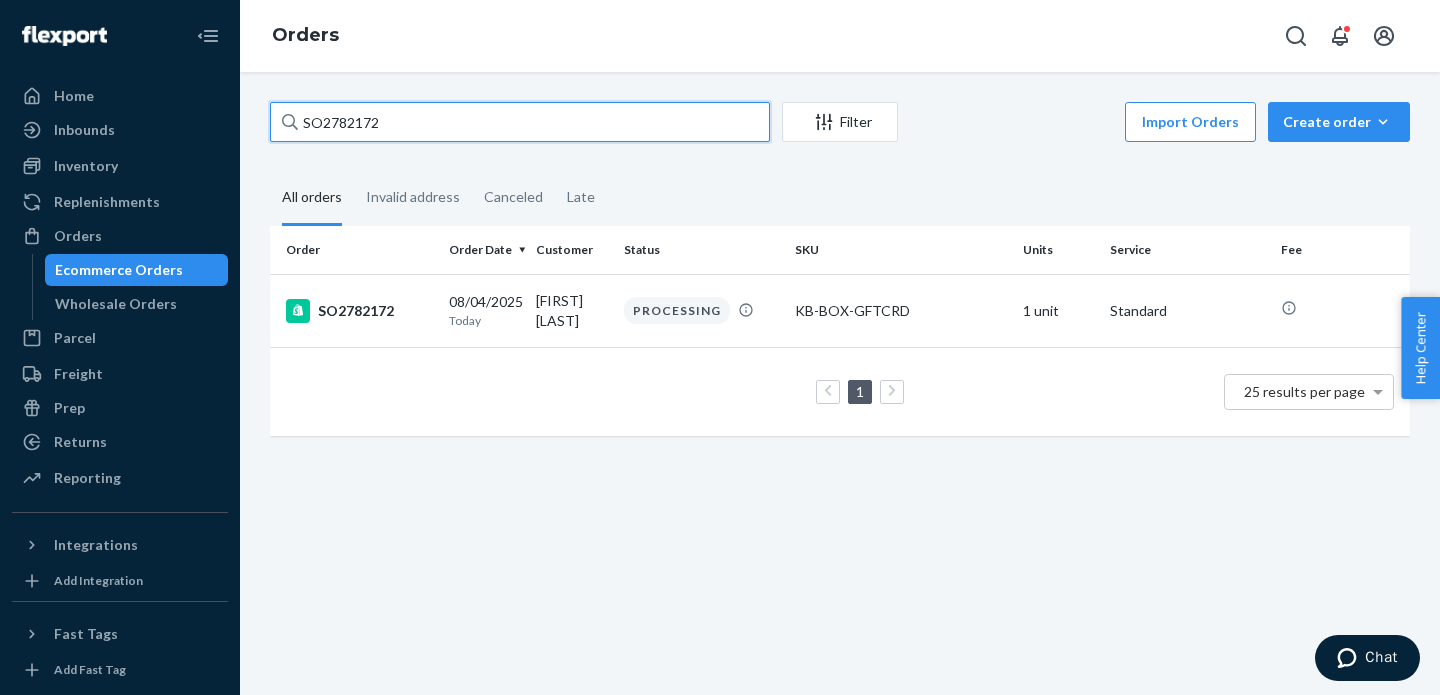 type on "SO2782172" 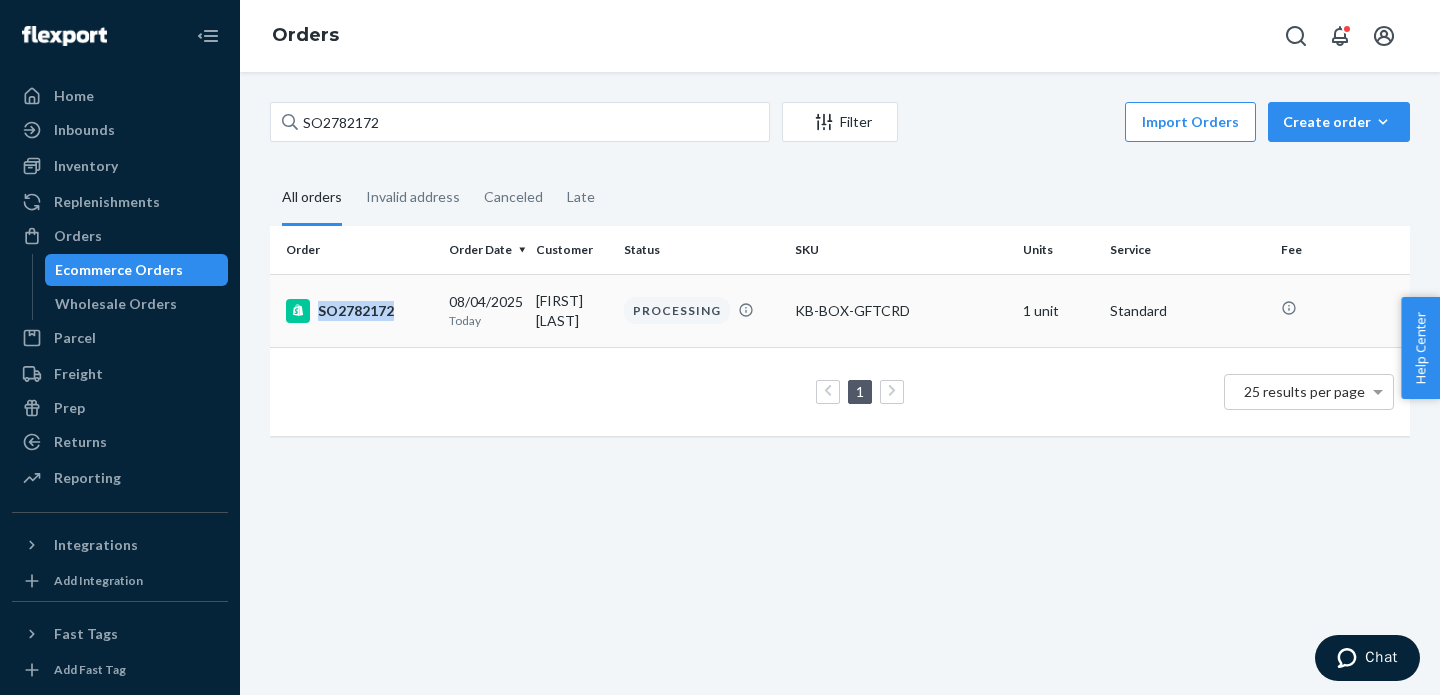 copy on "SO2782172" 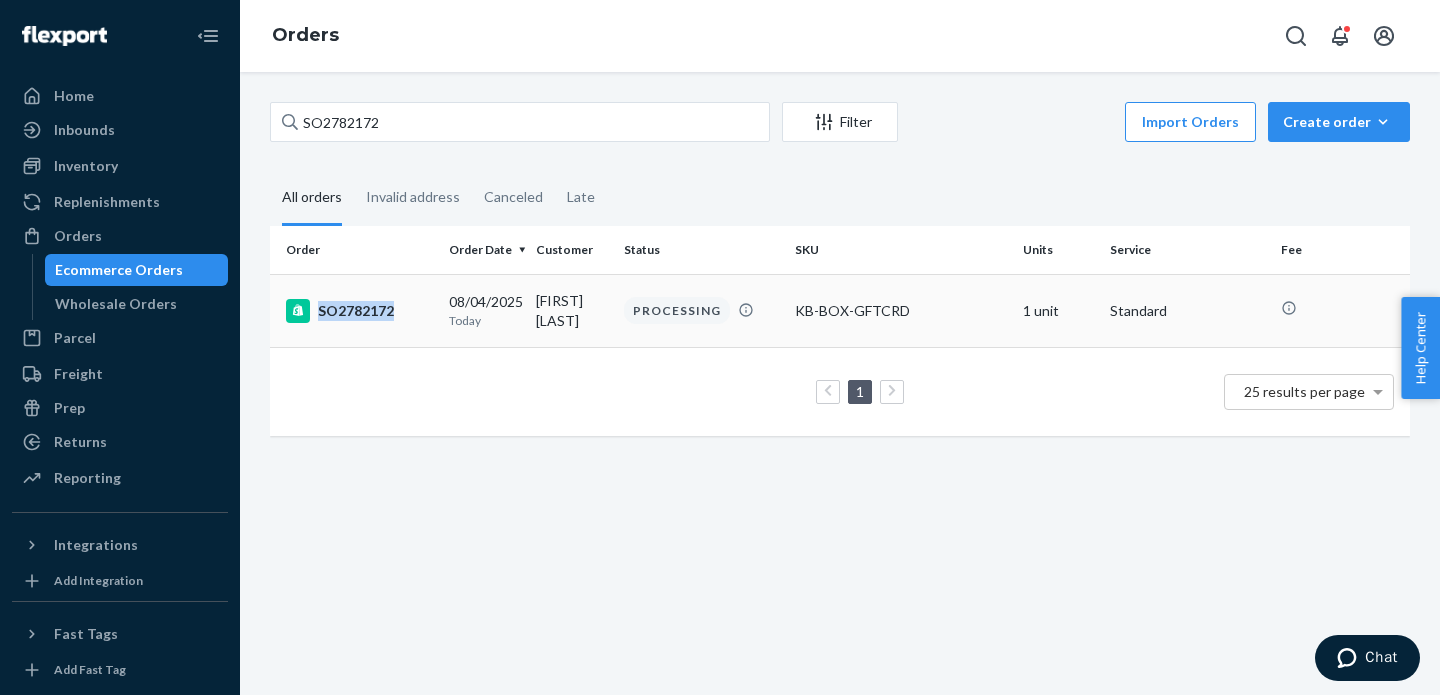 drag, startPoint x: 318, startPoint y: 308, endPoint x: 391, endPoint y: 311, distance: 73.061615 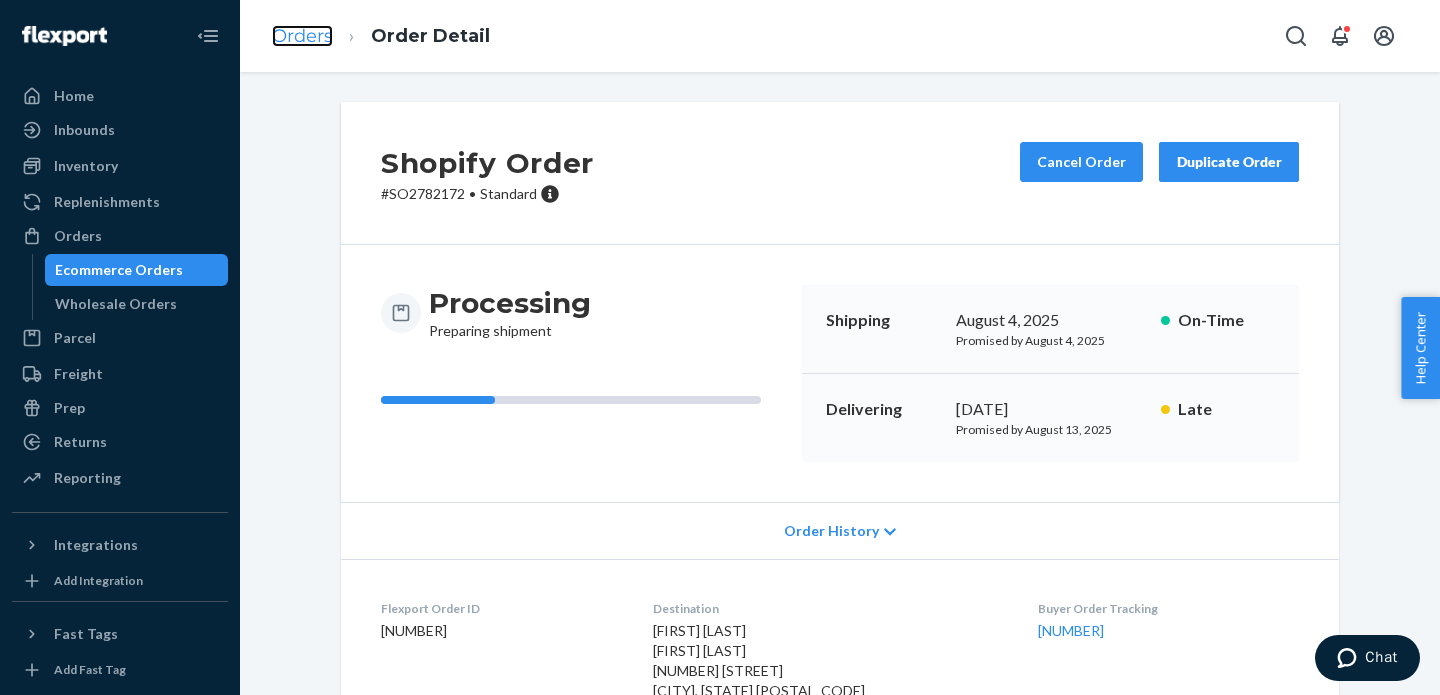click on "Orders" at bounding box center [302, 36] 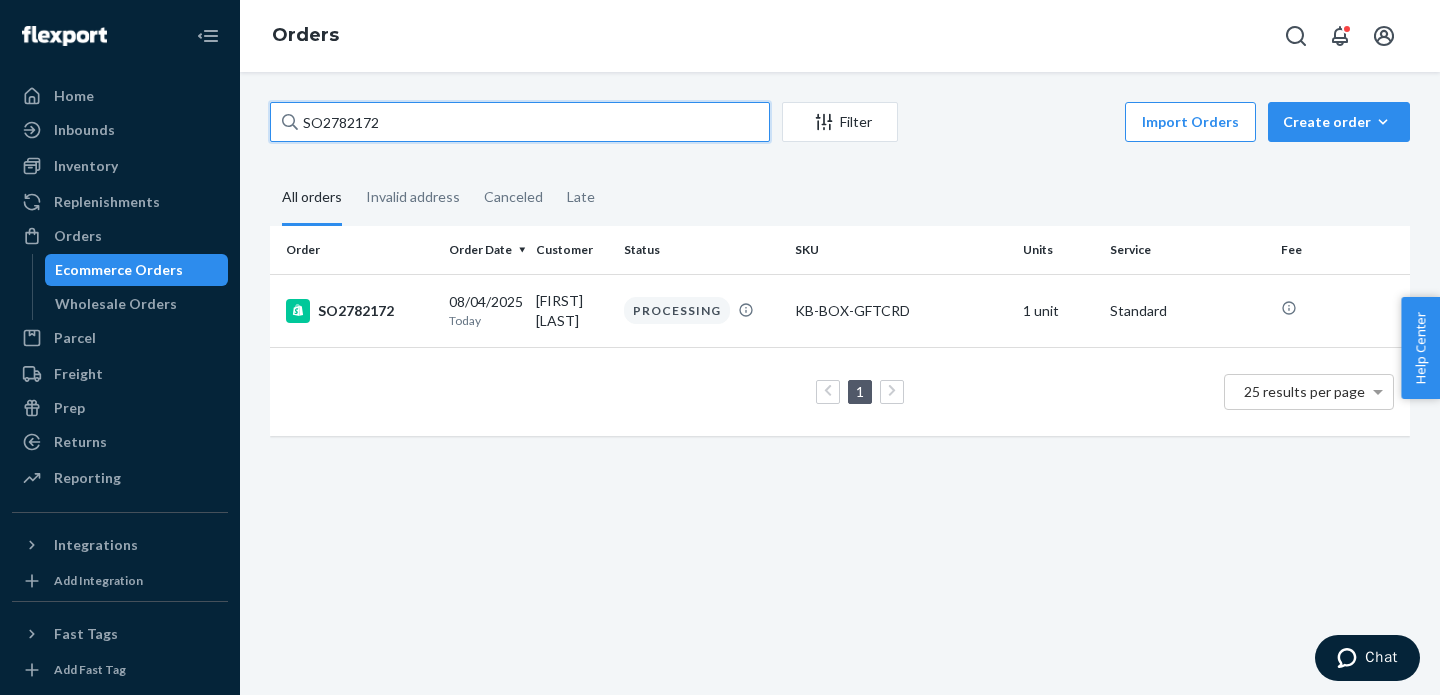 click on "SO2782172" at bounding box center [520, 122] 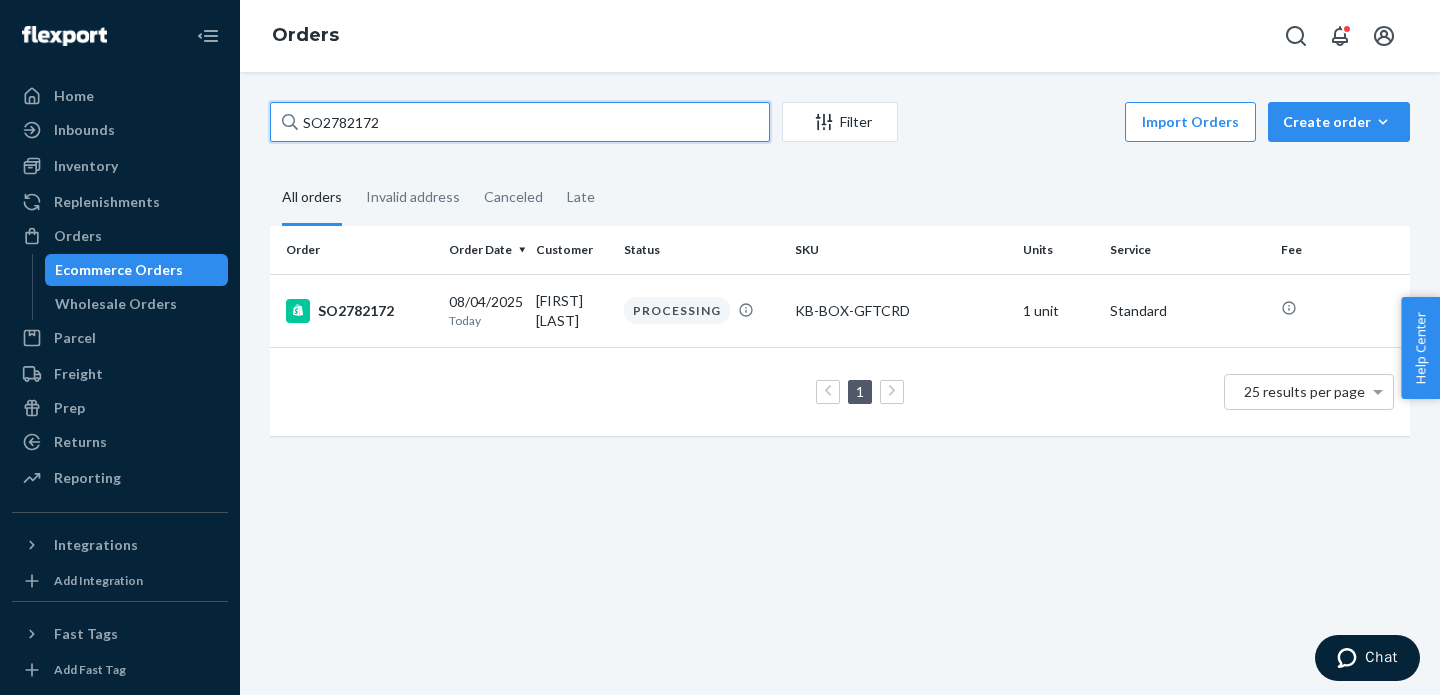 click on "SO2782172" at bounding box center (520, 122) 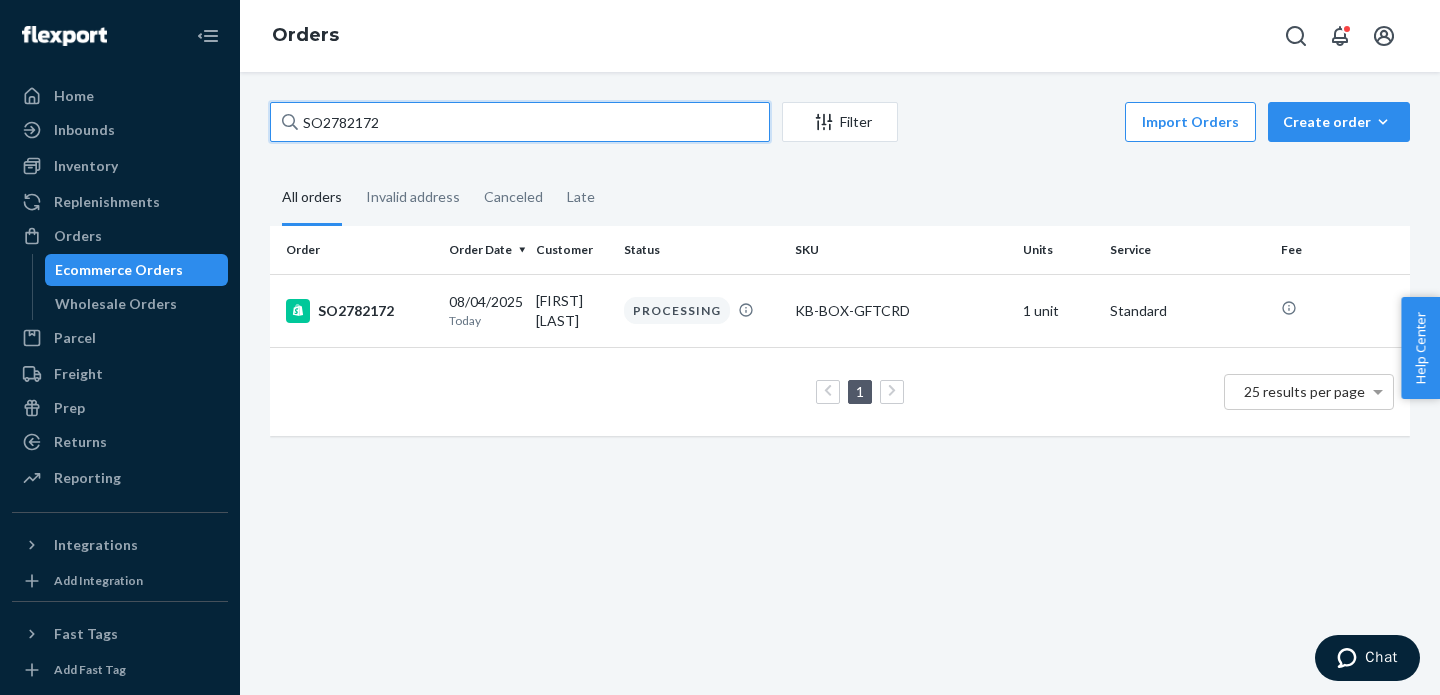 click on "SO2782172" at bounding box center [520, 122] 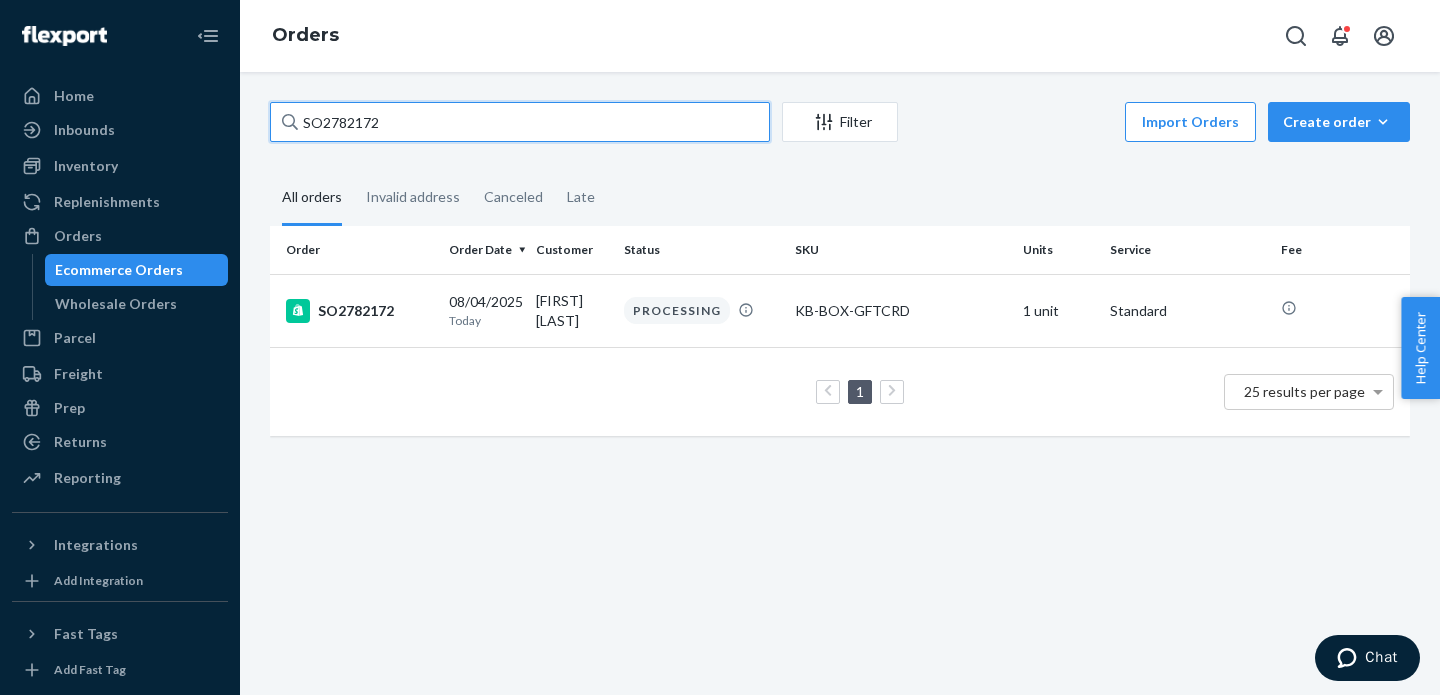 paste on "89" 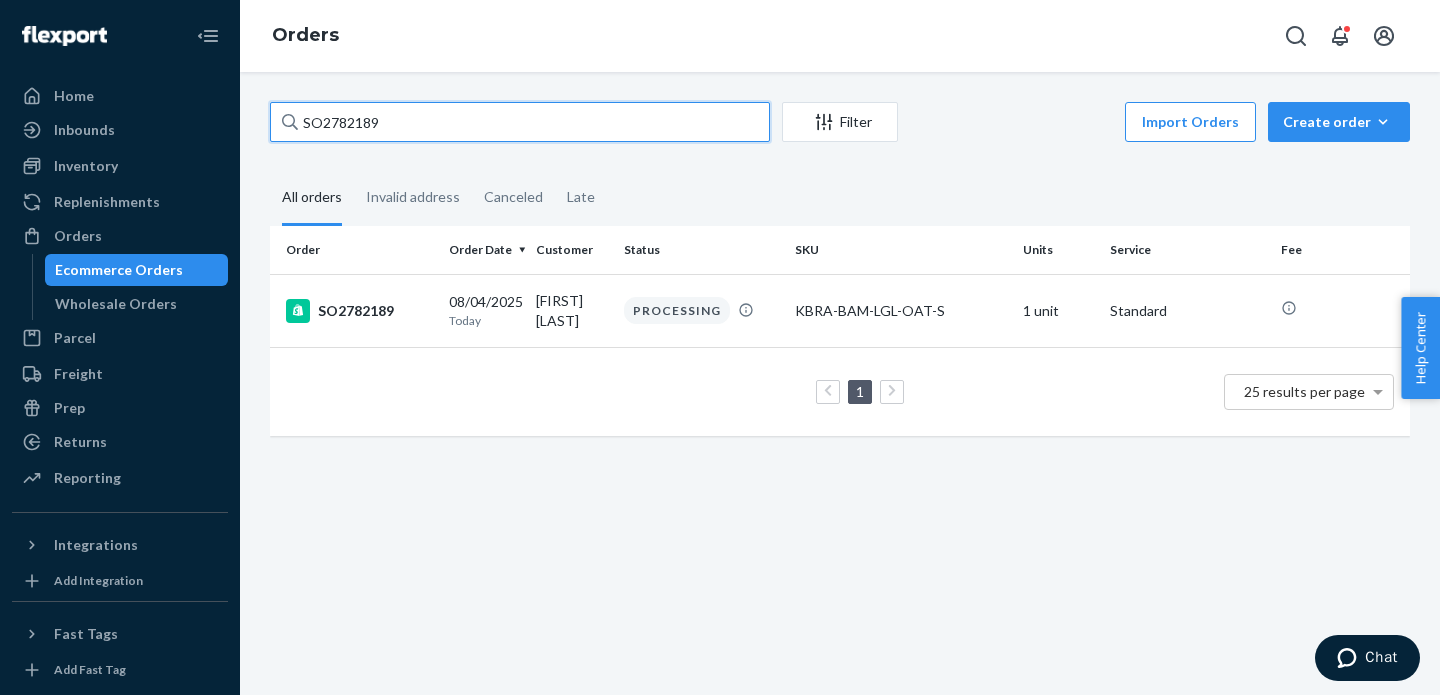 click on "SO2782189" at bounding box center (520, 122) 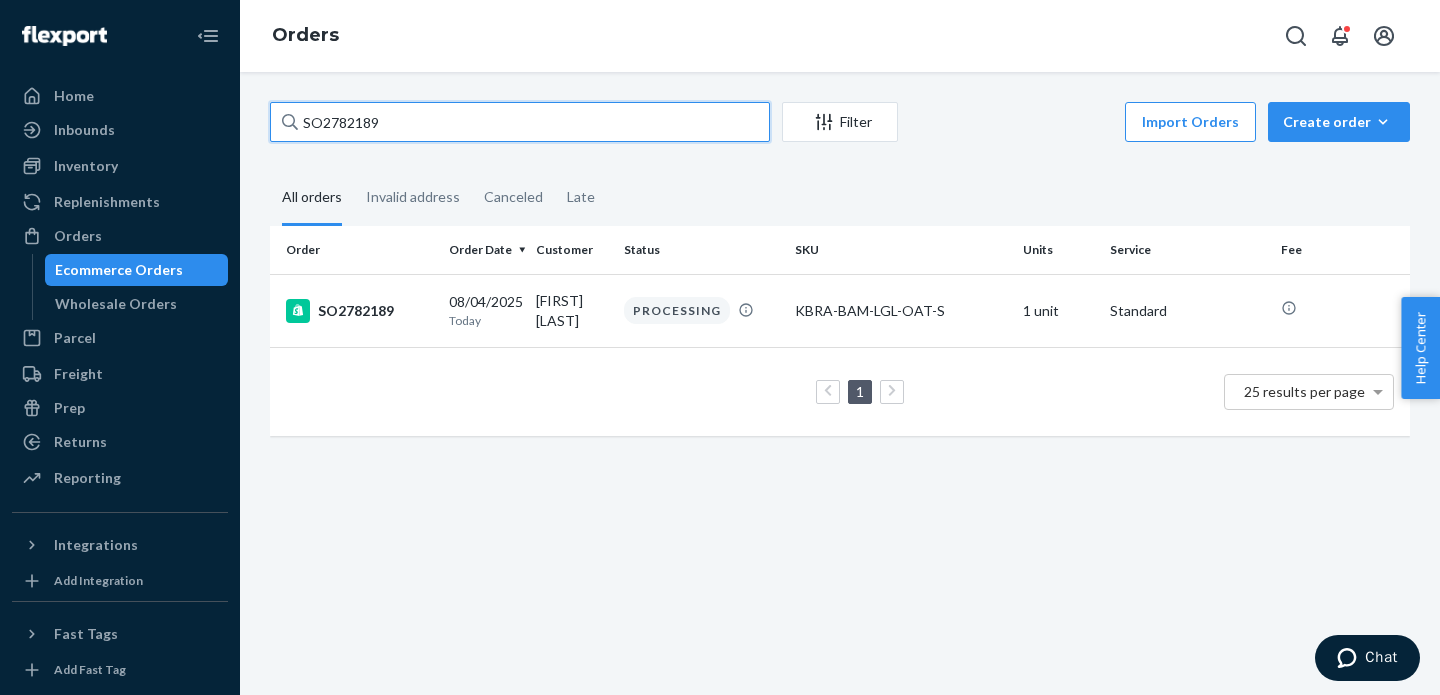 click on "SO2782189" at bounding box center [520, 122] 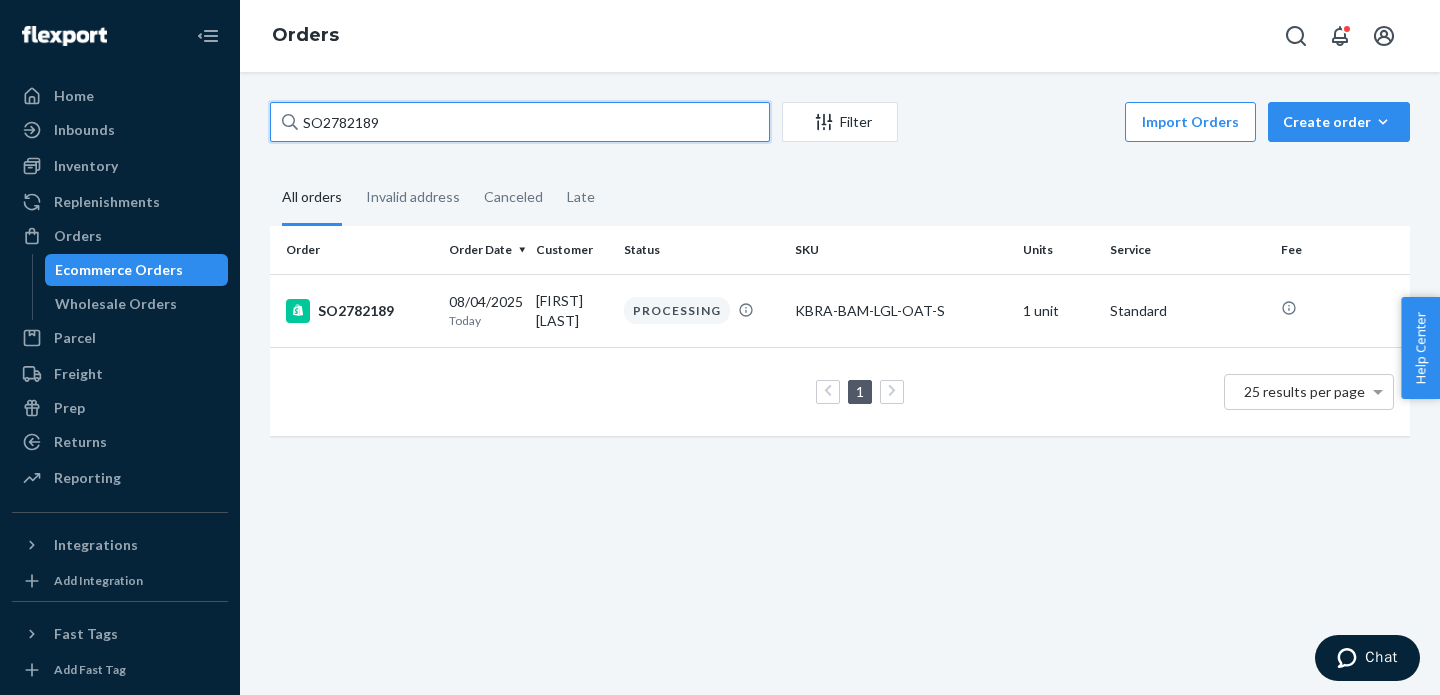 click on "SO2782189" at bounding box center [520, 122] 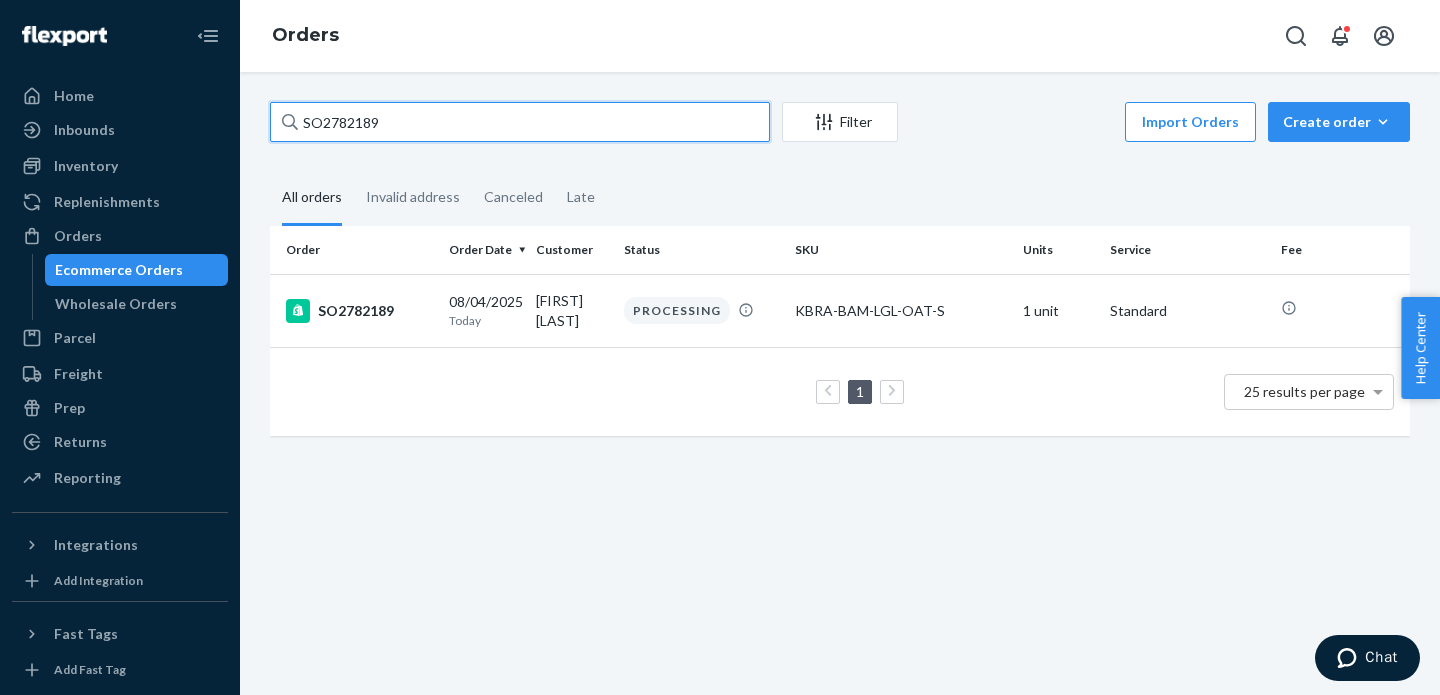 paste on "90" 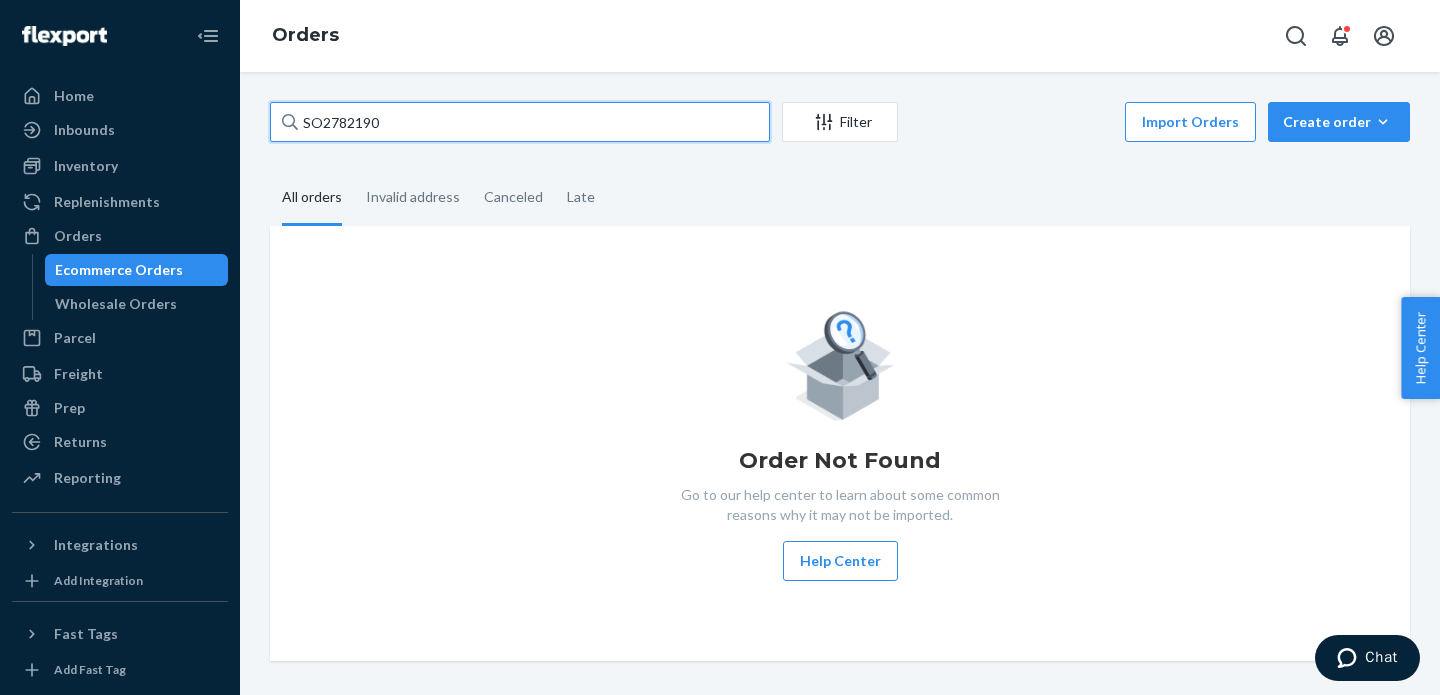 click on "SO2782190" at bounding box center [520, 122] 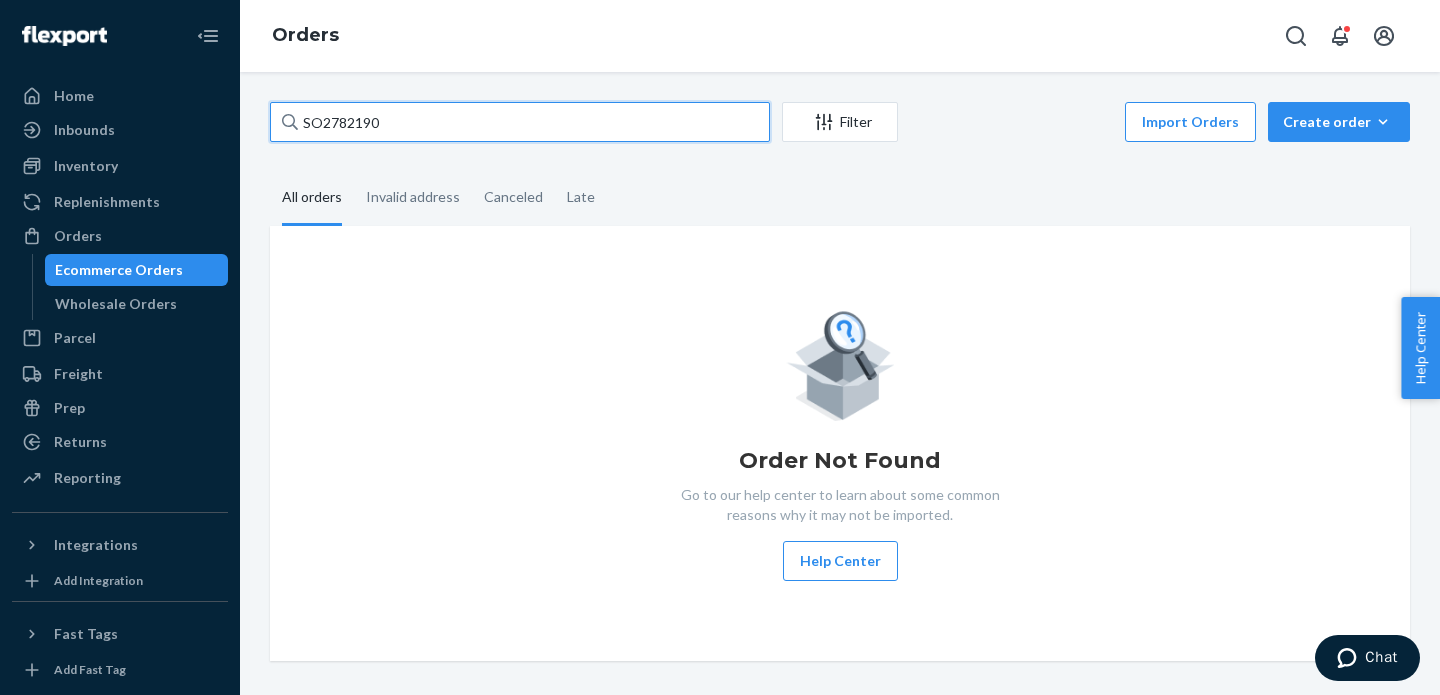 click on "SO2782190" at bounding box center (520, 122) 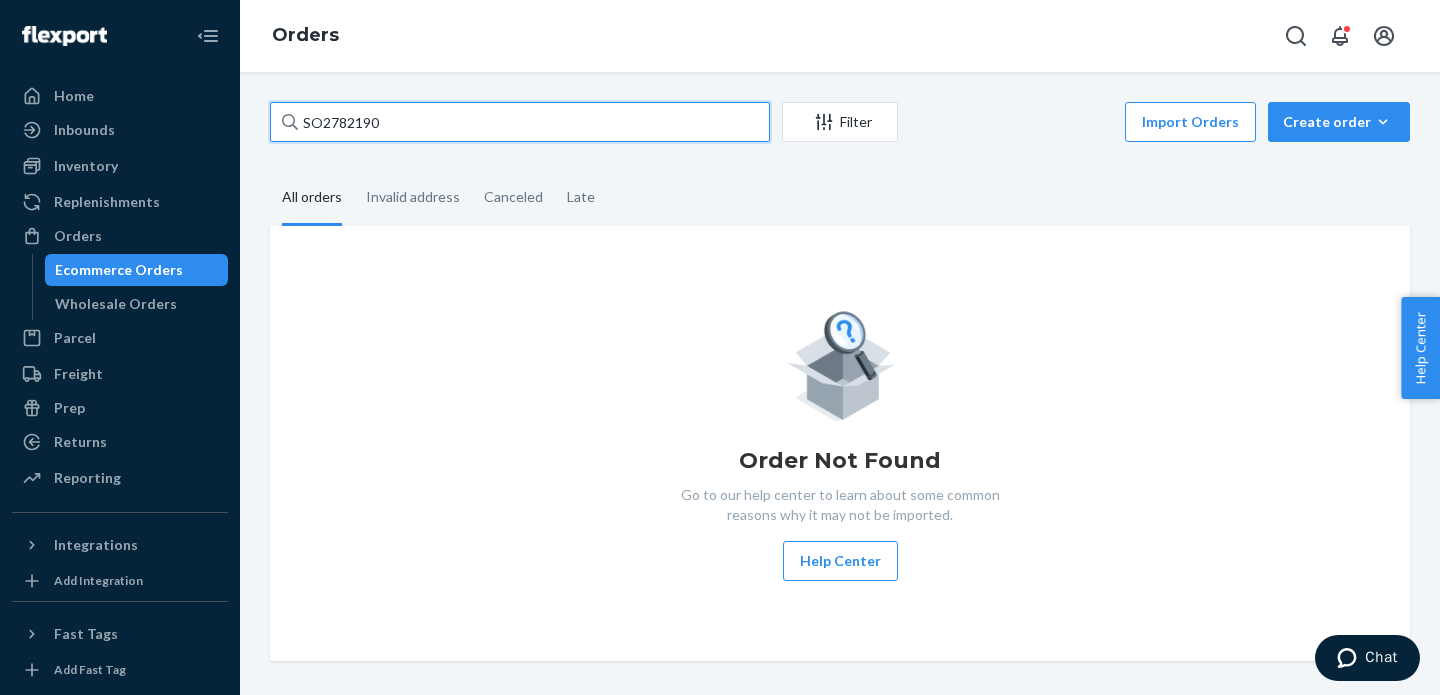 click on "SO2782190" at bounding box center (520, 122) 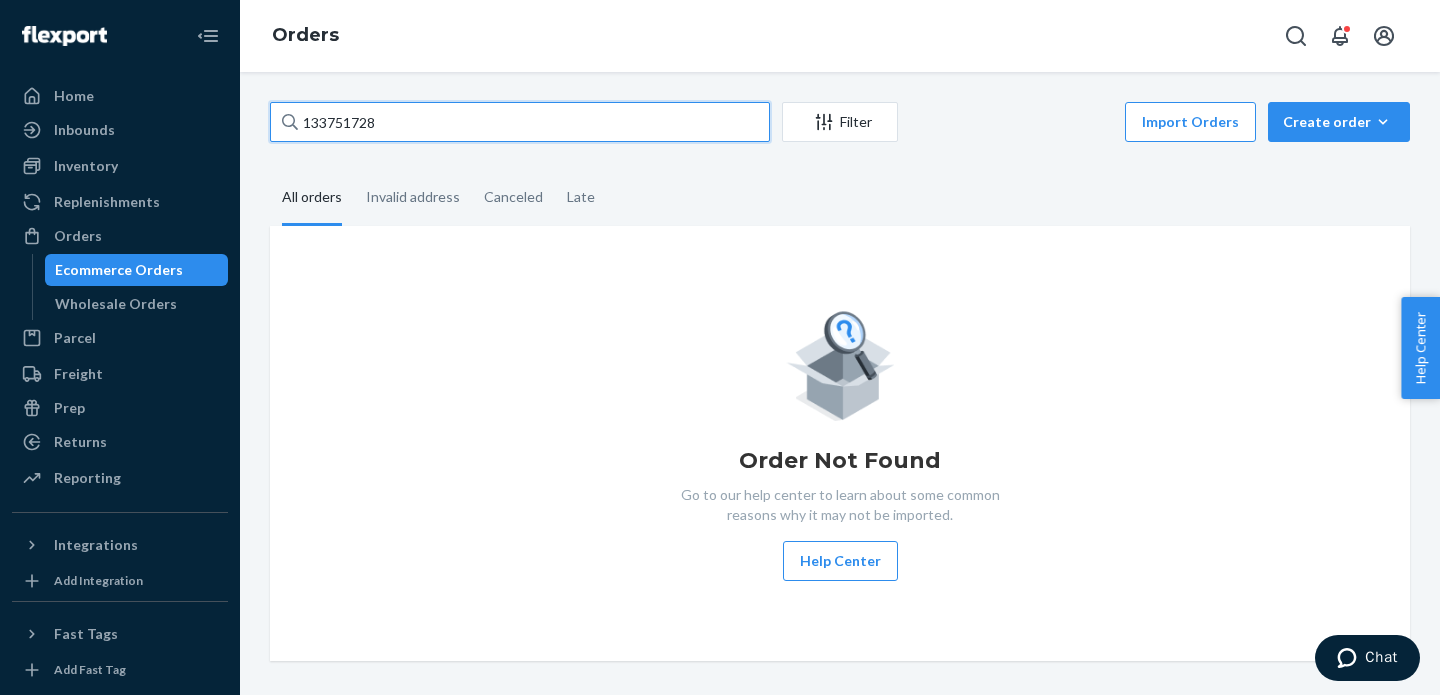 click on "133751728" at bounding box center (520, 122) 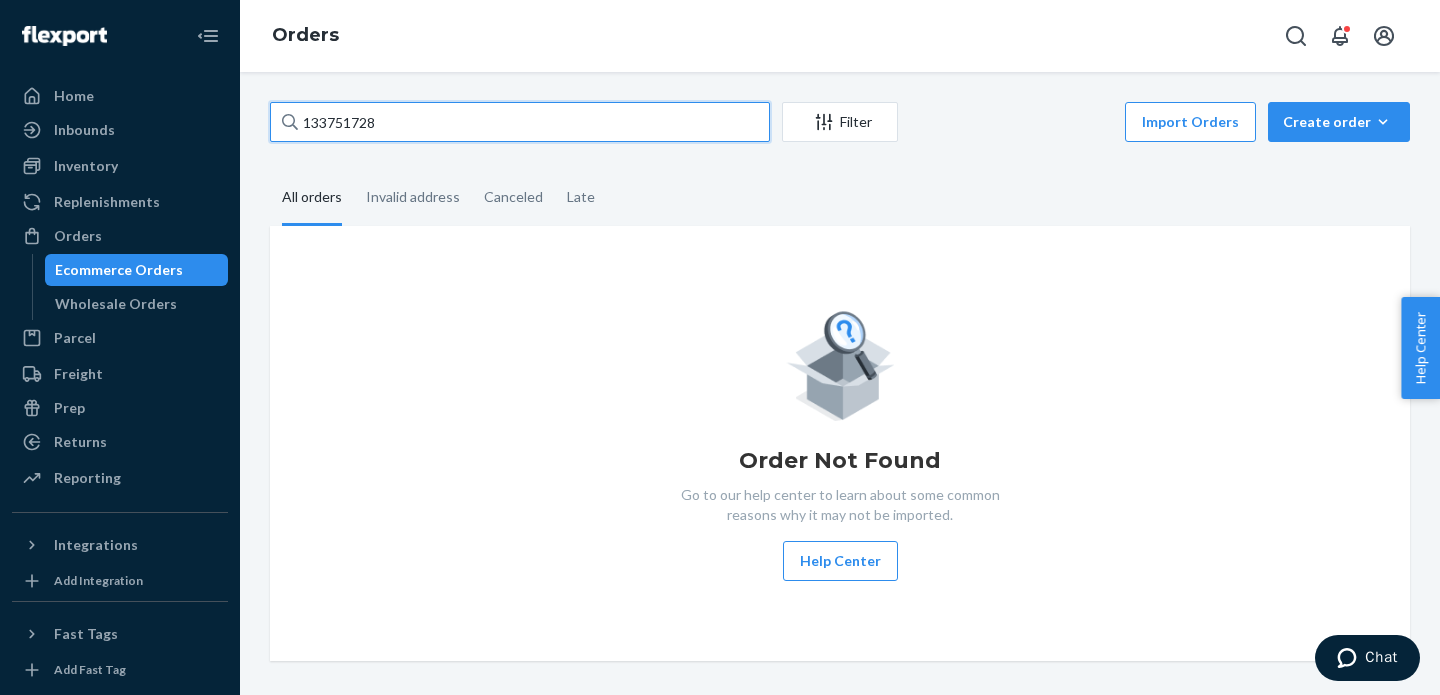 click on "133751728" at bounding box center (520, 122) 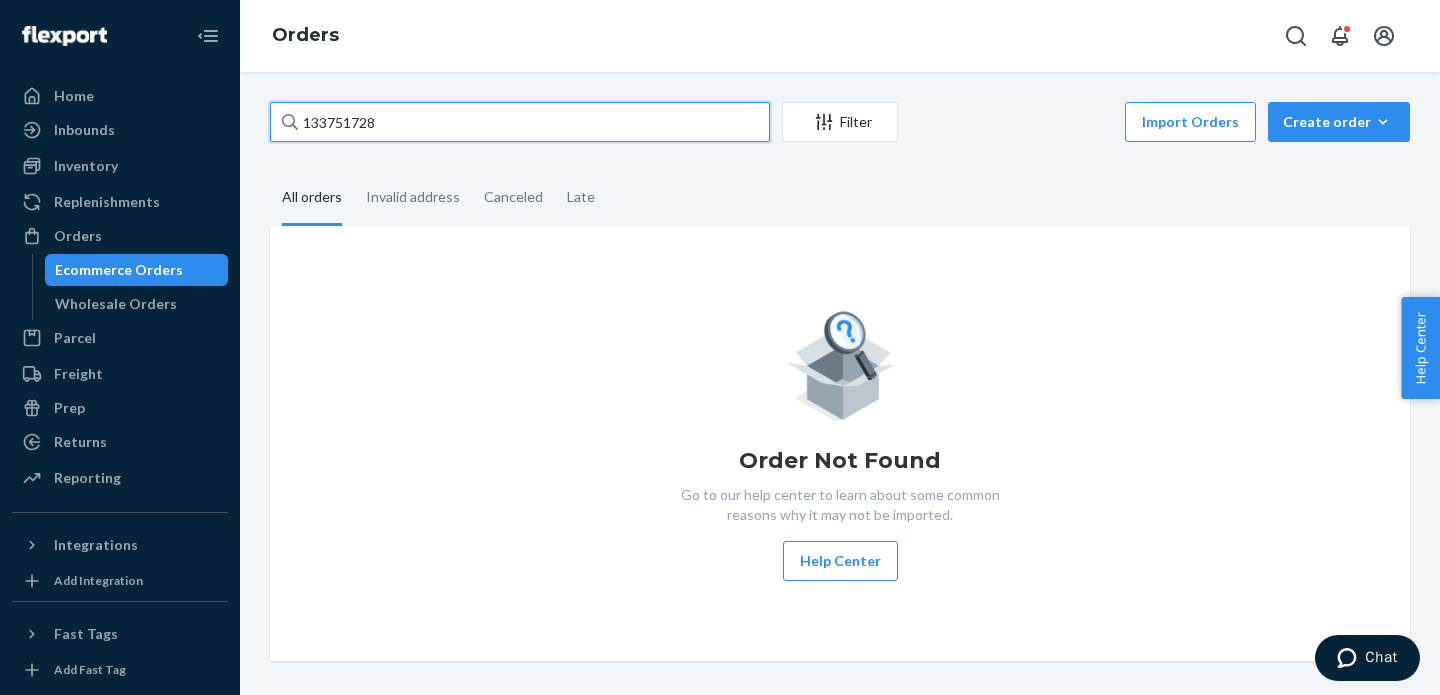 paste on "SO2782190" 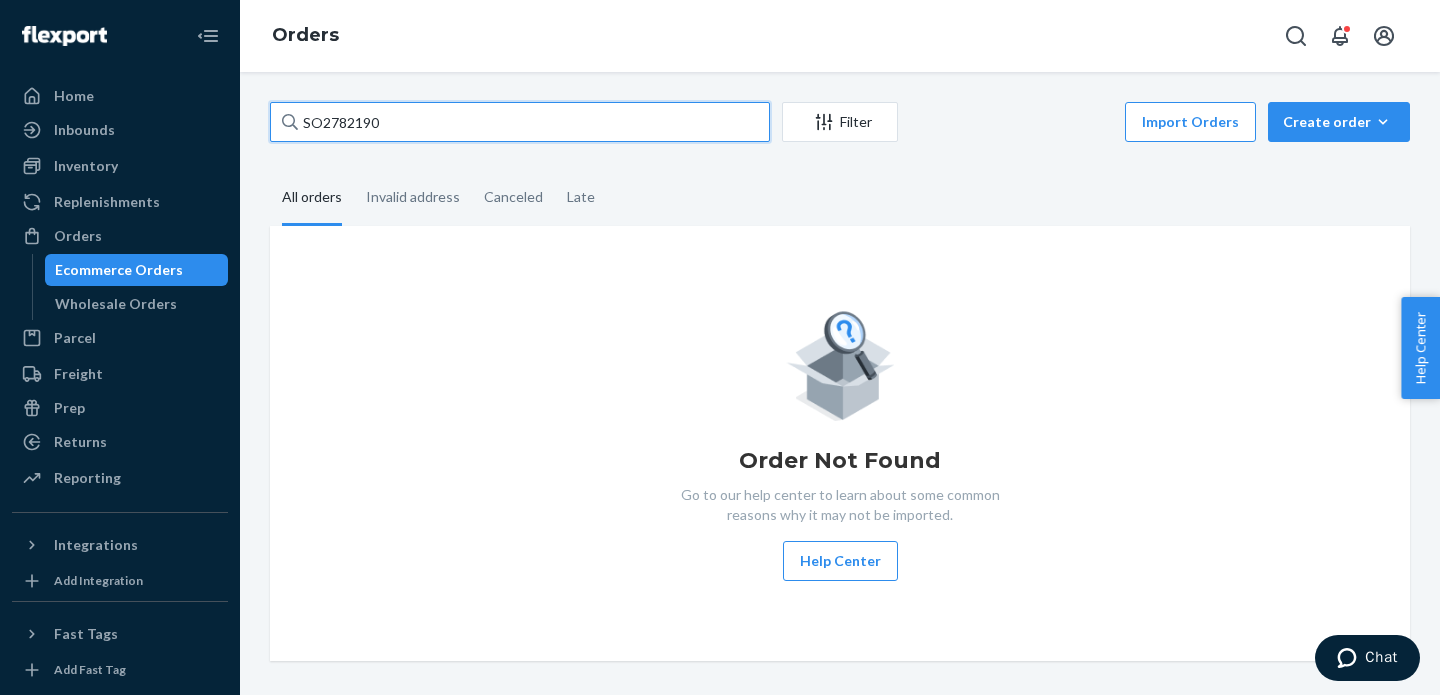 type on "SO2782190" 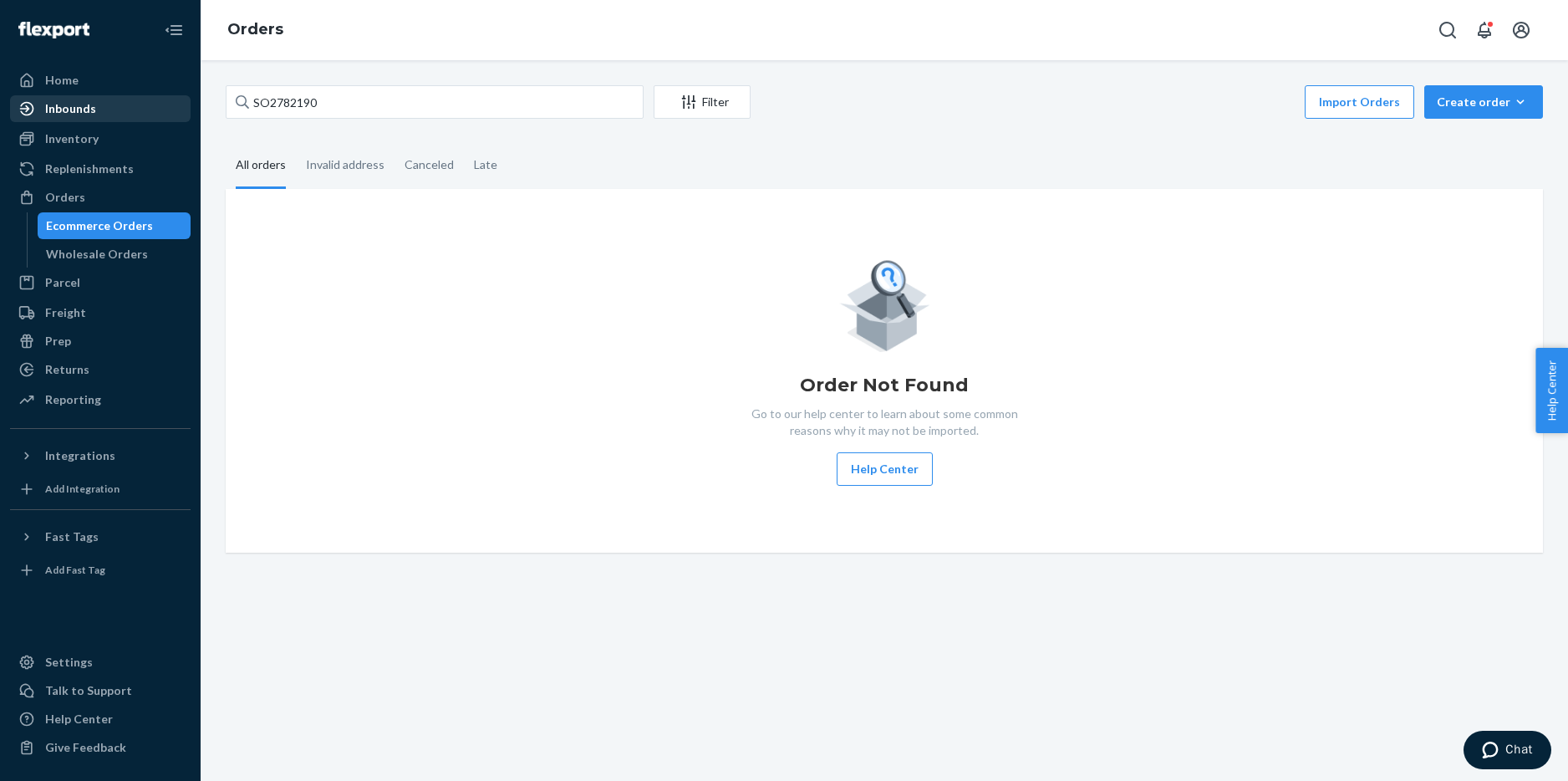 click on "Inbounds" at bounding box center [70, 109] 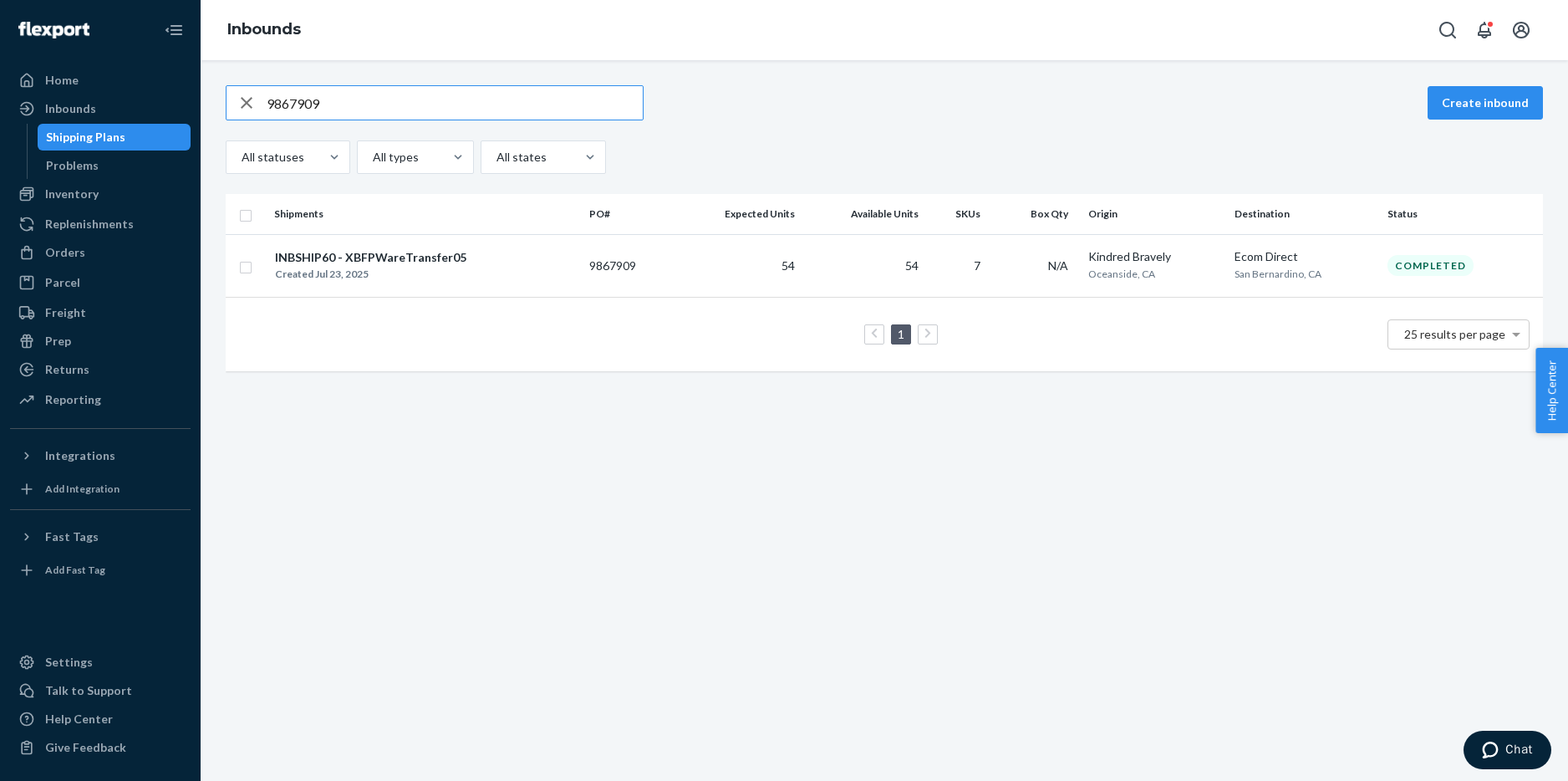click on "9867909" at bounding box center [455, 103] 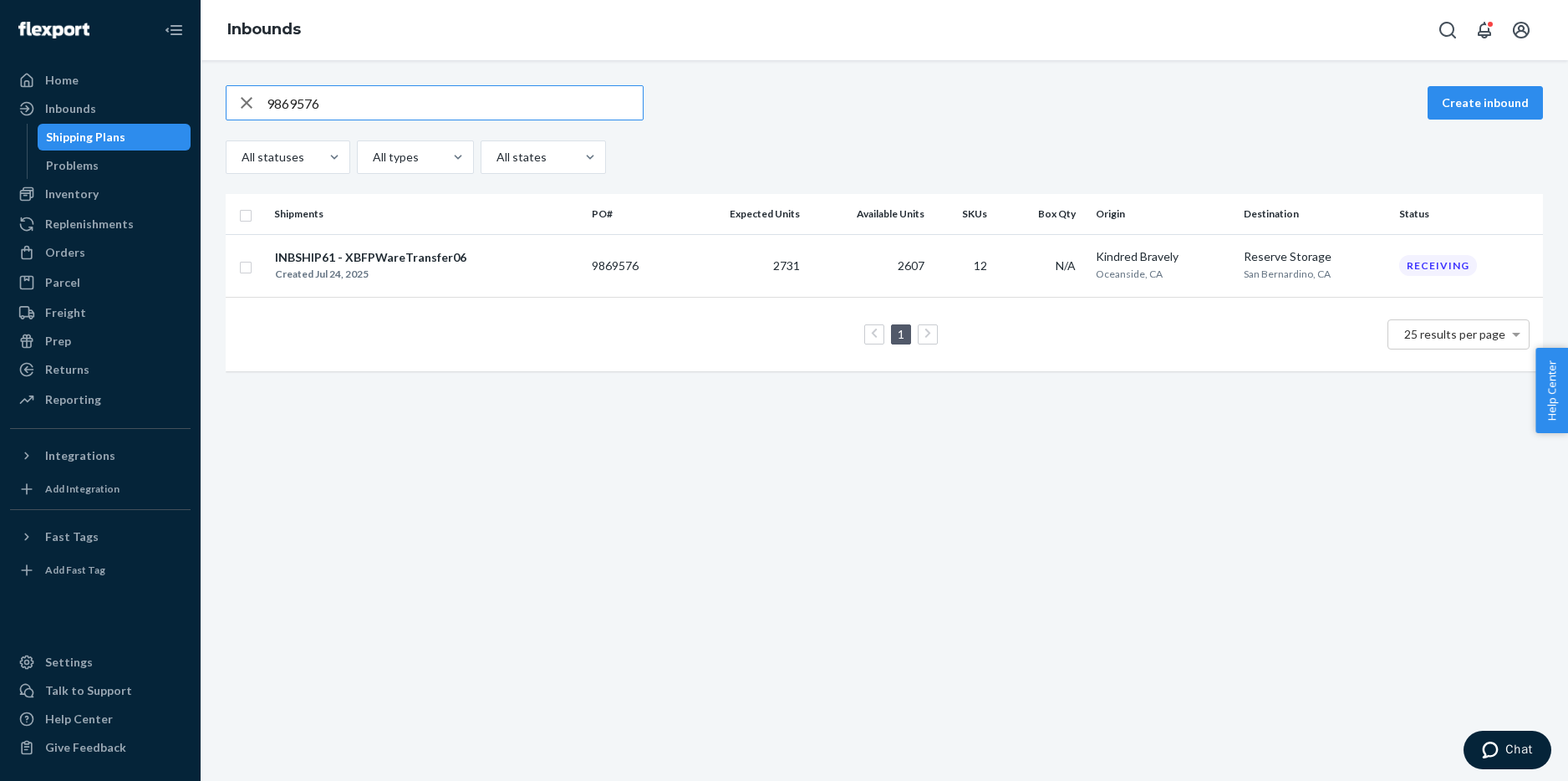 click on "9869576" at bounding box center [455, 103] 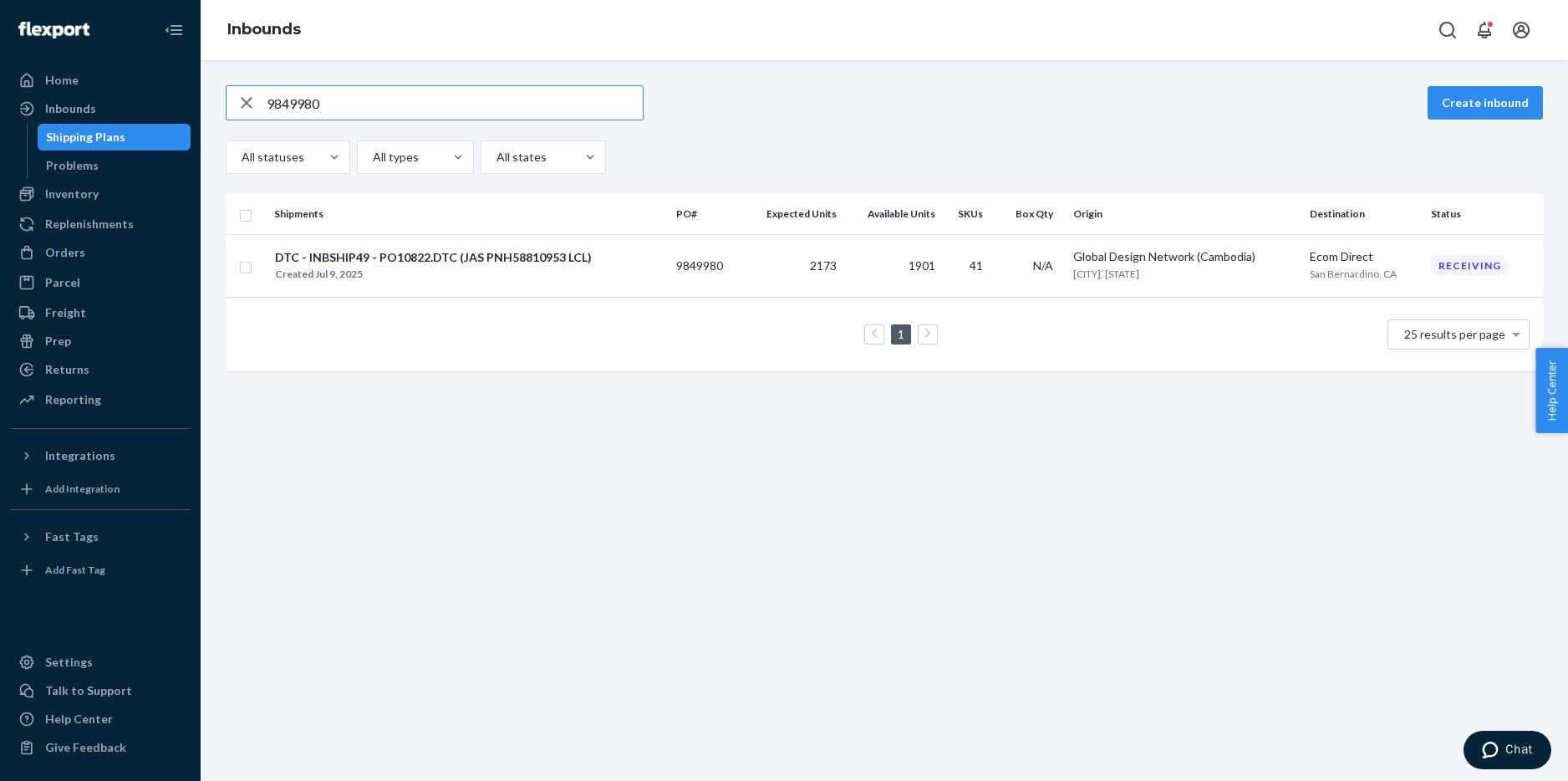 click on "9849980" at bounding box center (455, 103) 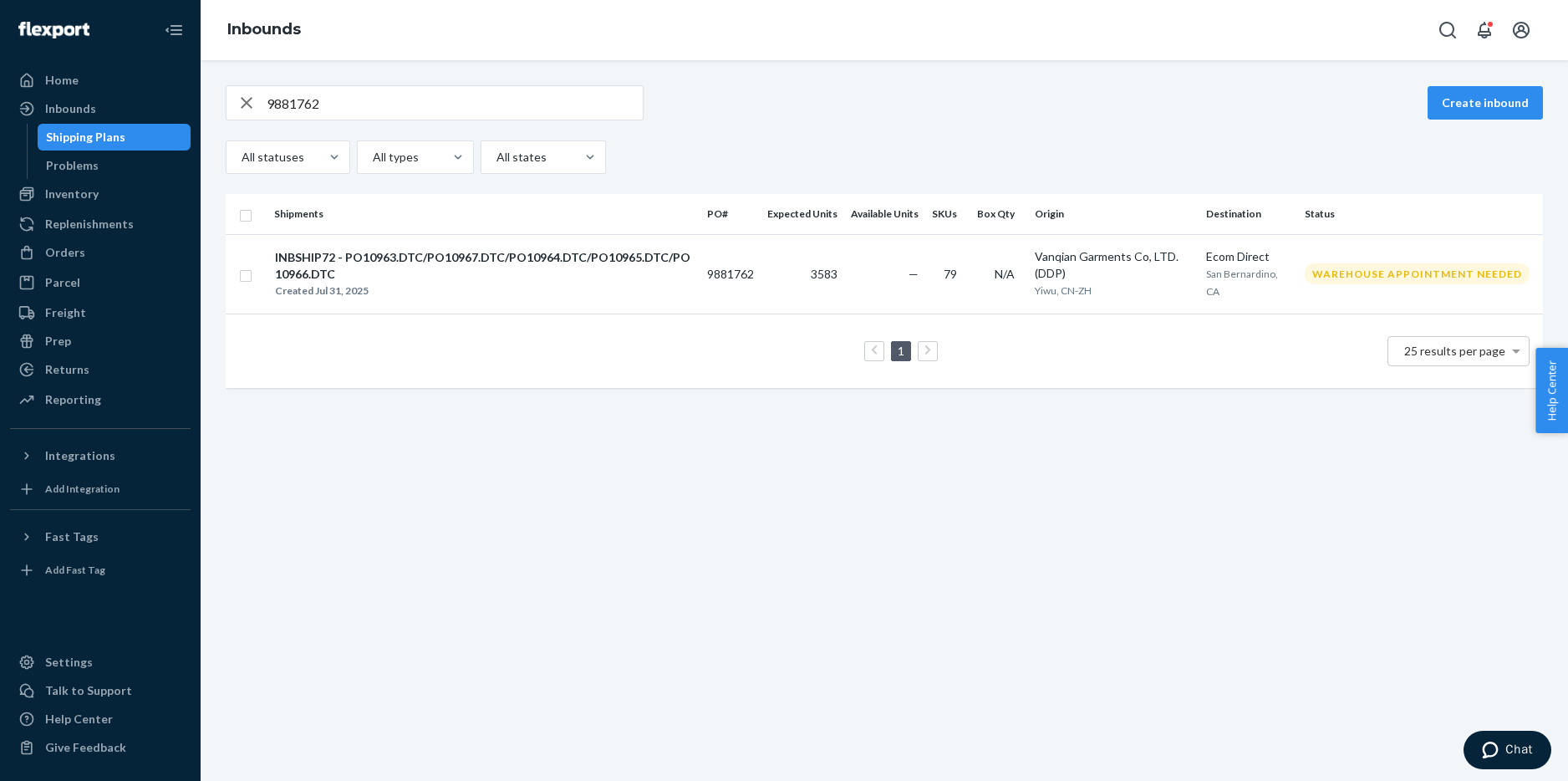 click on "9881762" at bounding box center [455, 103] 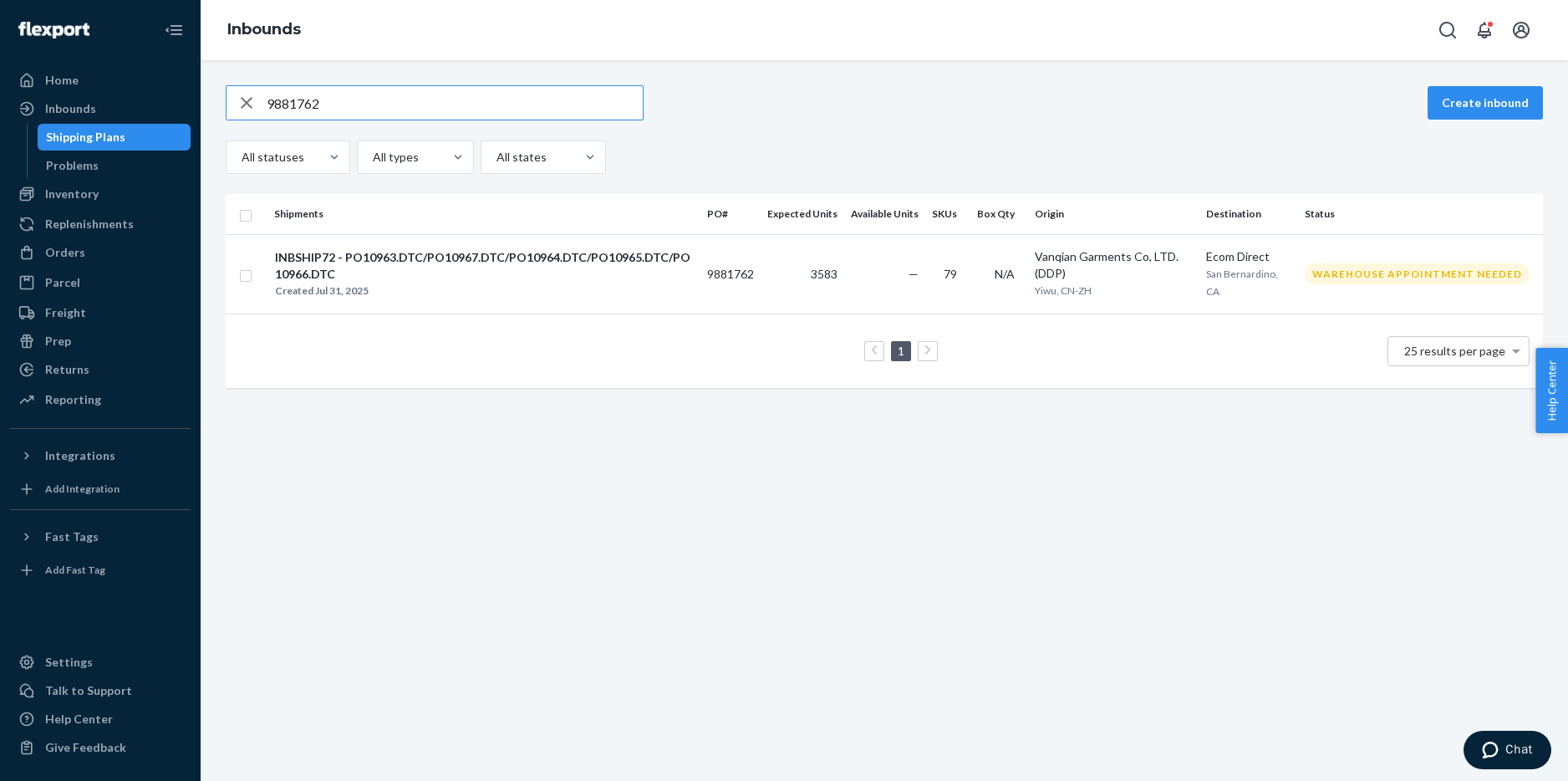 click on "9881762" at bounding box center (455, 103) 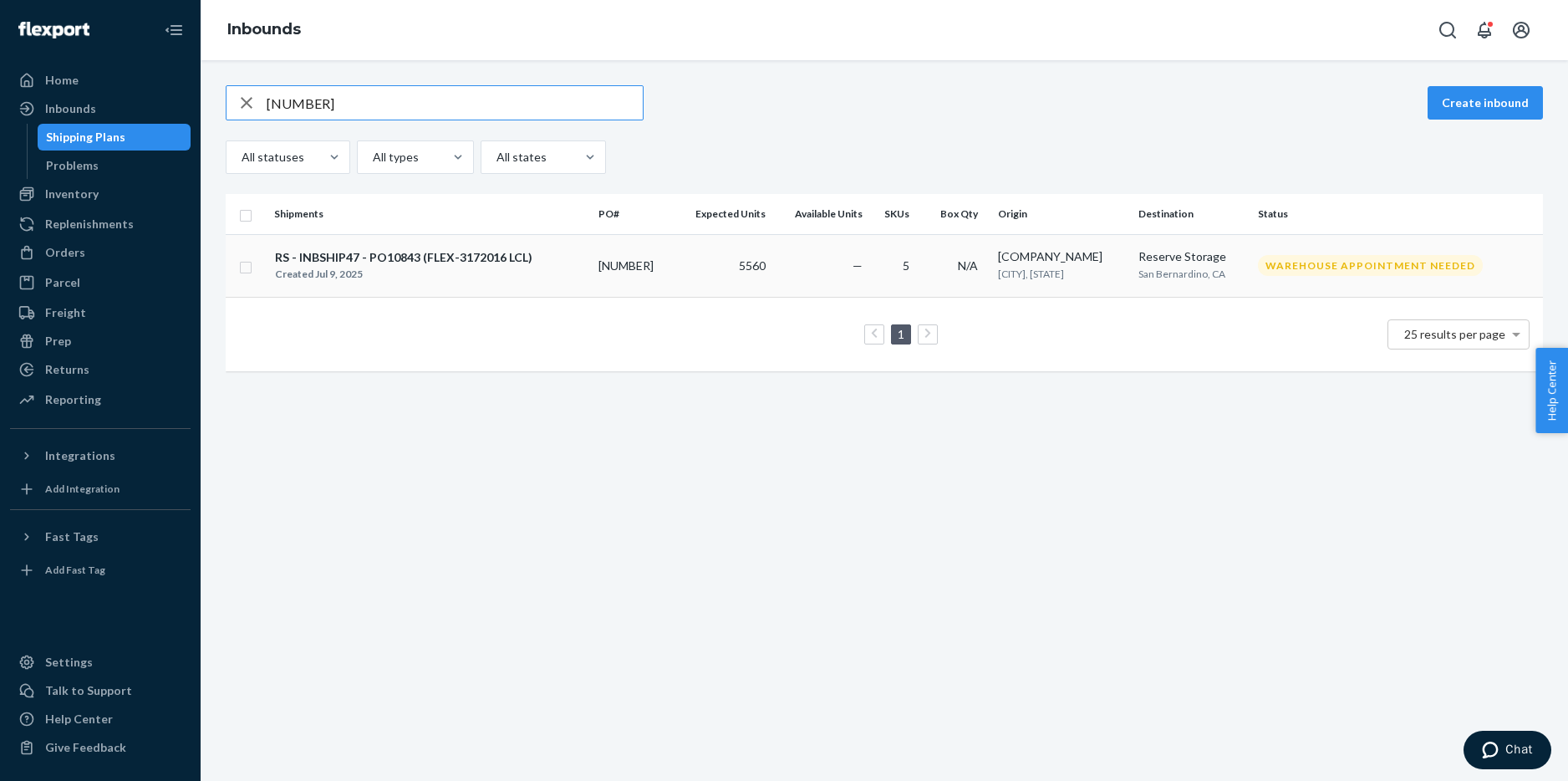 type on "[NUMBER]" 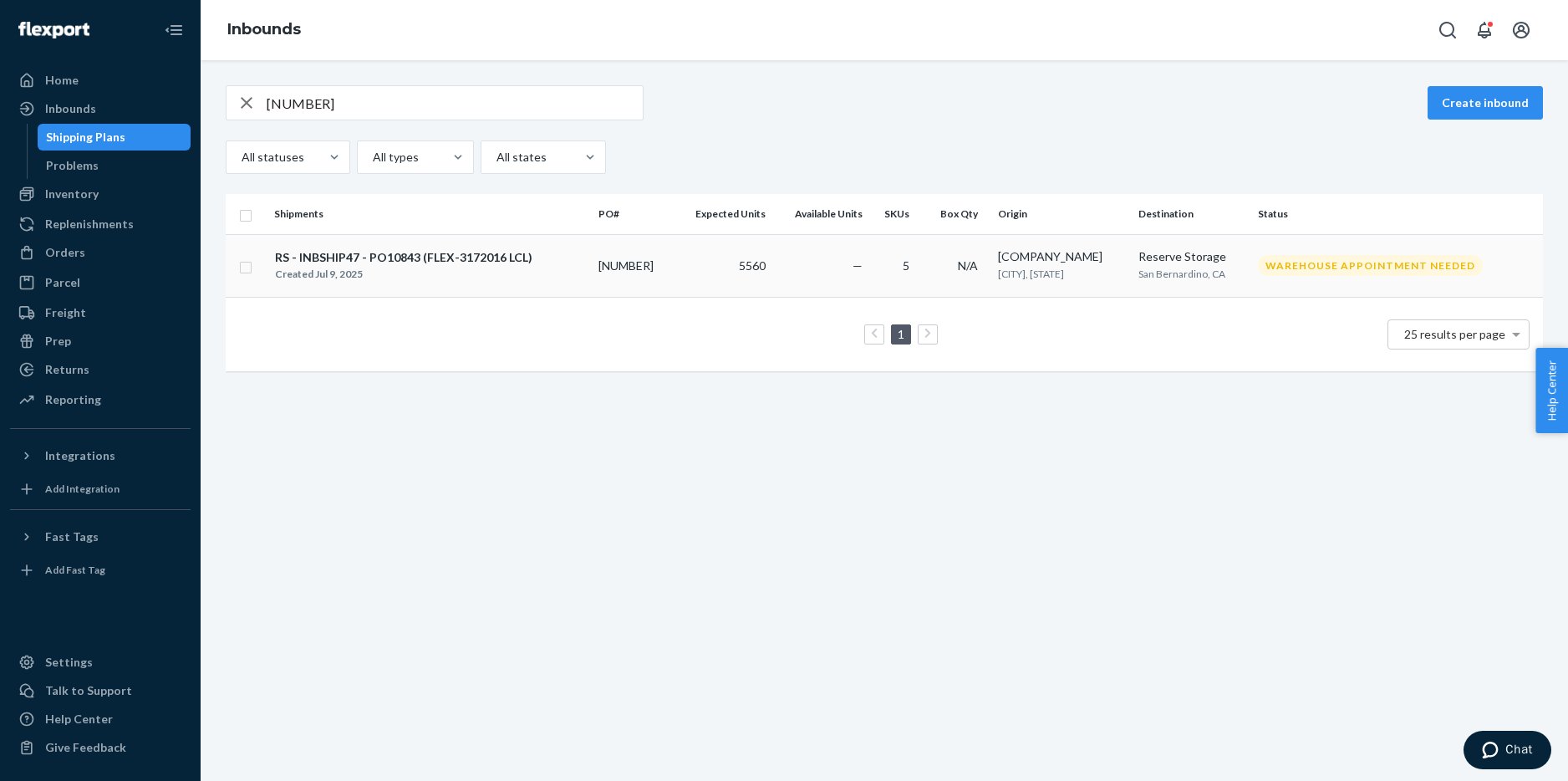click on "RS - INBSHIP47 - PO10843 (FLEX-3172016 LCL)" at bounding box center [404, 258] 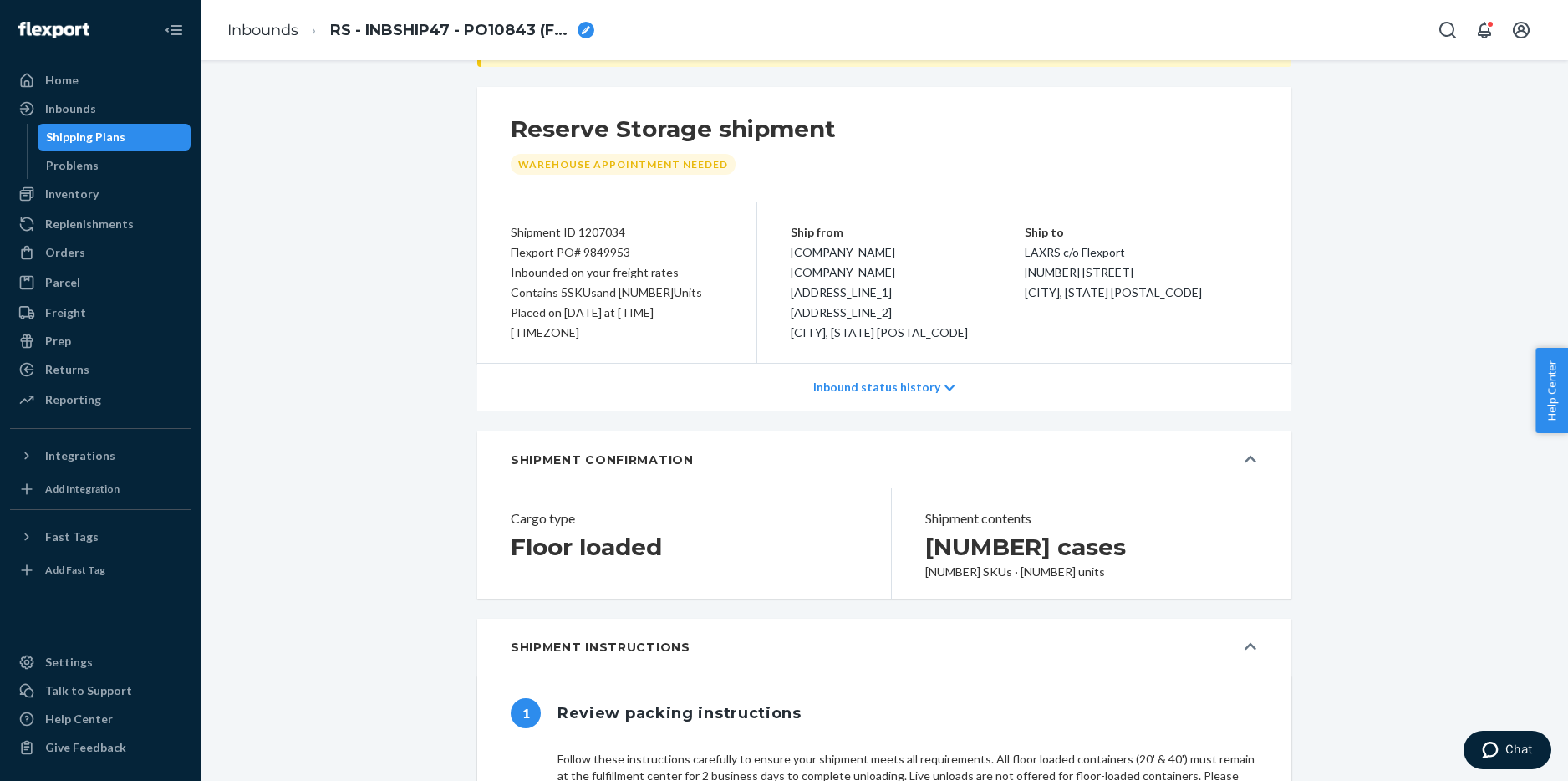 scroll, scrollTop: 118, scrollLeft: 0, axis: vertical 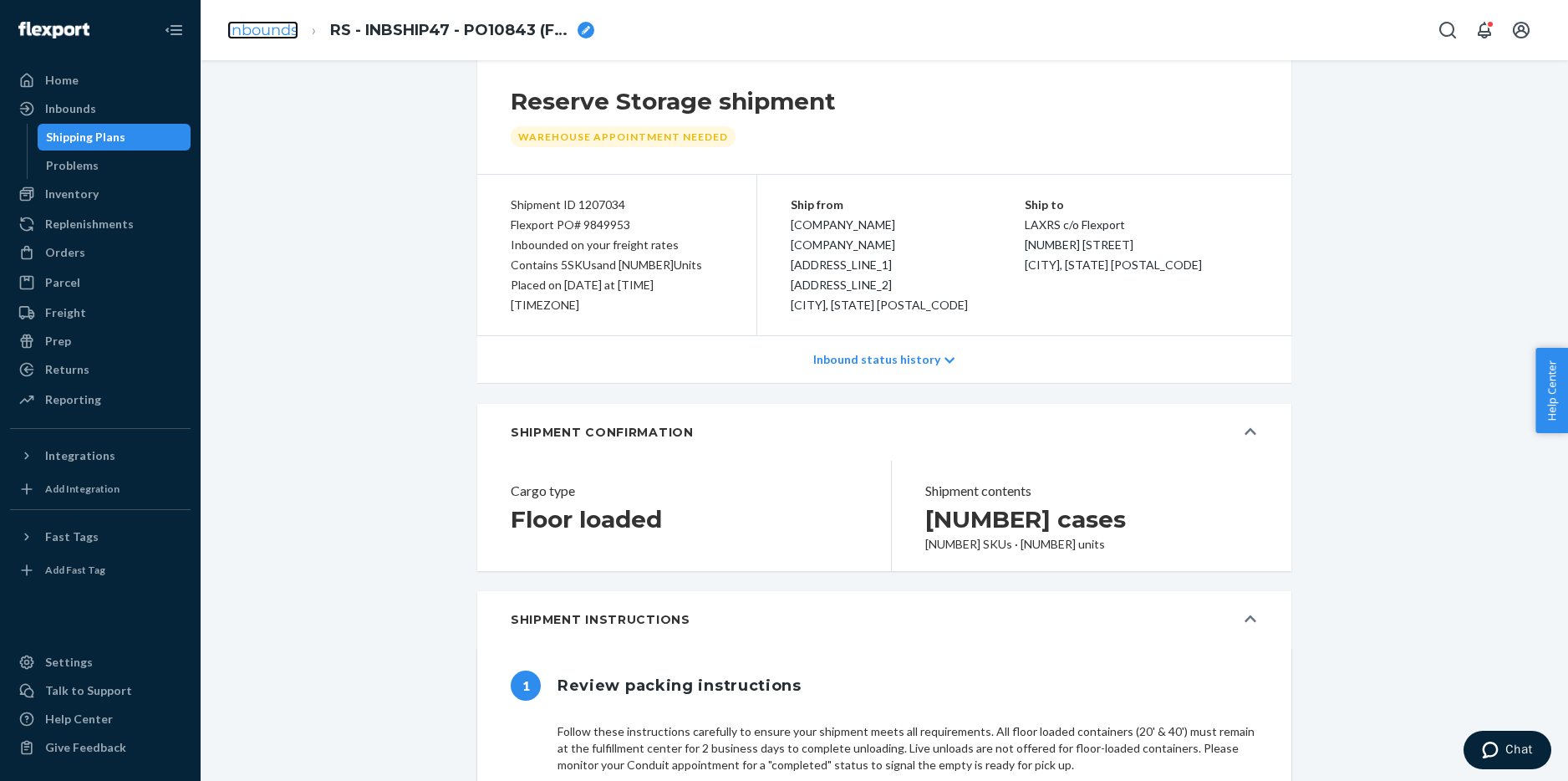 click on "Inbounds" at bounding box center (262, 30) 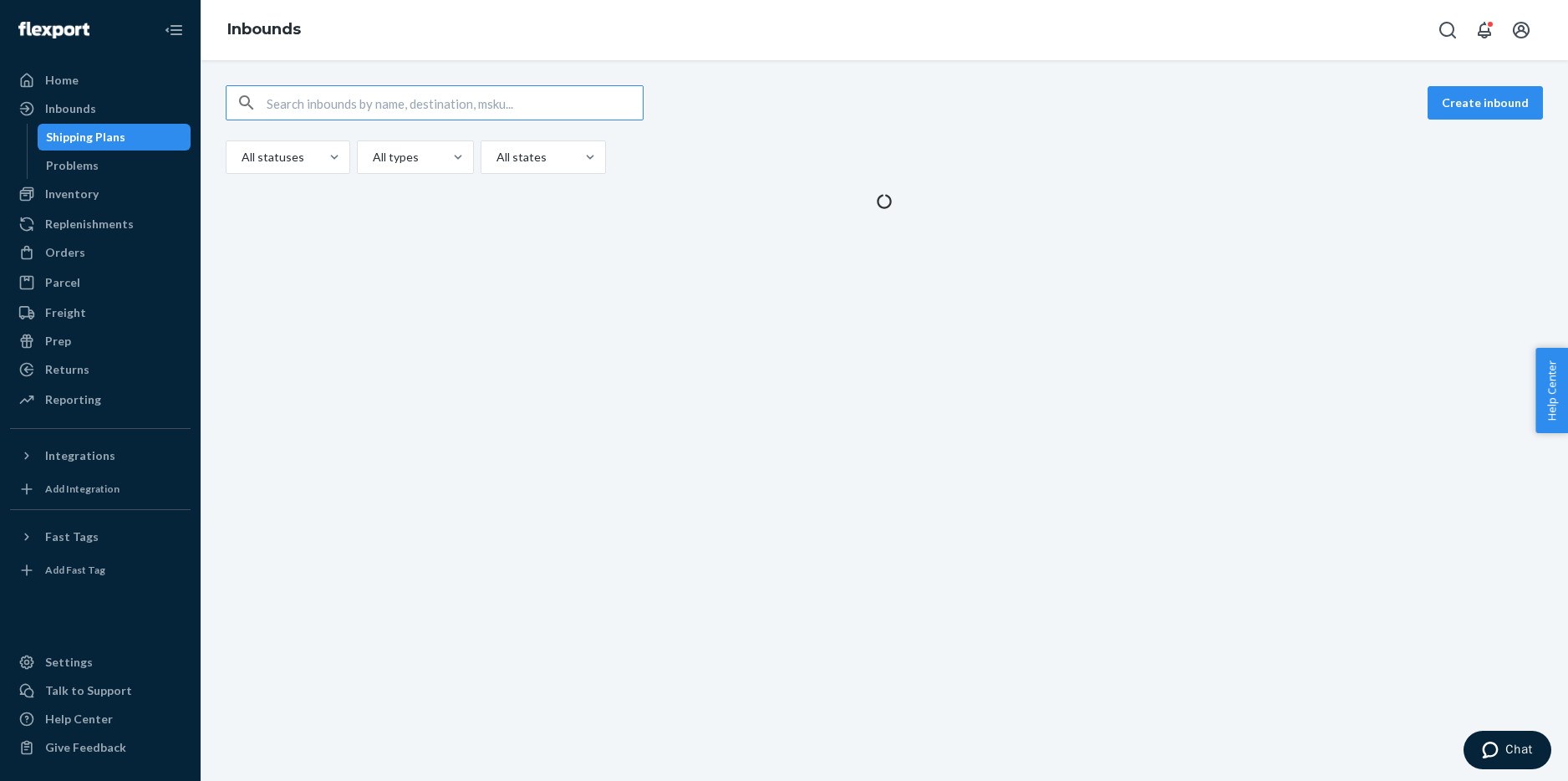scroll, scrollTop: 0, scrollLeft: 0, axis: both 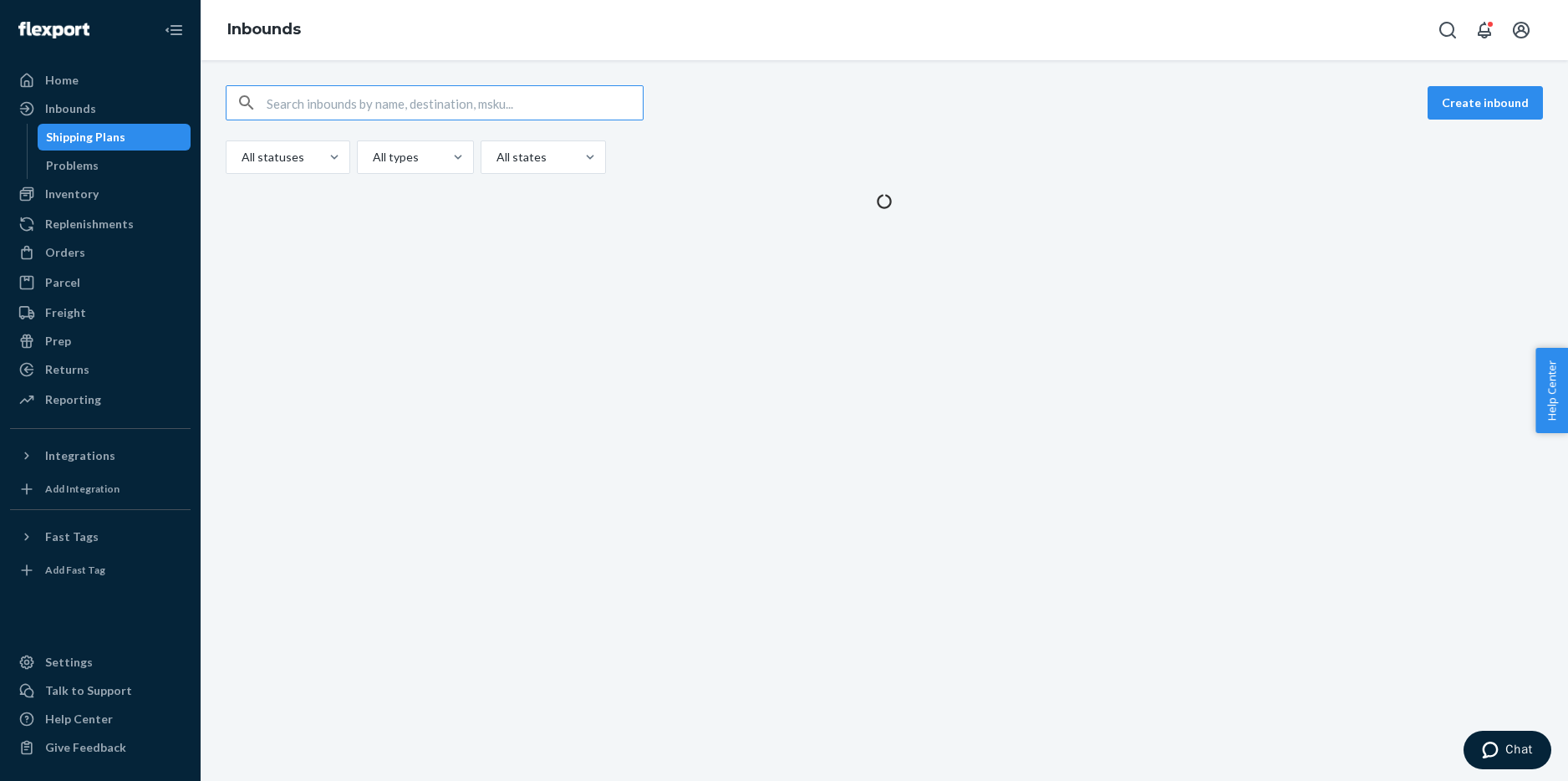 type on "[NUMBER]" 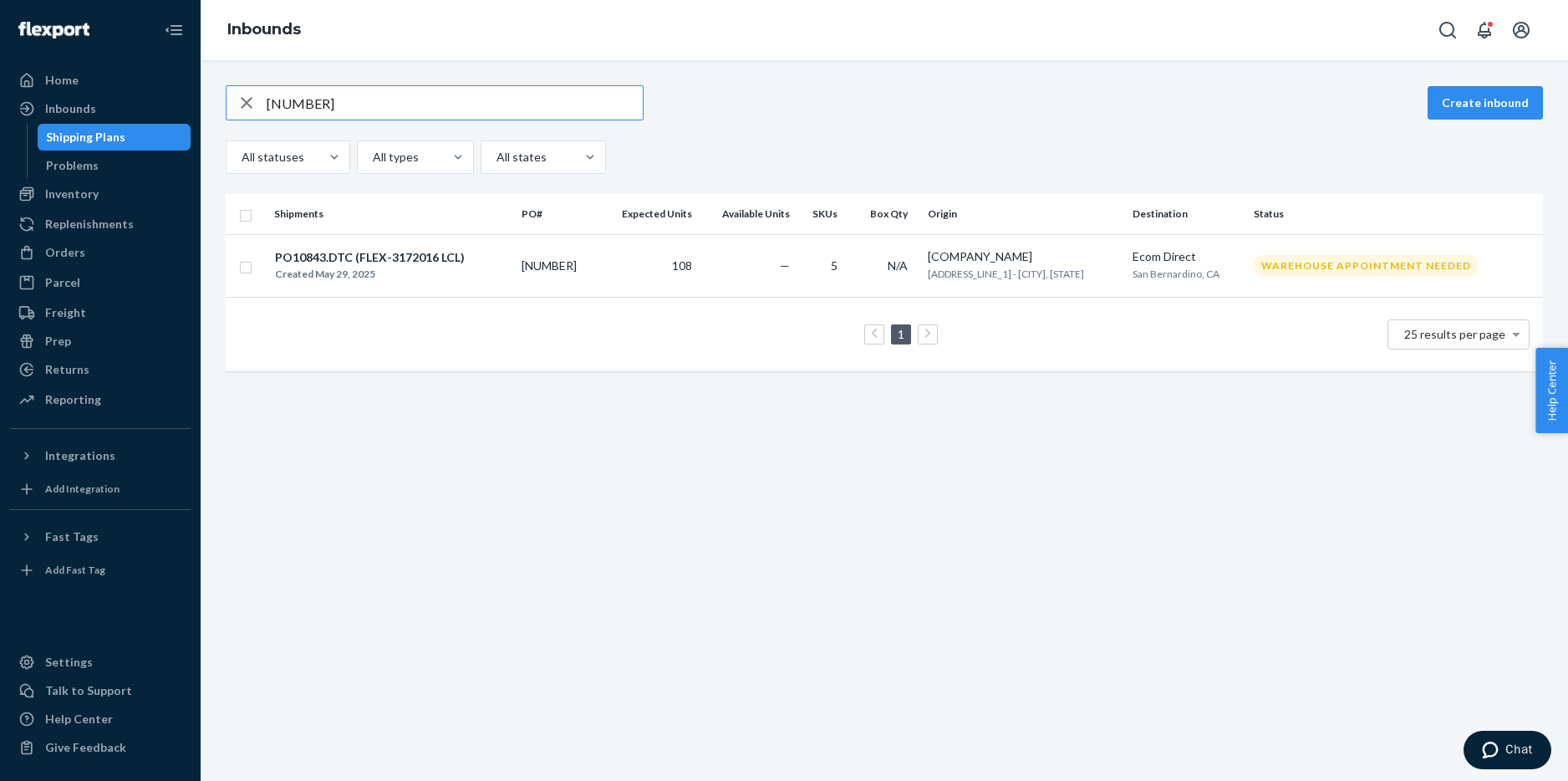 click on "[NUMBER]" at bounding box center [455, 103] 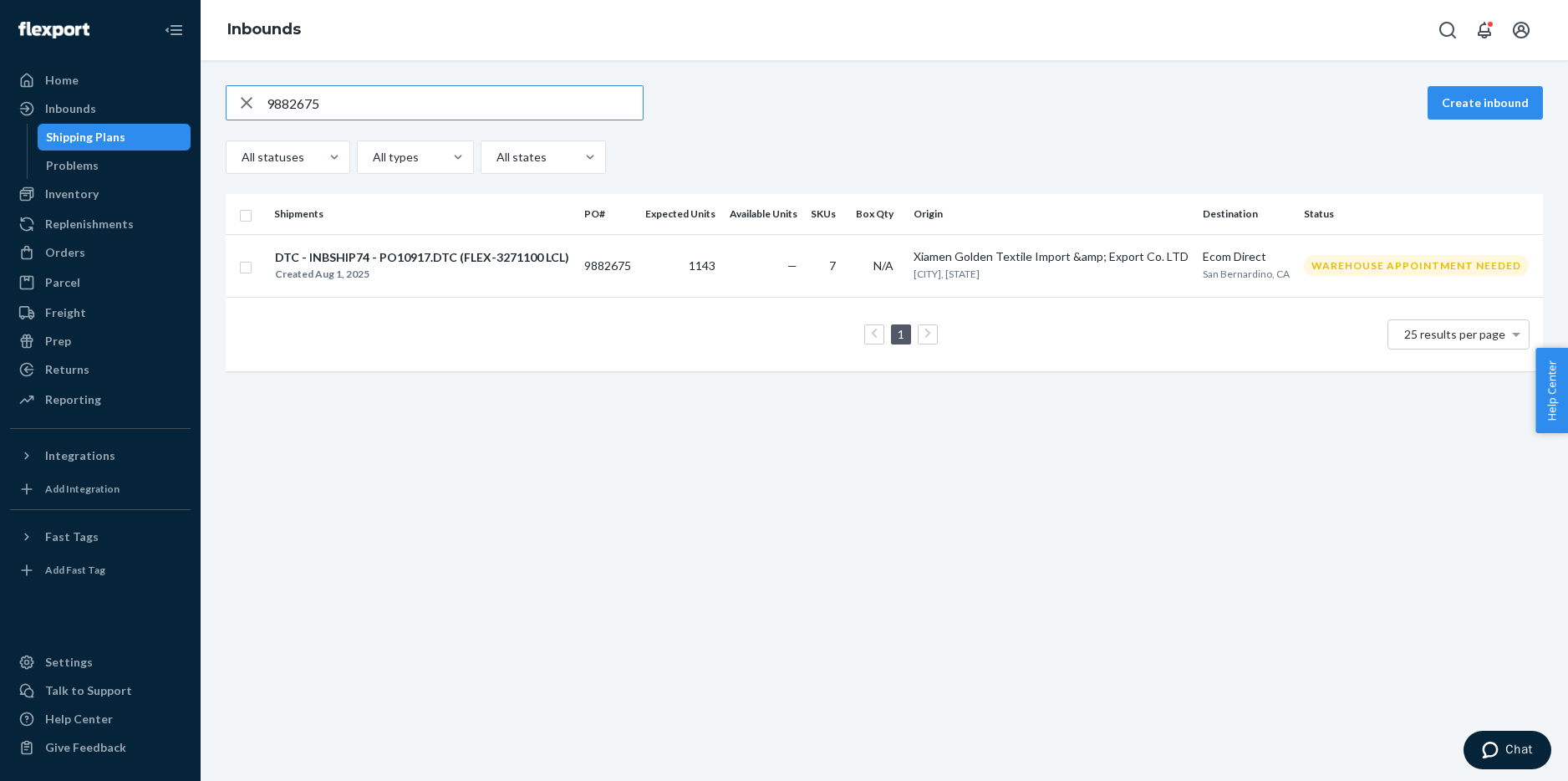 click on "9882675" at bounding box center [455, 103] 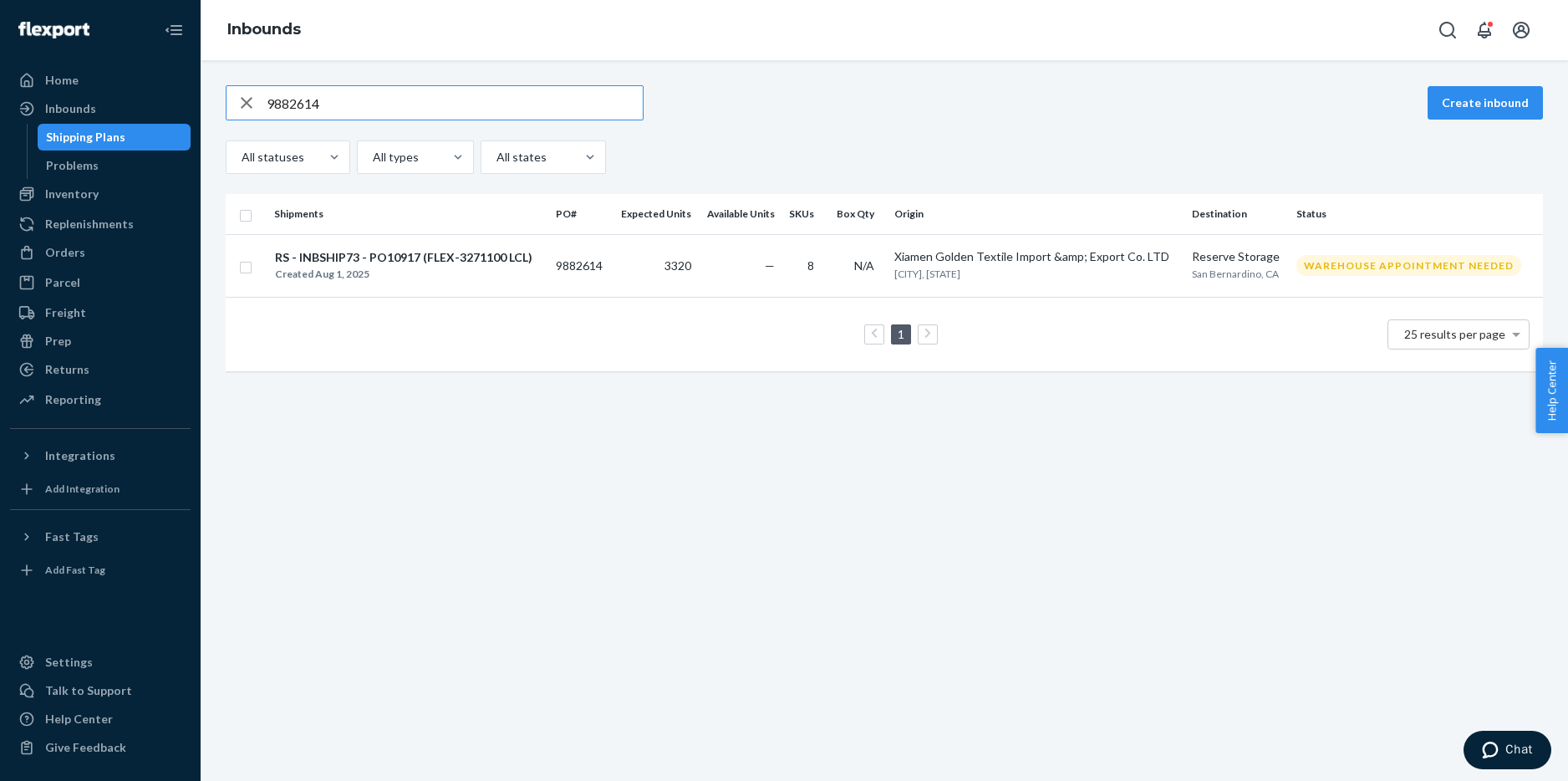 click on "9882614" at bounding box center [455, 103] 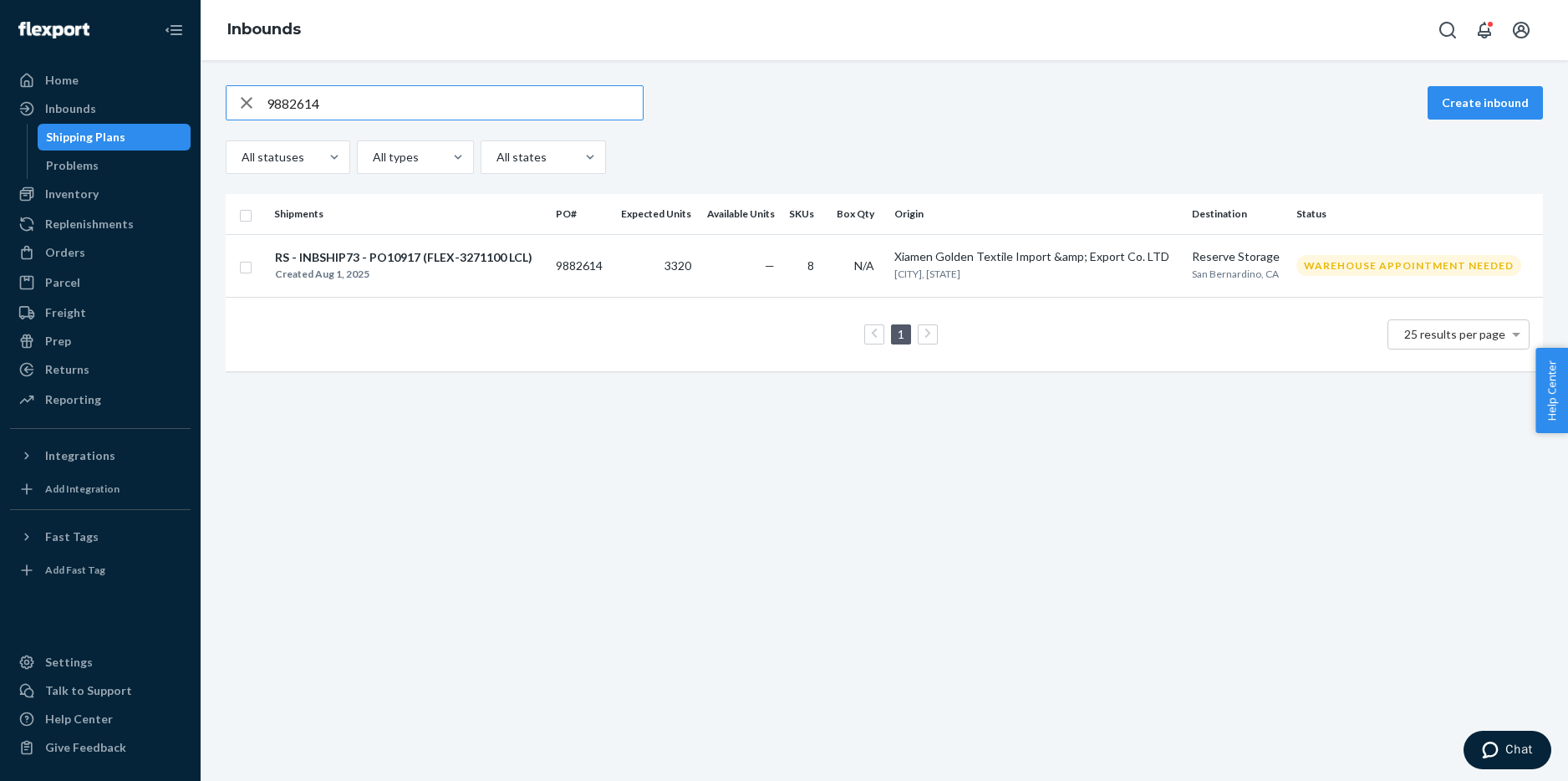 paste on "[NUMBER]" 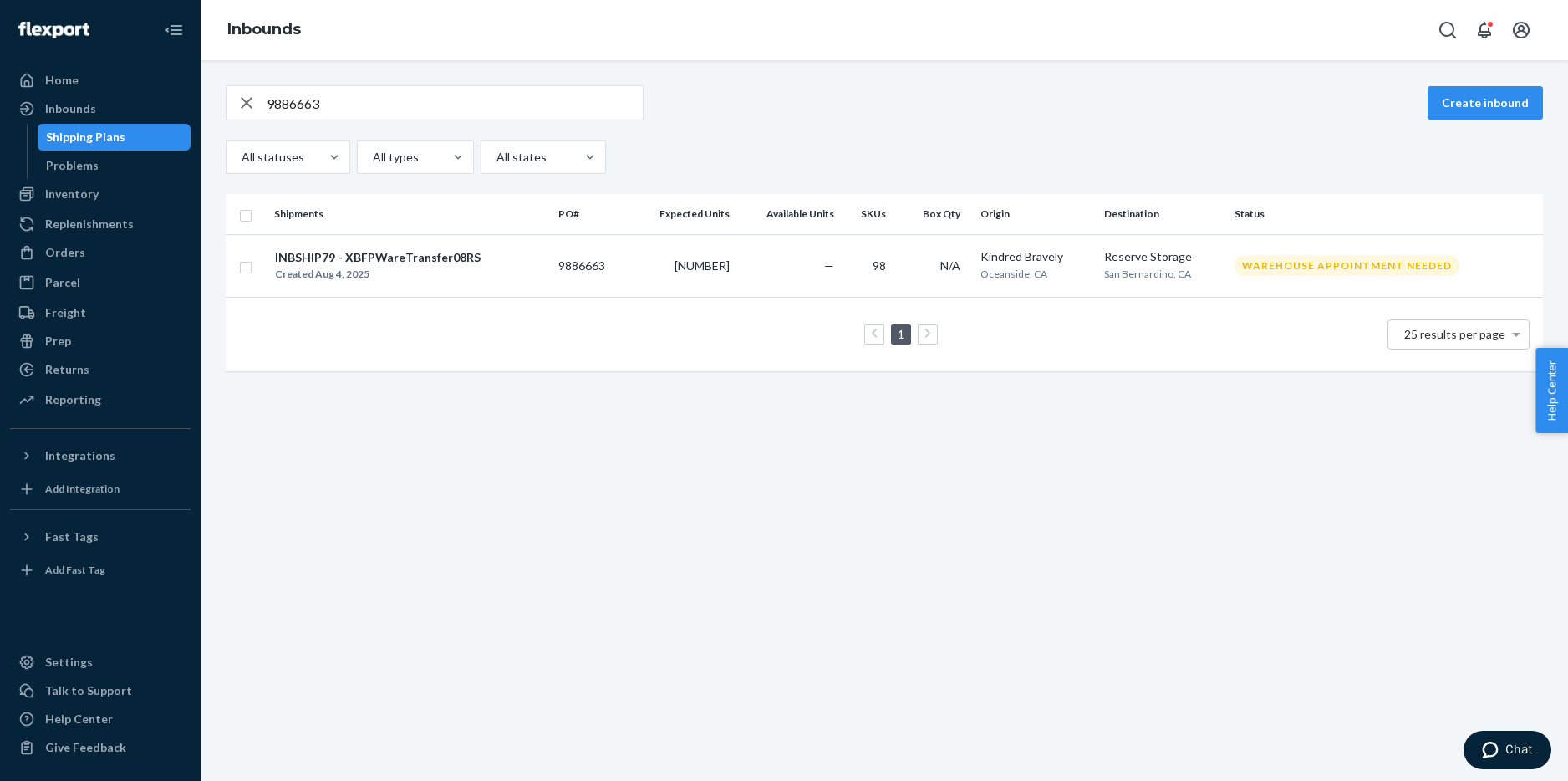 click on "9886663" at bounding box center [455, 103] 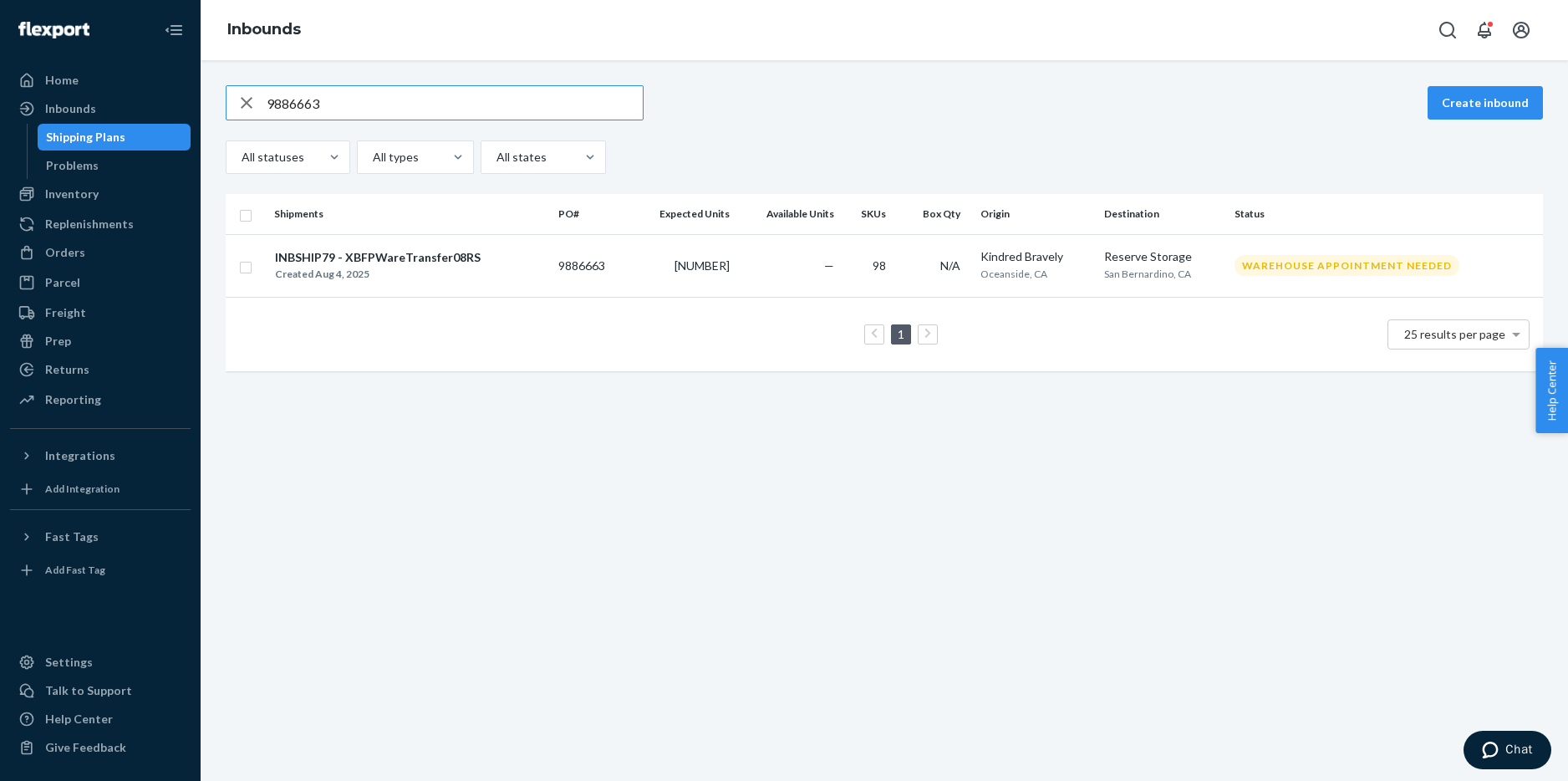 click on "9886663" at bounding box center [455, 103] 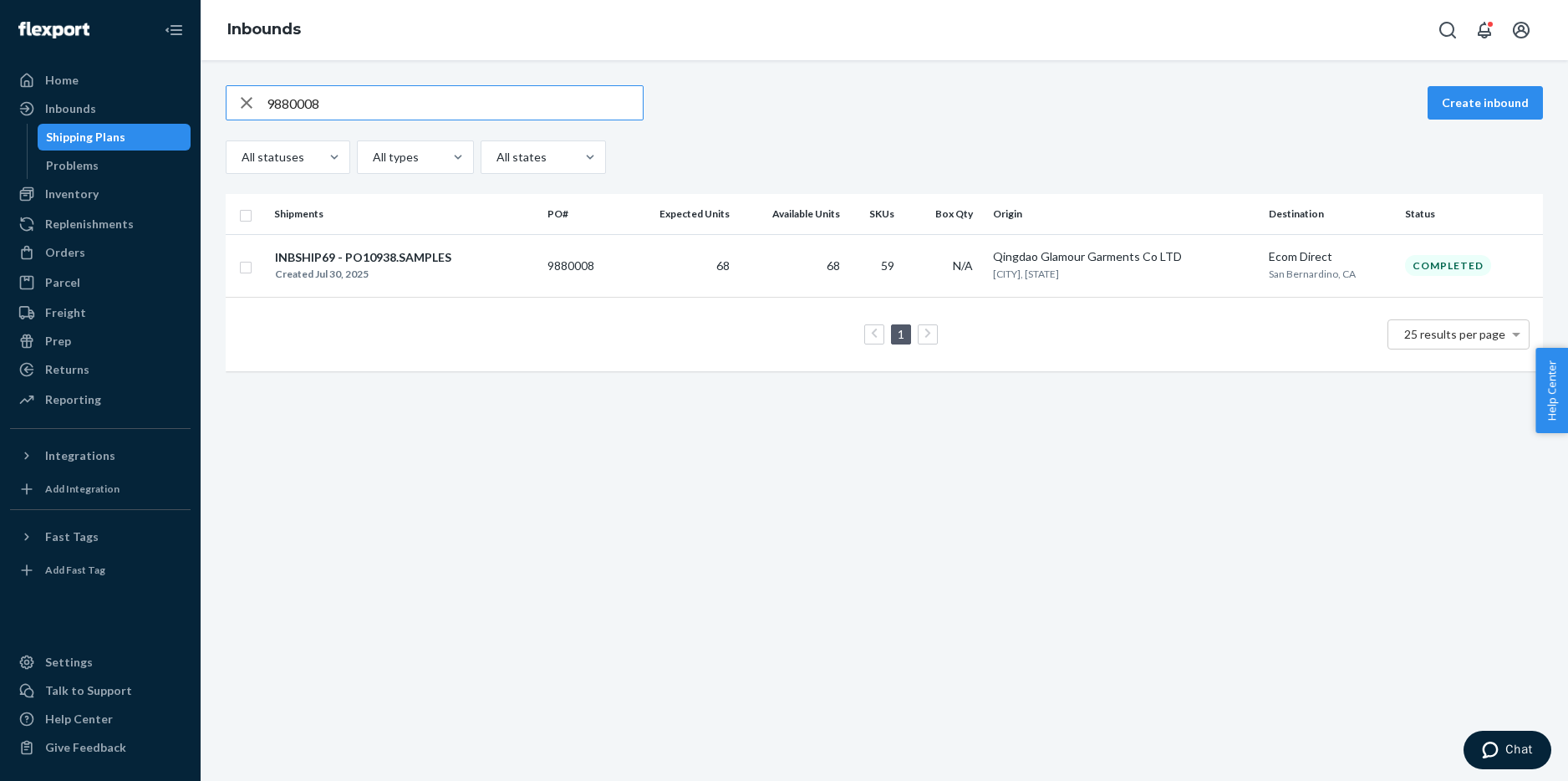 click on "9880008" at bounding box center [455, 103] 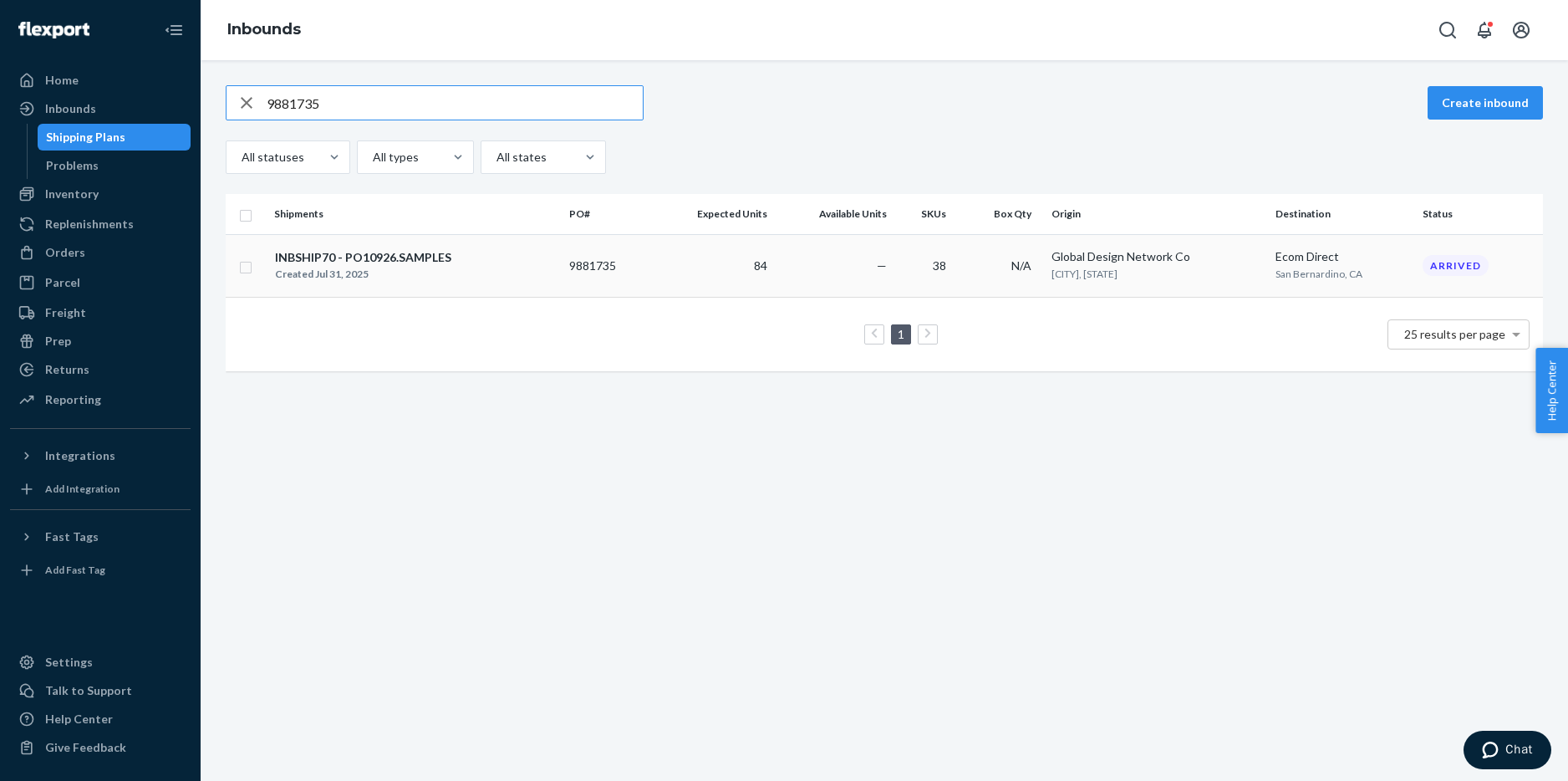 type on "9881735" 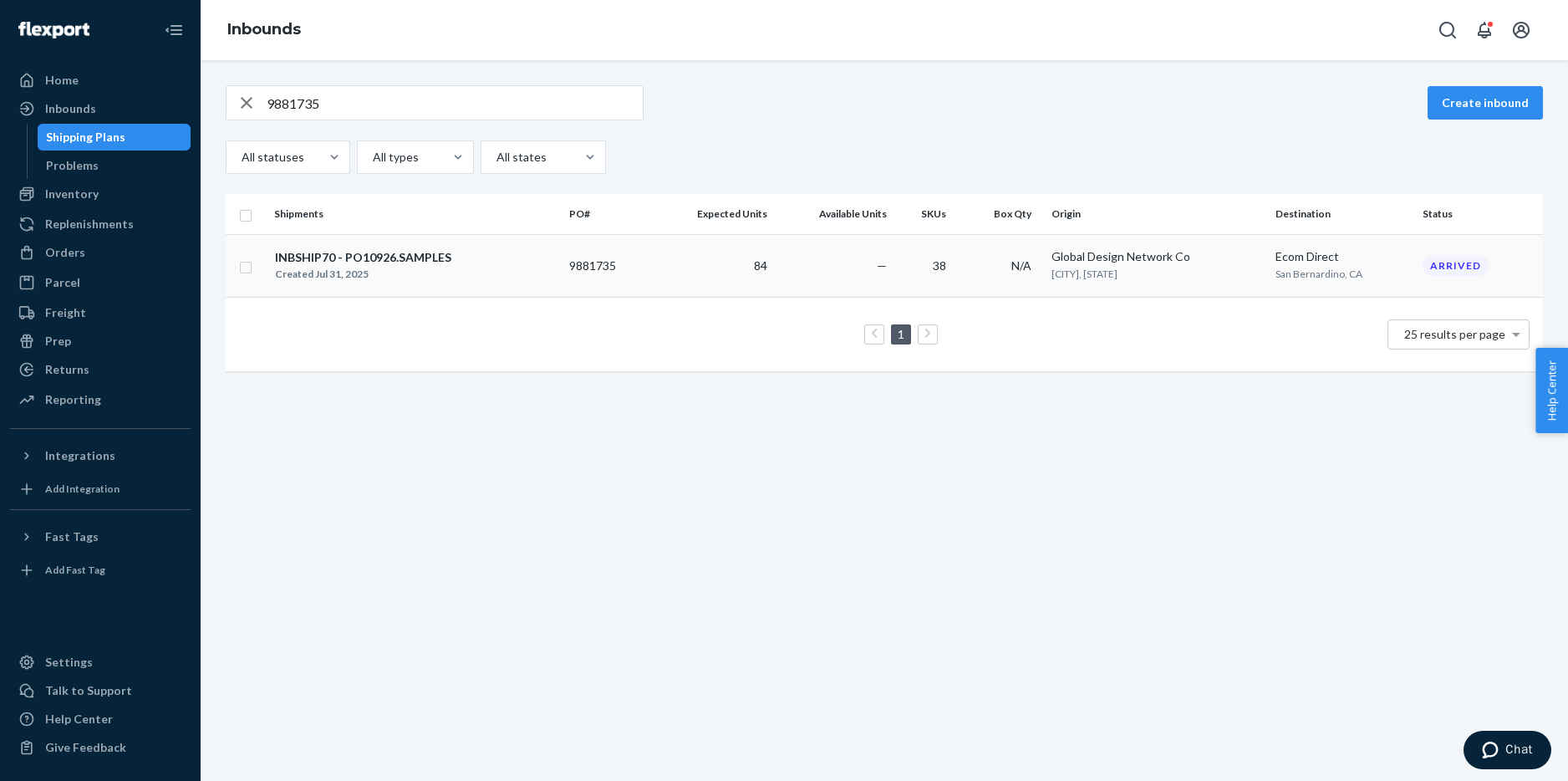 click on "INBSHIP70 - PO10926.SAMPLES" at bounding box center [363, 258] 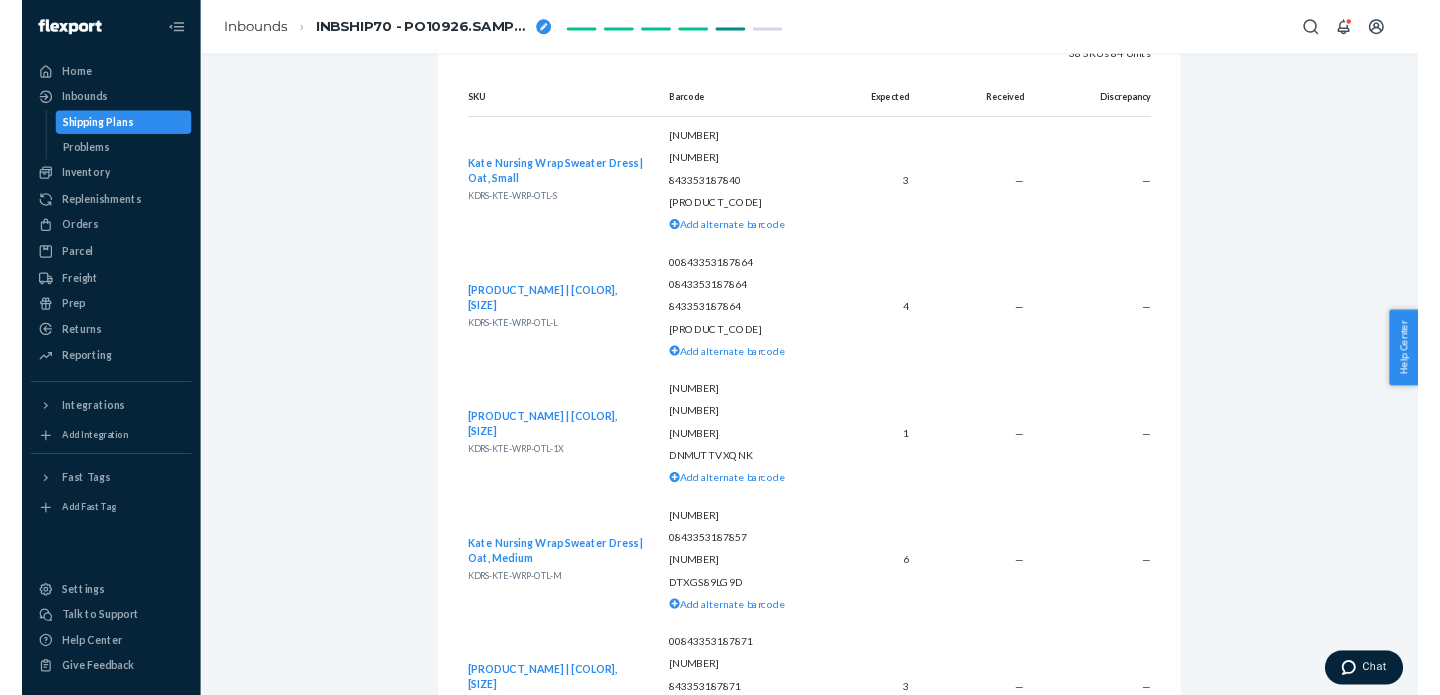 scroll, scrollTop: 0, scrollLeft: 0, axis: both 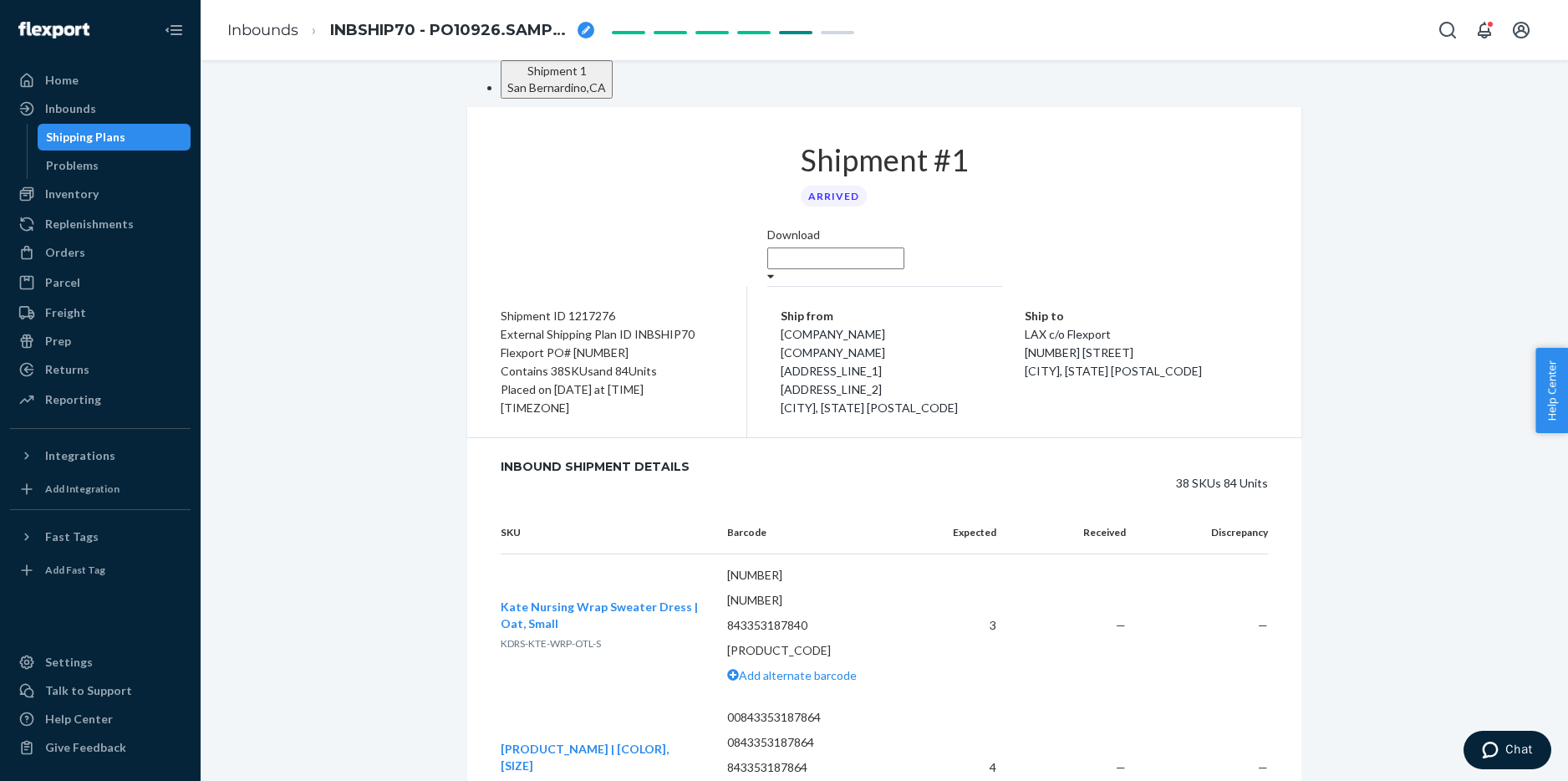 click on "Inbounds INBSHIP[NUMBER] - PO[NUMBER]" at bounding box center [410, 30] 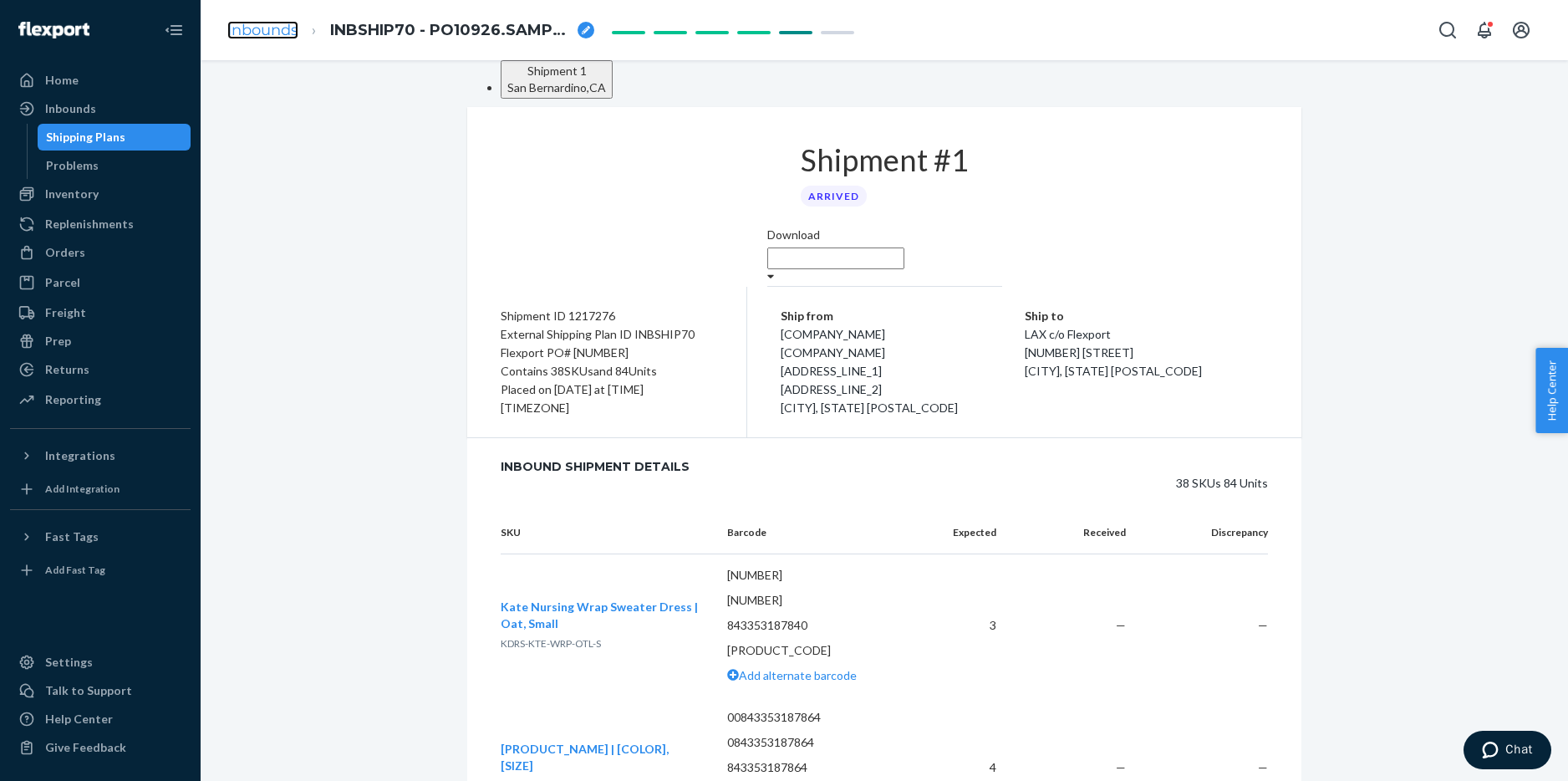 click on "Inbounds" at bounding box center (262, 30) 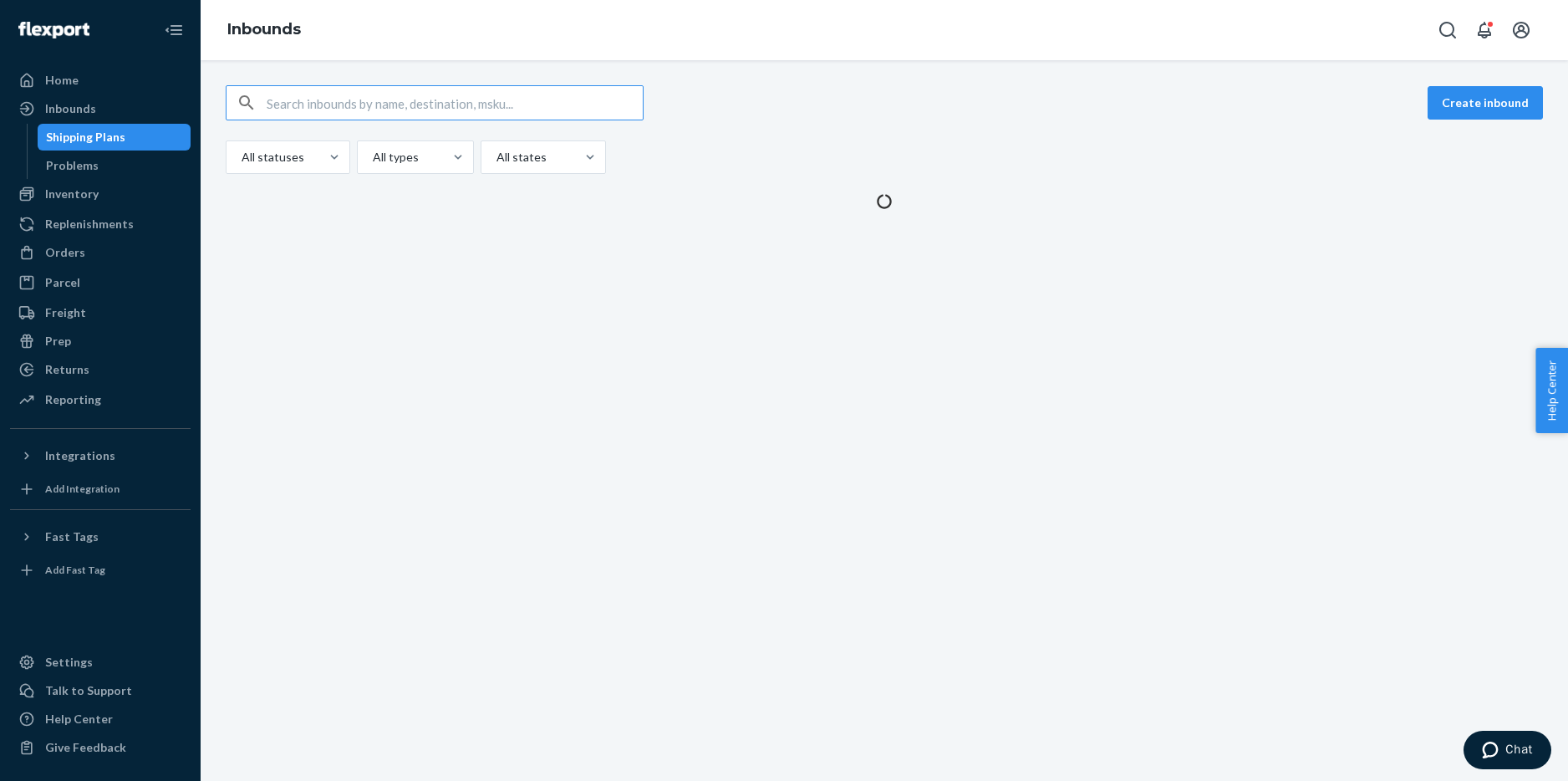 click at bounding box center [455, 103] 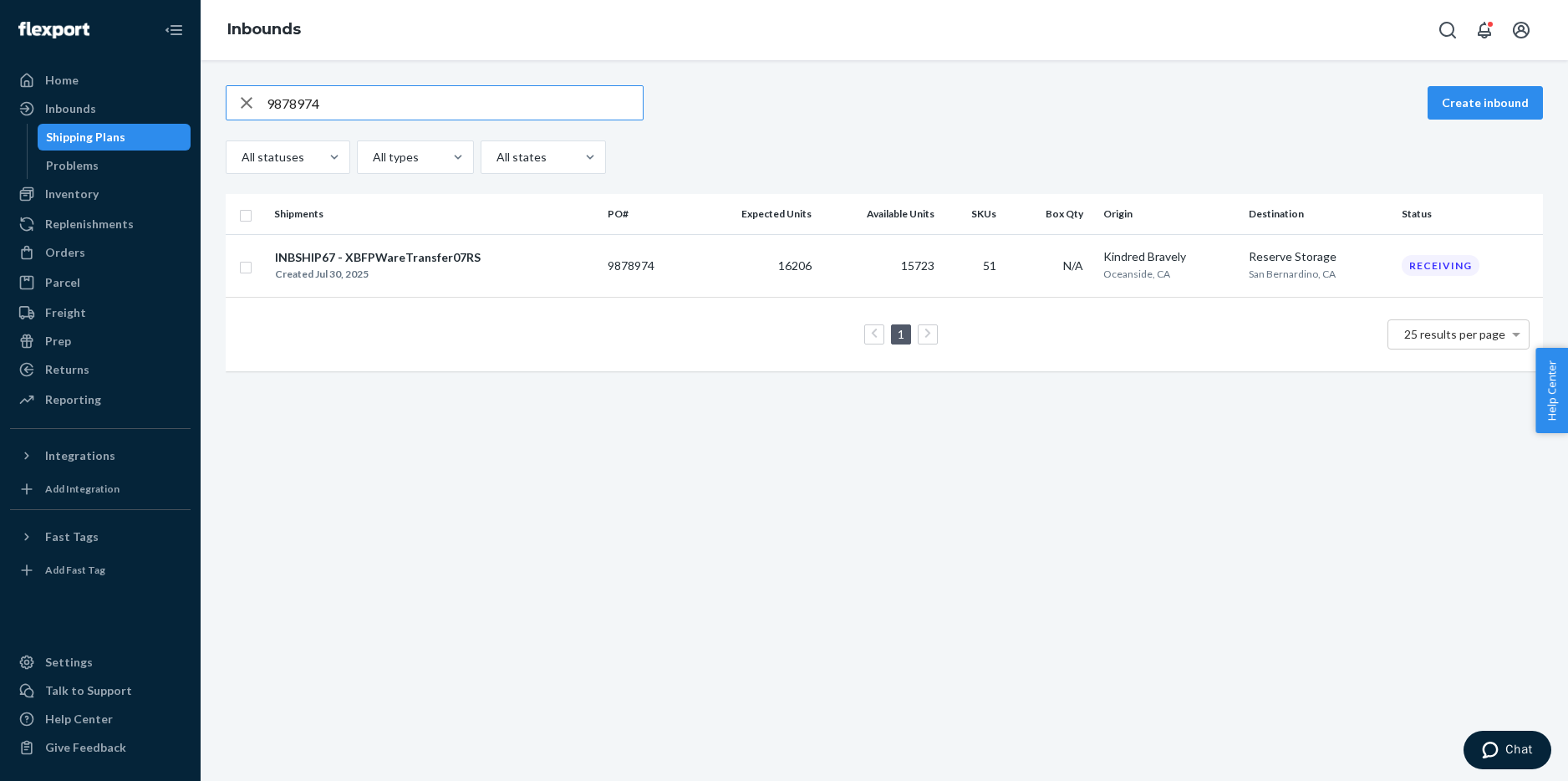 click on "9878974" at bounding box center [455, 103] 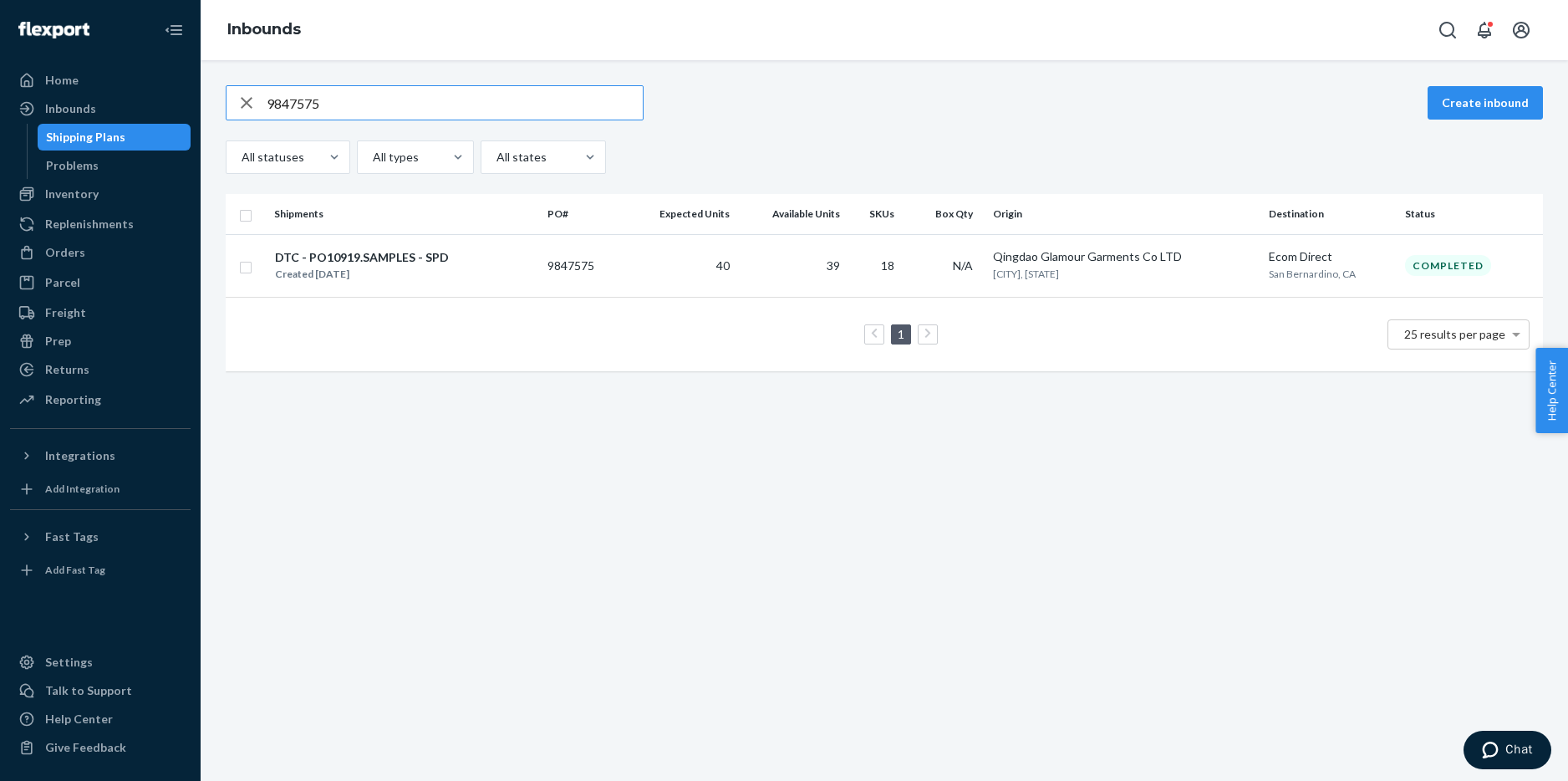 type on "9847575" 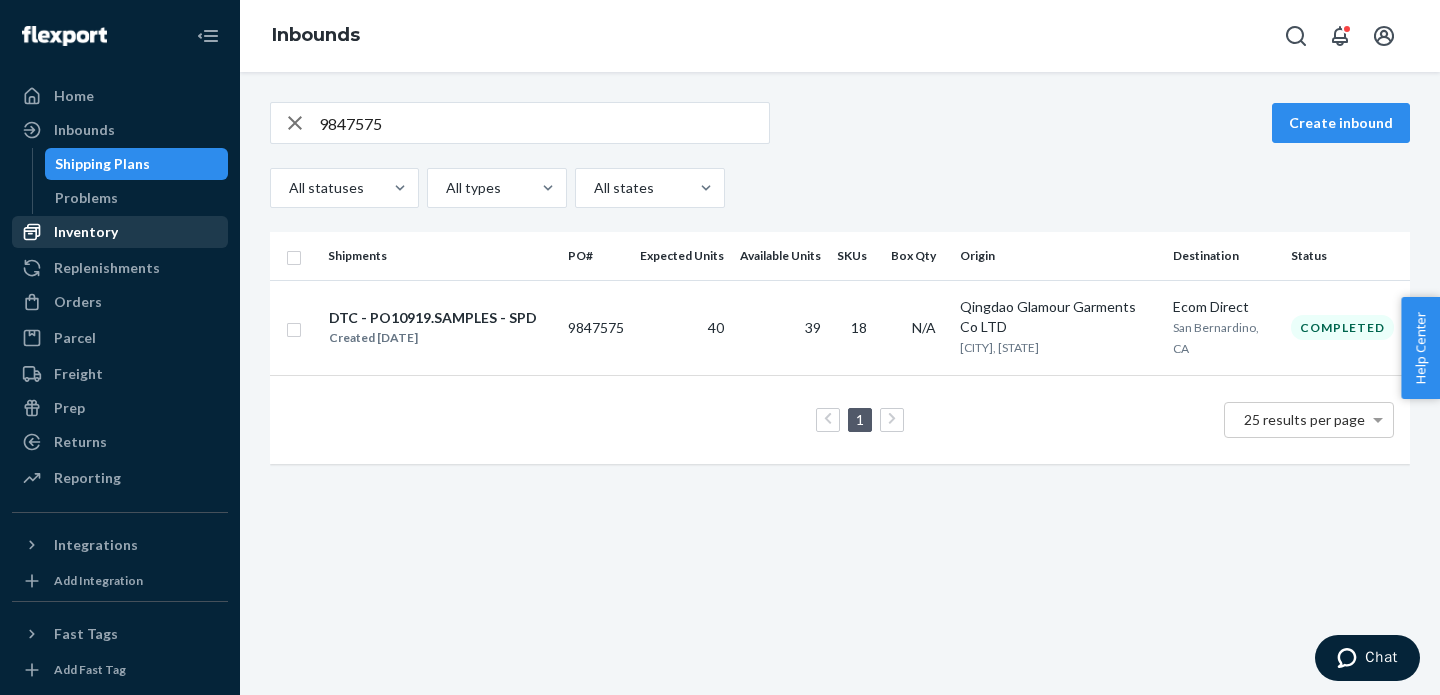 click on "Inventory" at bounding box center [86, 232] 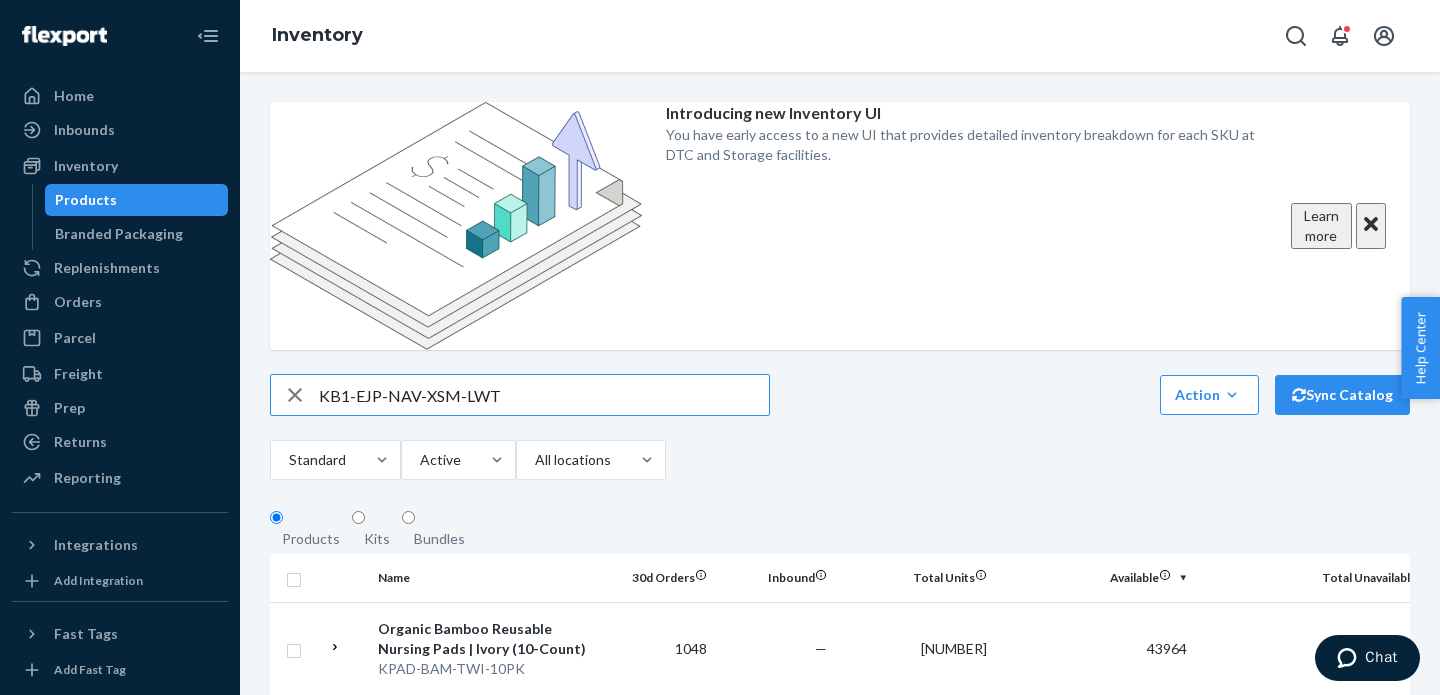 type on "KB1-EJP-NAV-XSM-LWT" 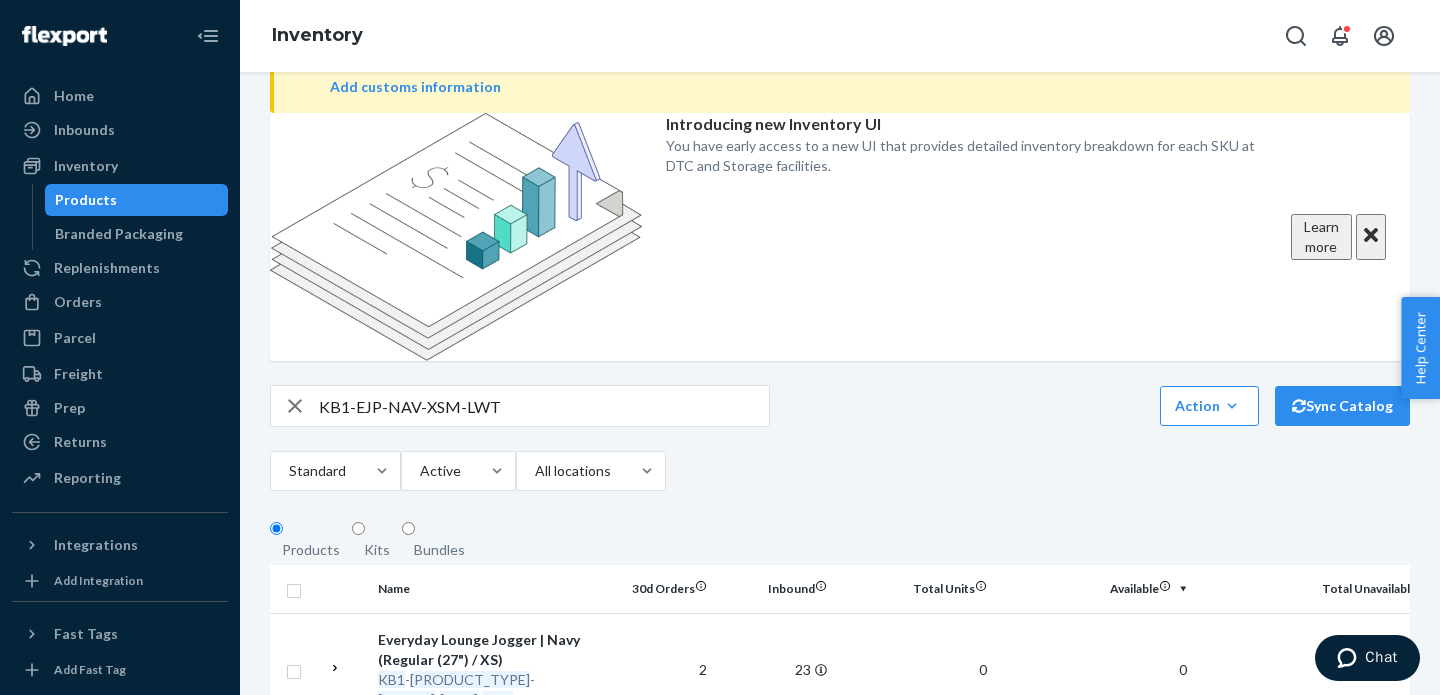 scroll, scrollTop: 134, scrollLeft: 0, axis: vertical 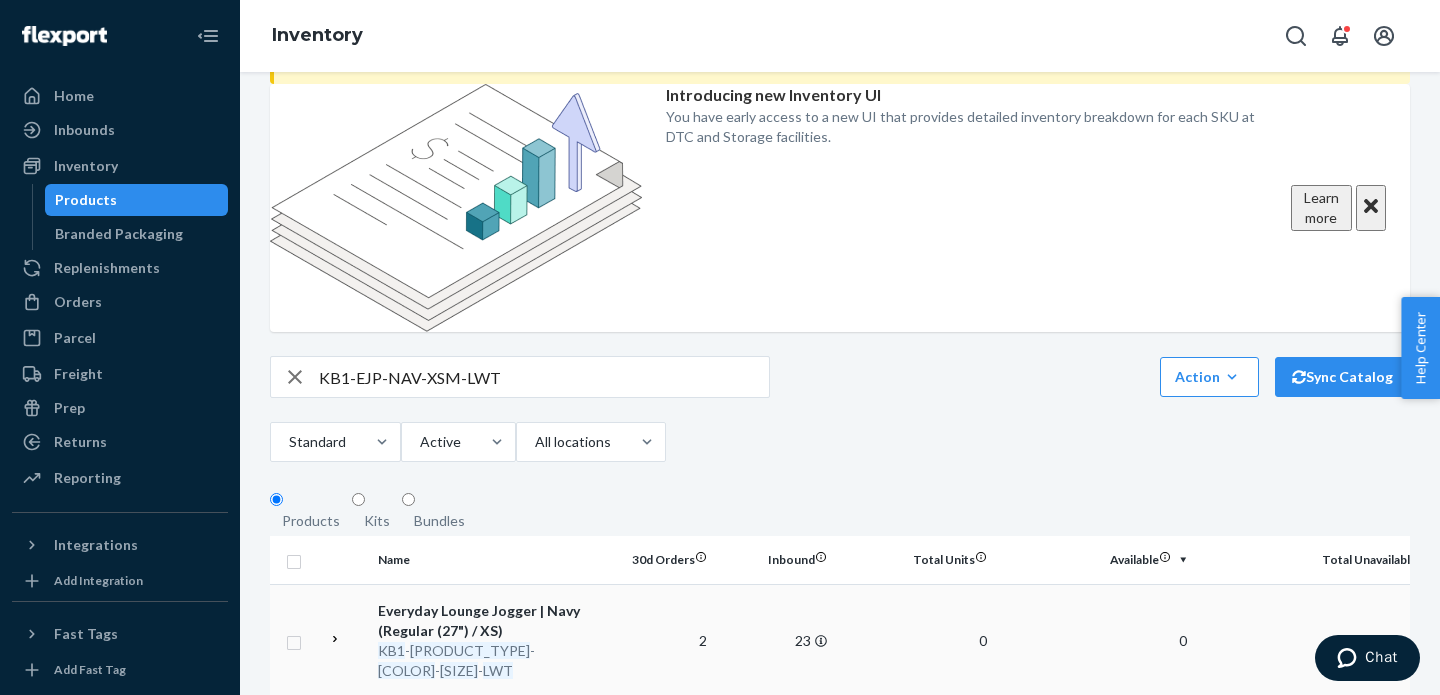 click on "Everyday Lounge Jogger | Navy (Regular (27") / XS)" at bounding box center (482, 621) 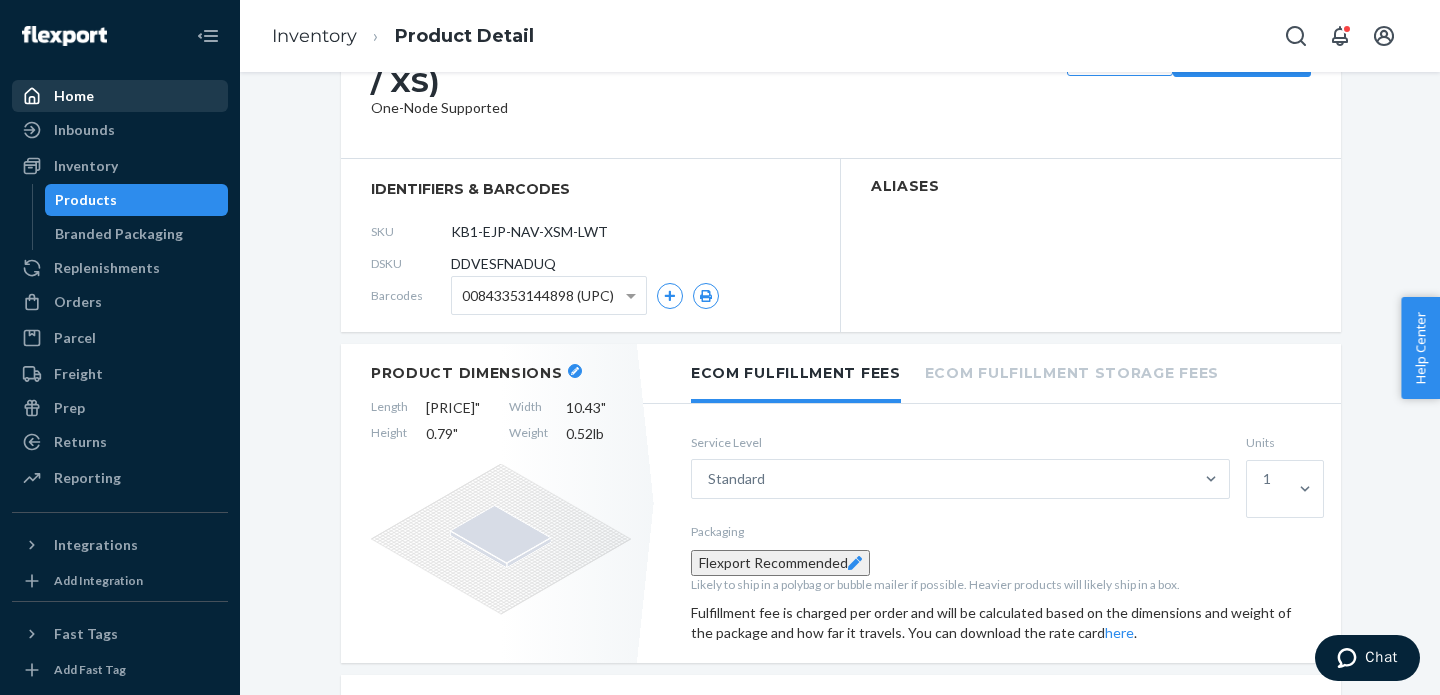 scroll, scrollTop: 0, scrollLeft: 0, axis: both 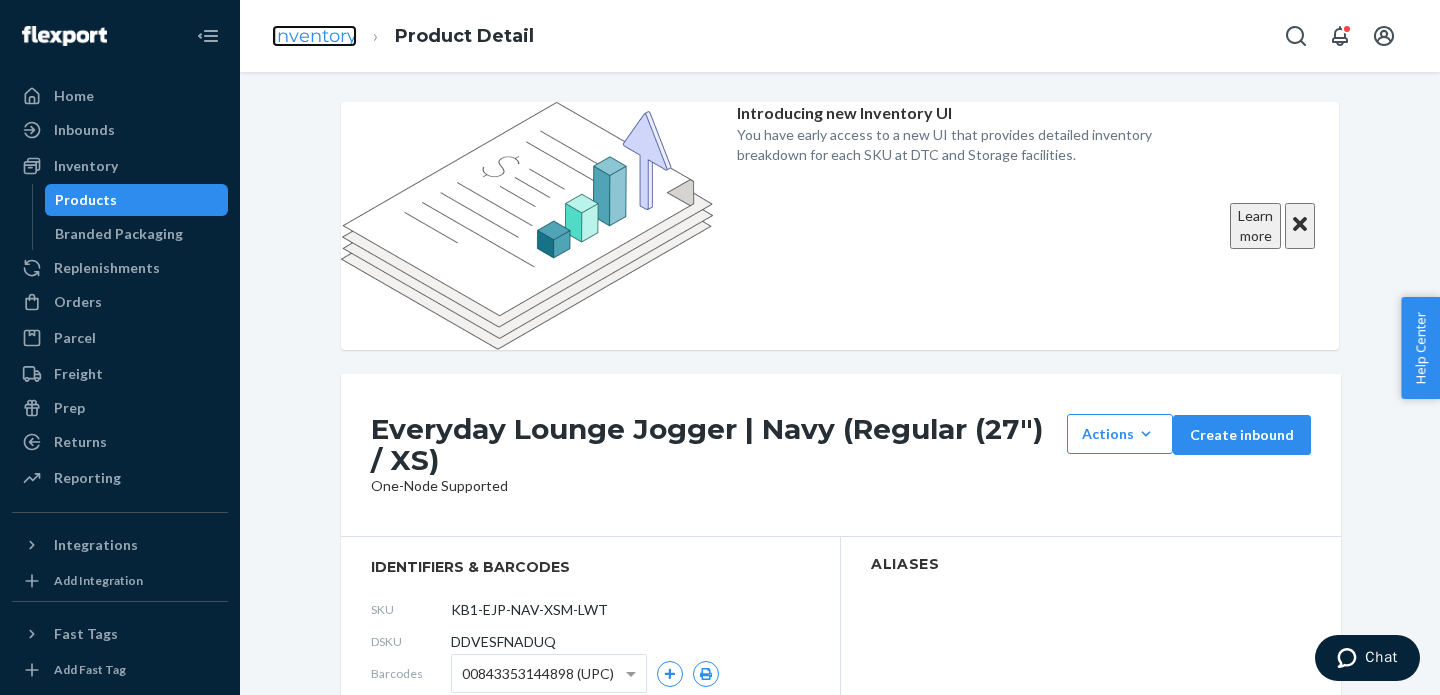 click on "Inventory" at bounding box center [314, 36] 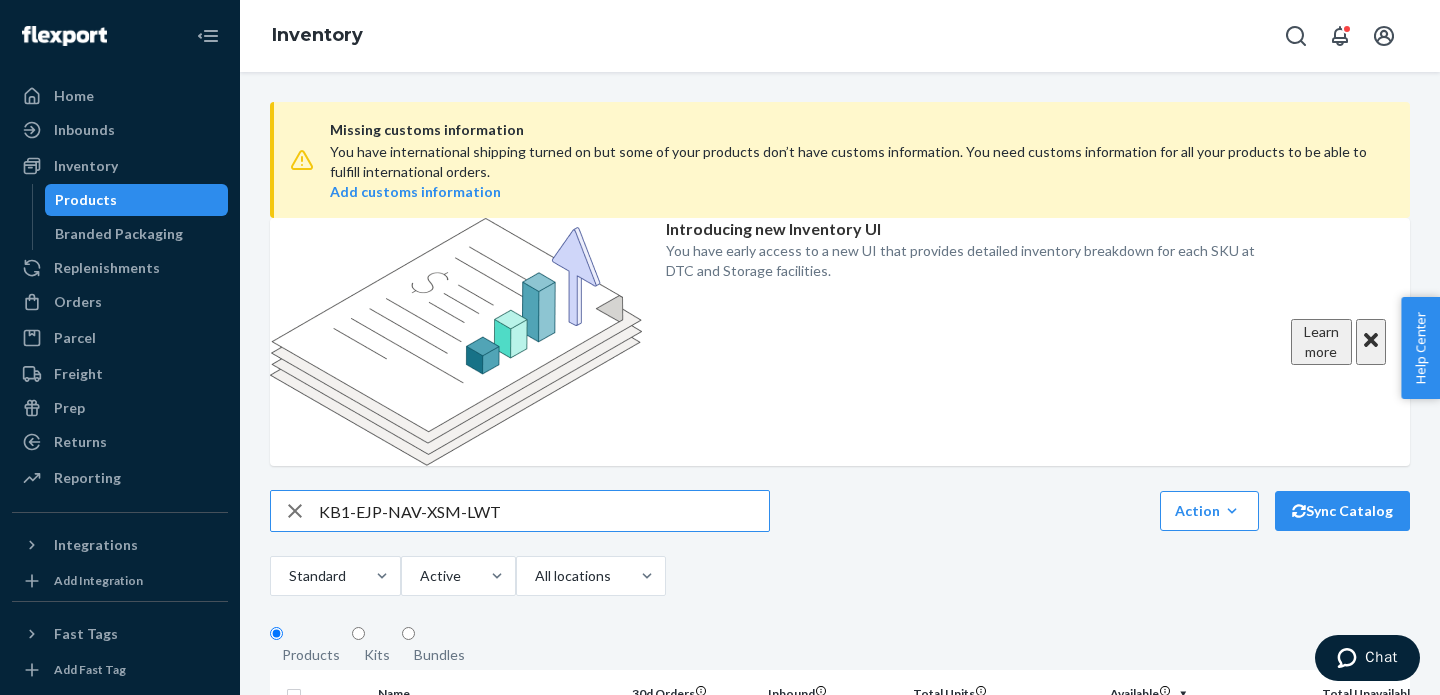 click on "KB1-EJP-NAV-XSM-LWT Action Create product Create kit or bundle Bulk create products Bulk update products Bulk update bundles Bulk update product alias attribute Sync Catalog Standard Active All locations" at bounding box center (840, 545) 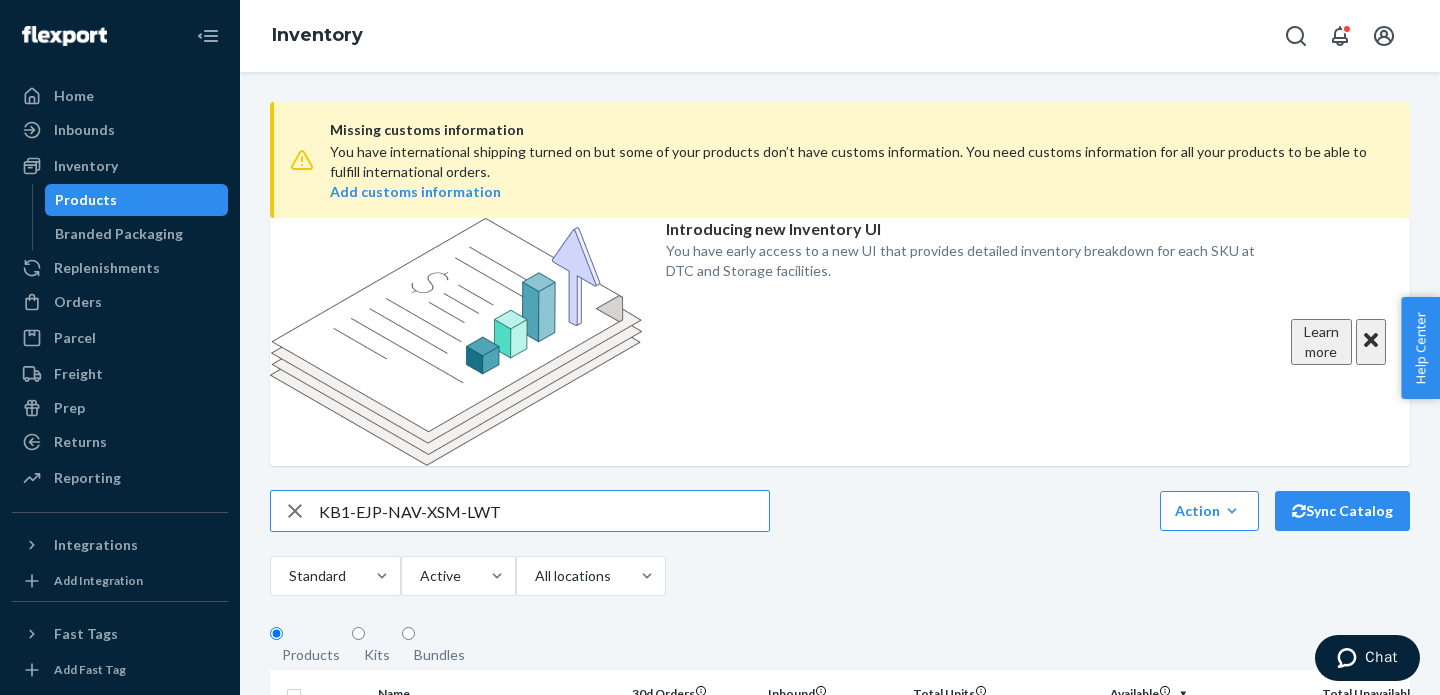 click on "KB1-EJP-NAV-XSM-LWT" at bounding box center [544, 511] 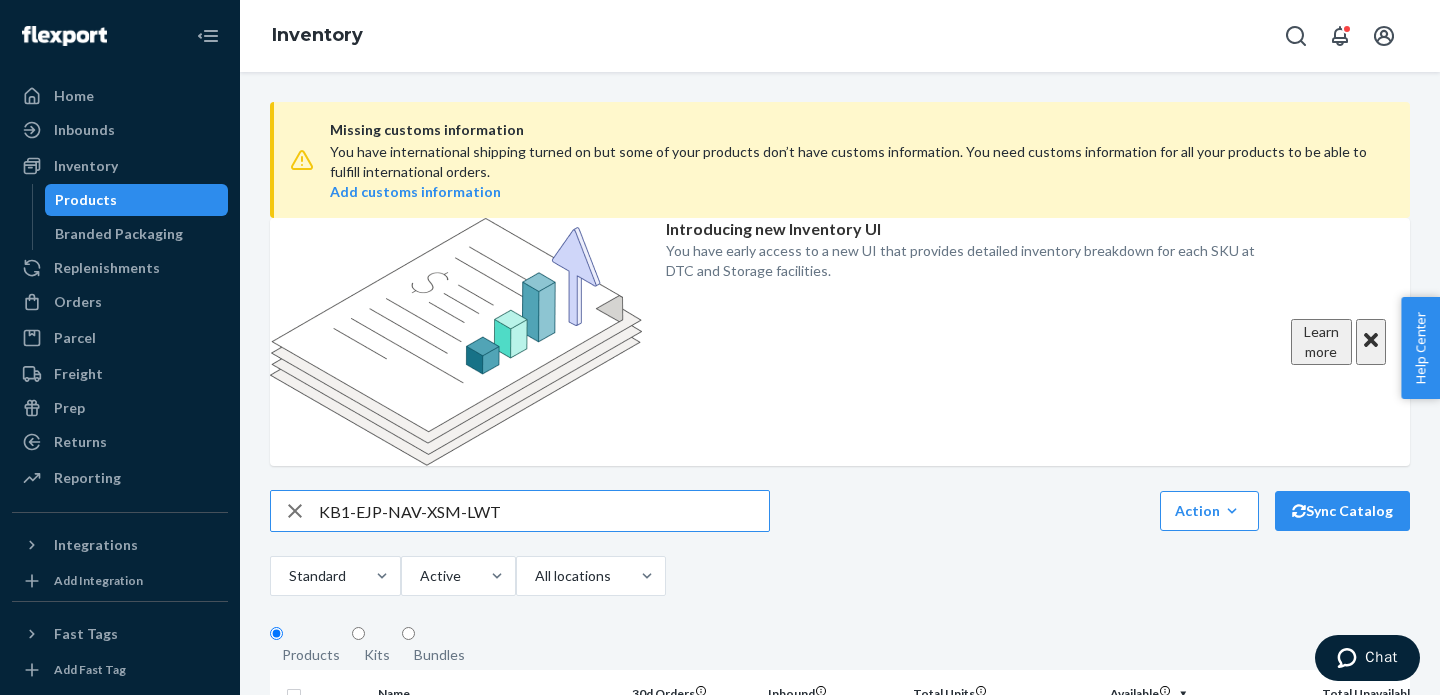 click on "KB1-EJP-NAV-XSM-LWT" at bounding box center [544, 511] 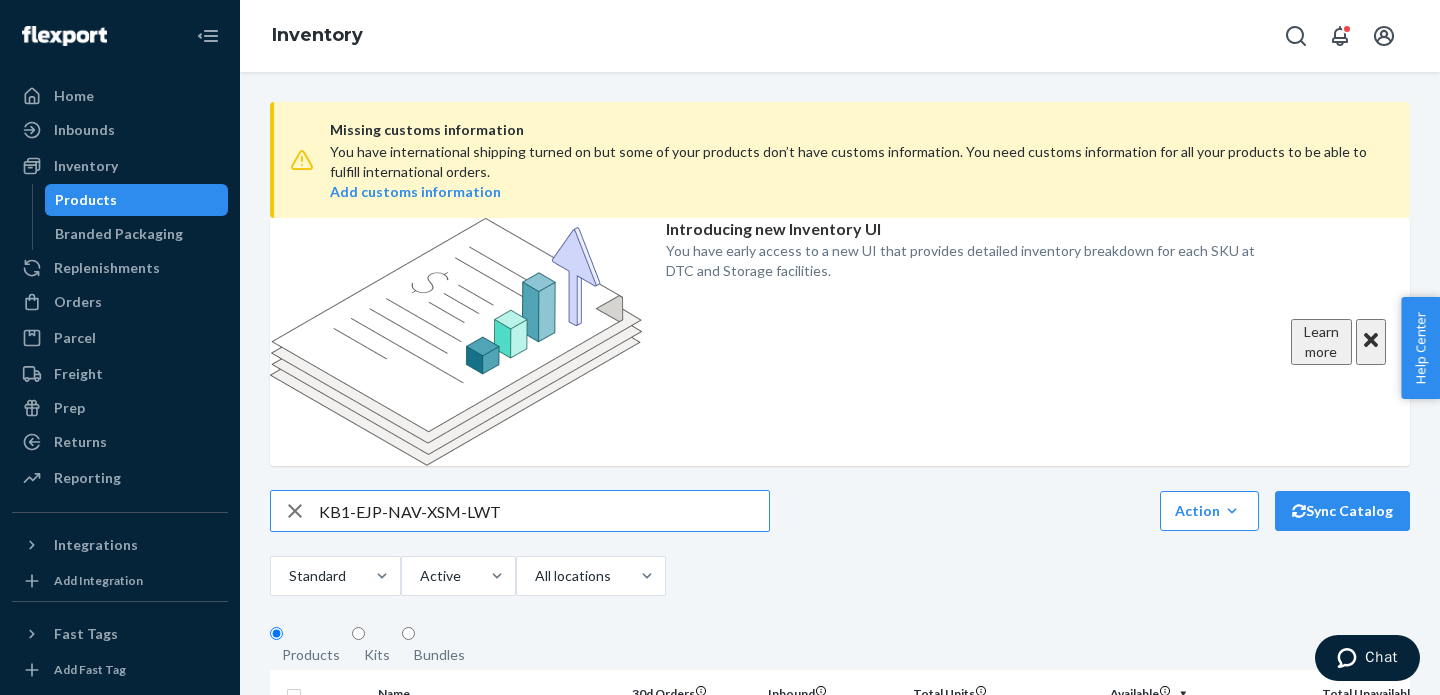 paste on "SMA" 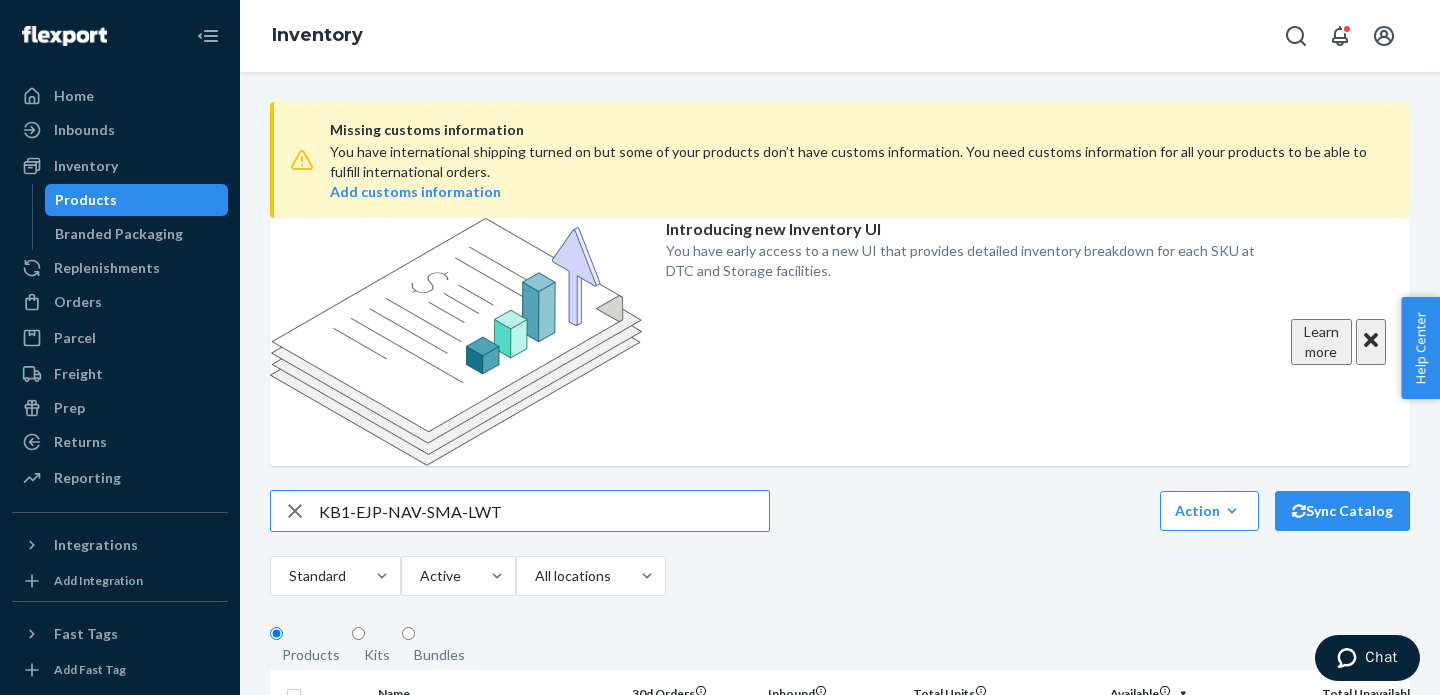 type on "KB1-EJP-NAV-SMA-LWT" 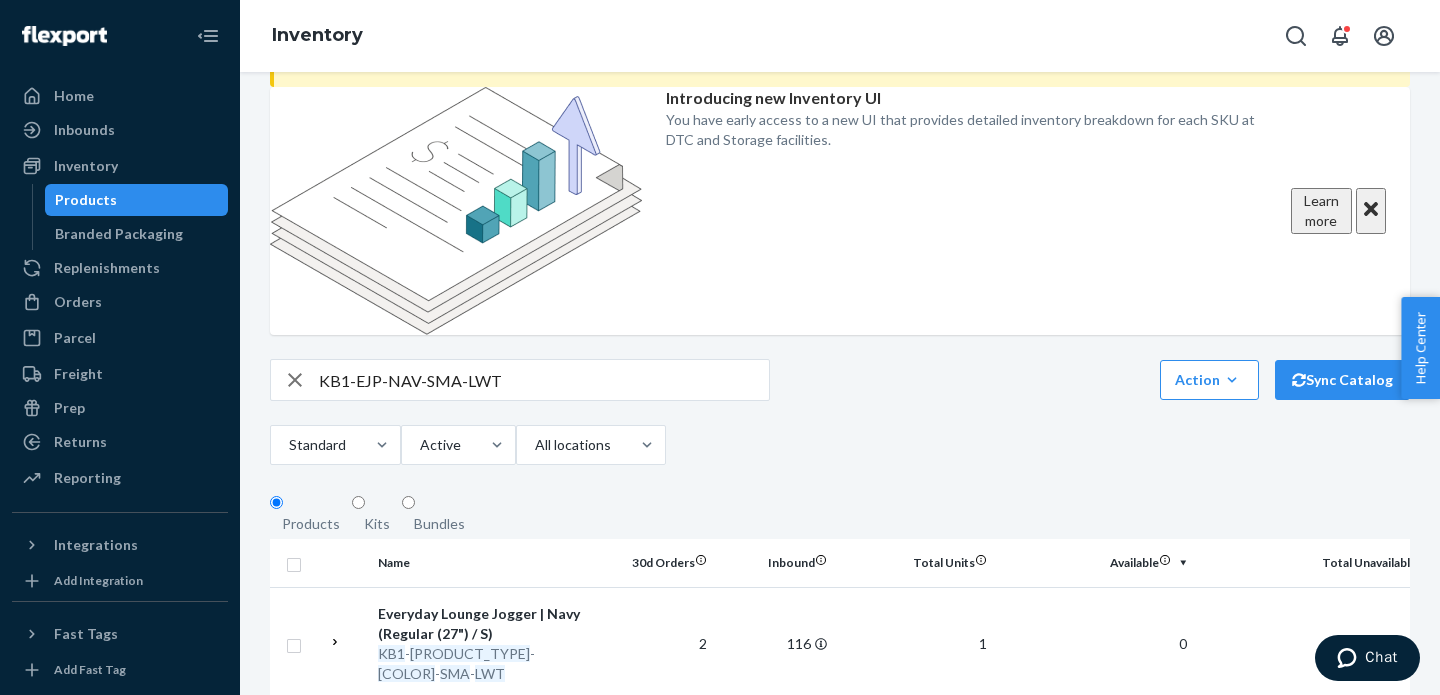 scroll, scrollTop: 134, scrollLeft: 0, axis: vertical 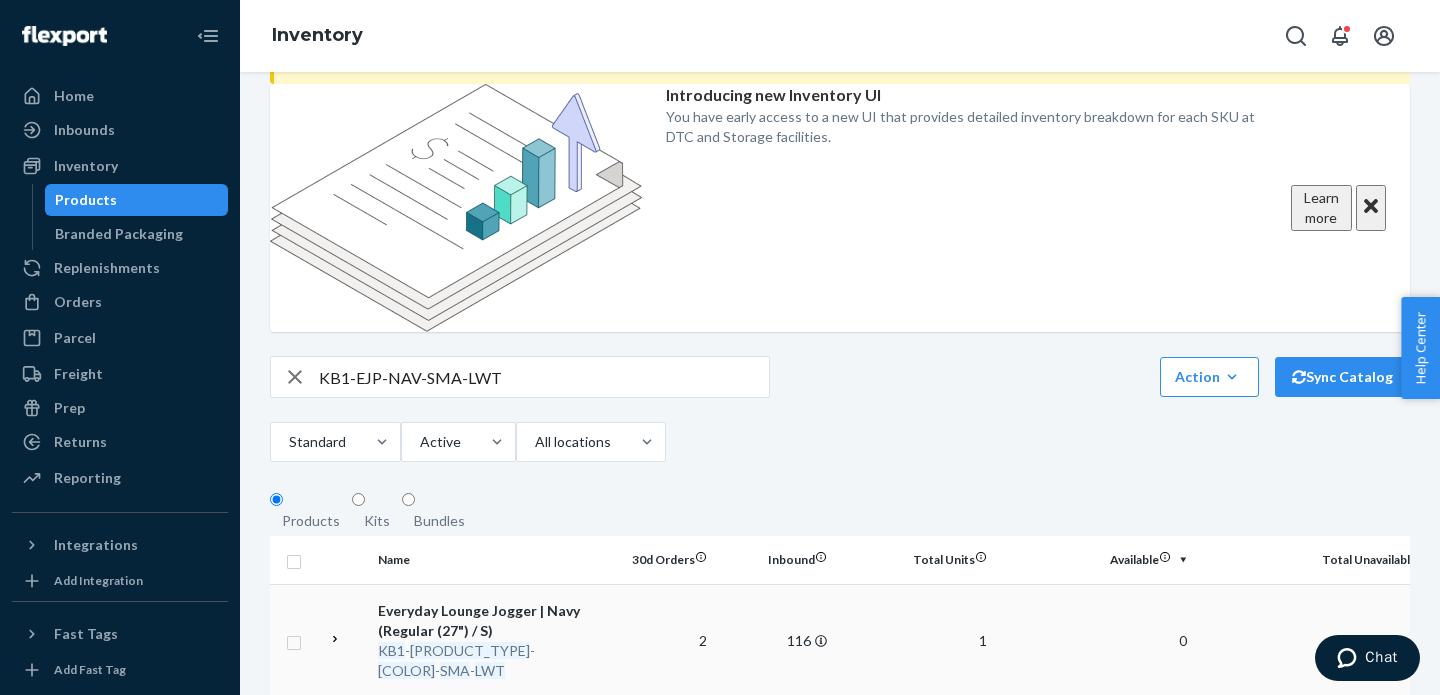 click on "Everyday Lounge Jogger | Navy (Regular (27") / S)" at bounding box center [482, 621] 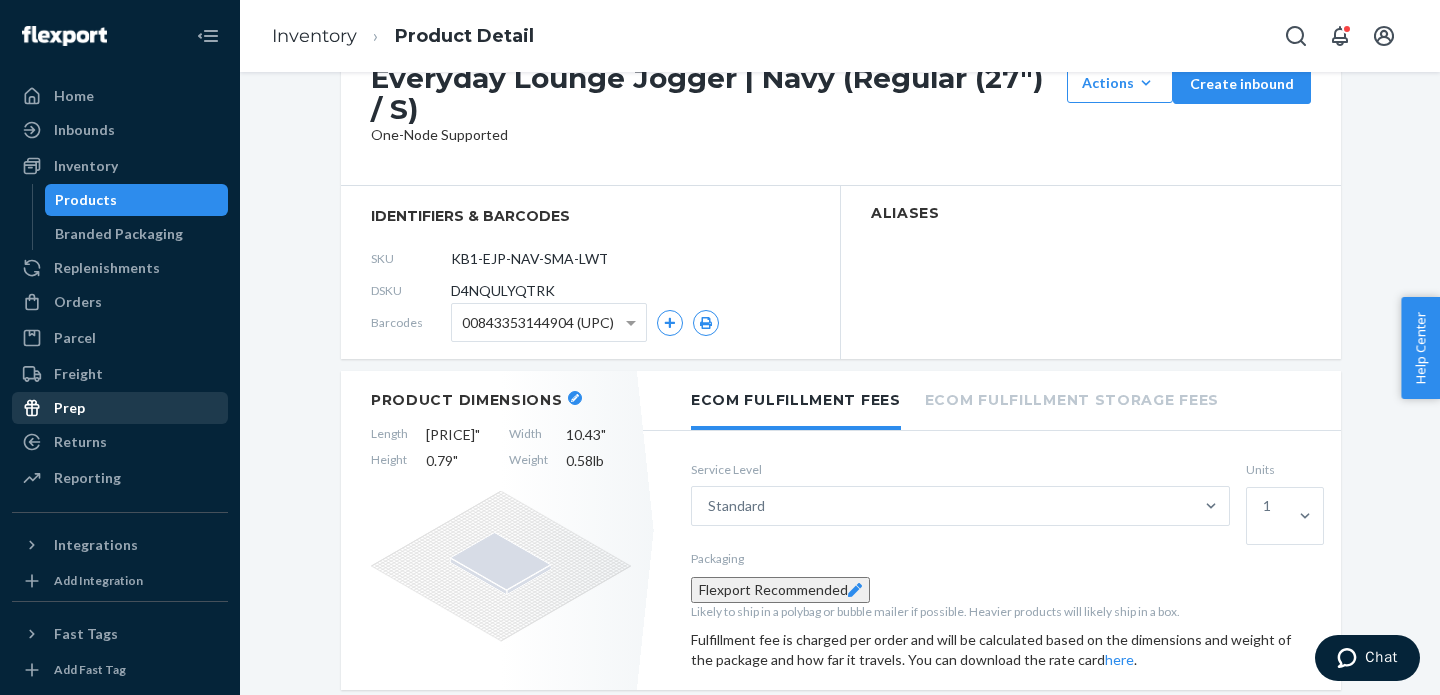 scroll, scrollTop: 0, scrollLeft: 0, axis: both 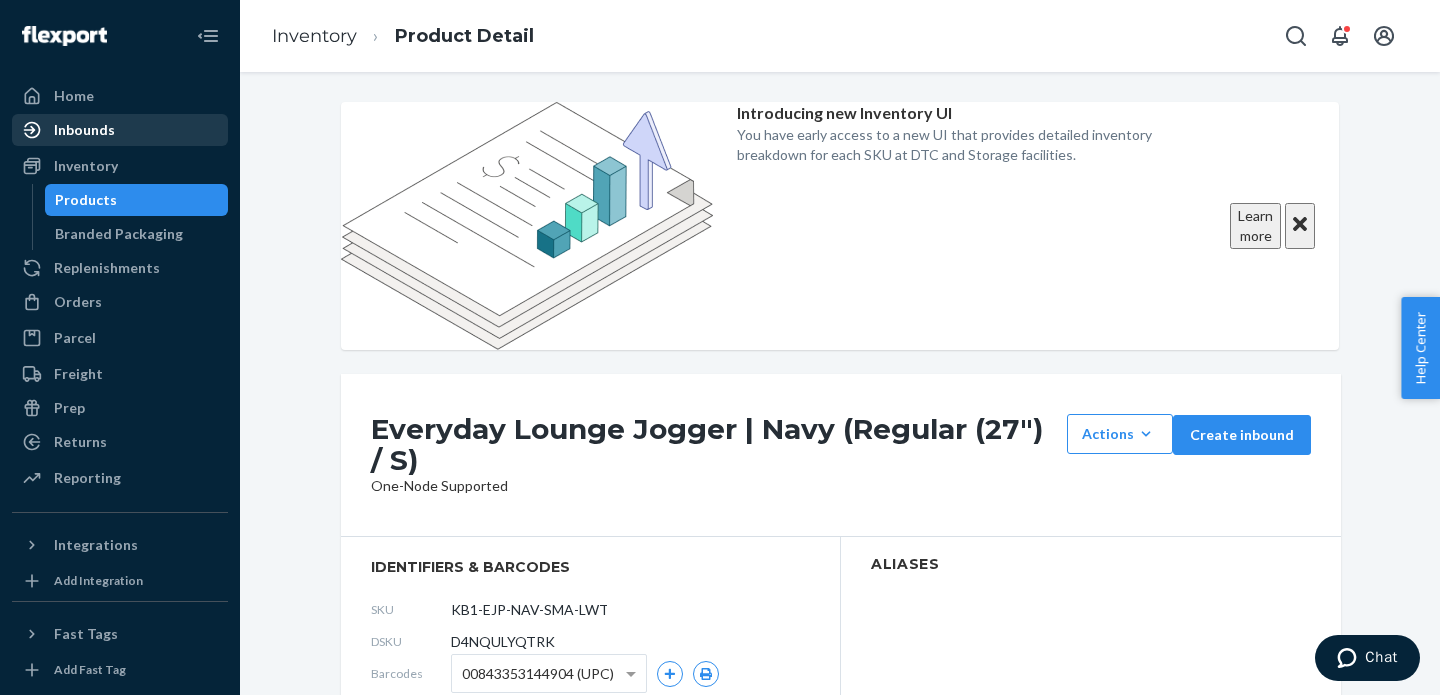 click on "Inbounds" at bounding box center (84, 130) 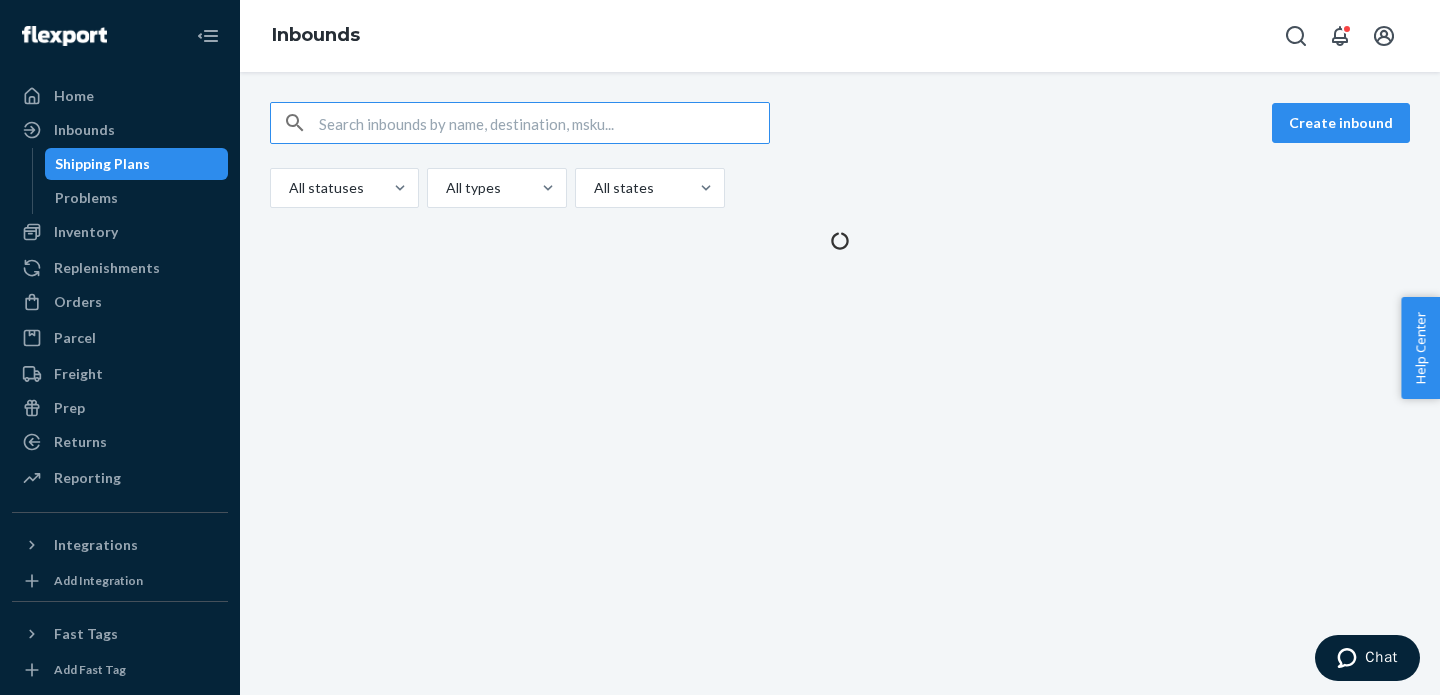 type on "9847575" 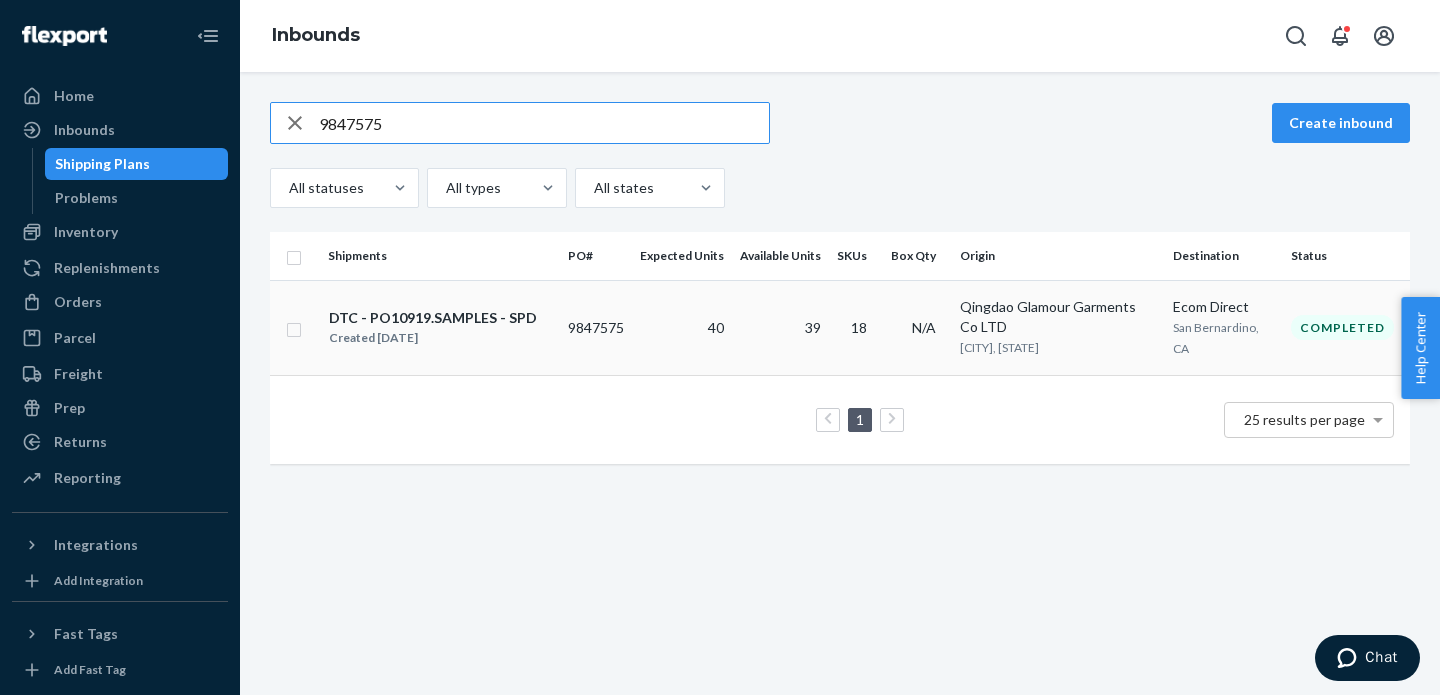 type on "9847575" 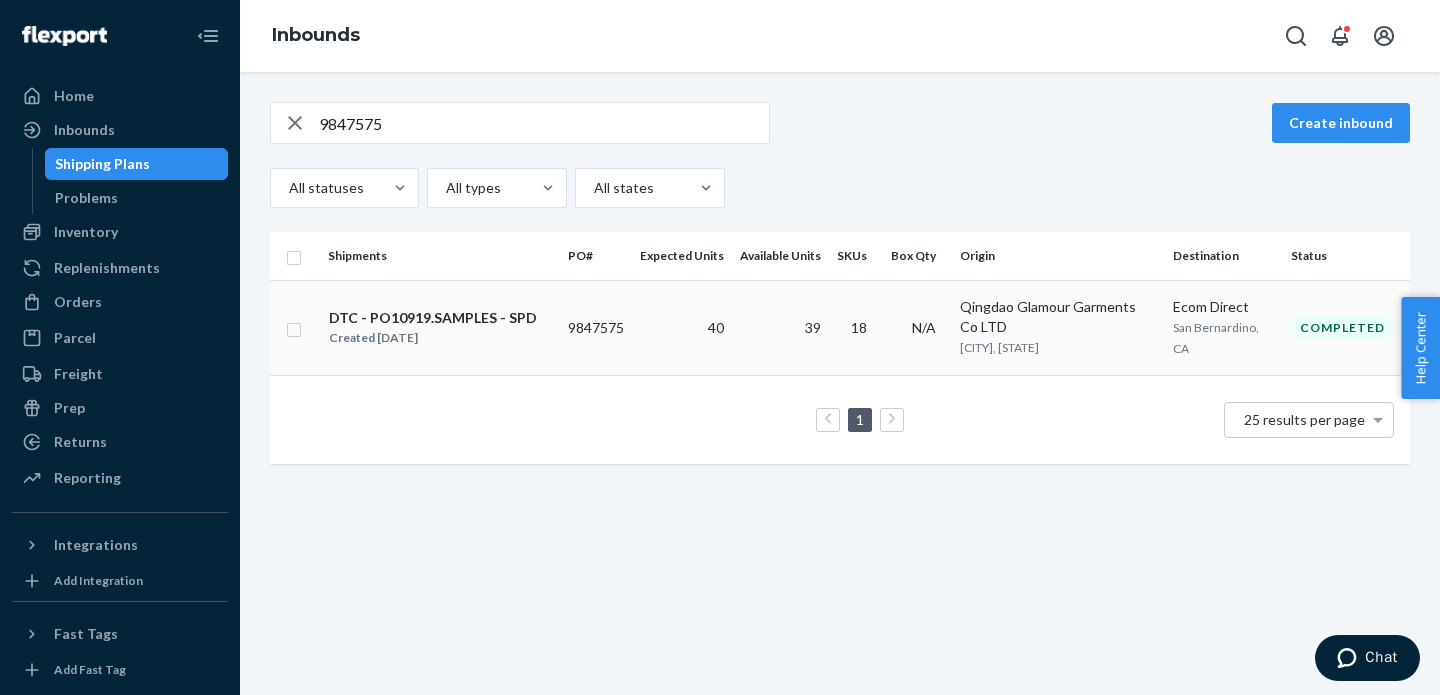 click on "Created [DATE]" at bounding box center (433, 338) 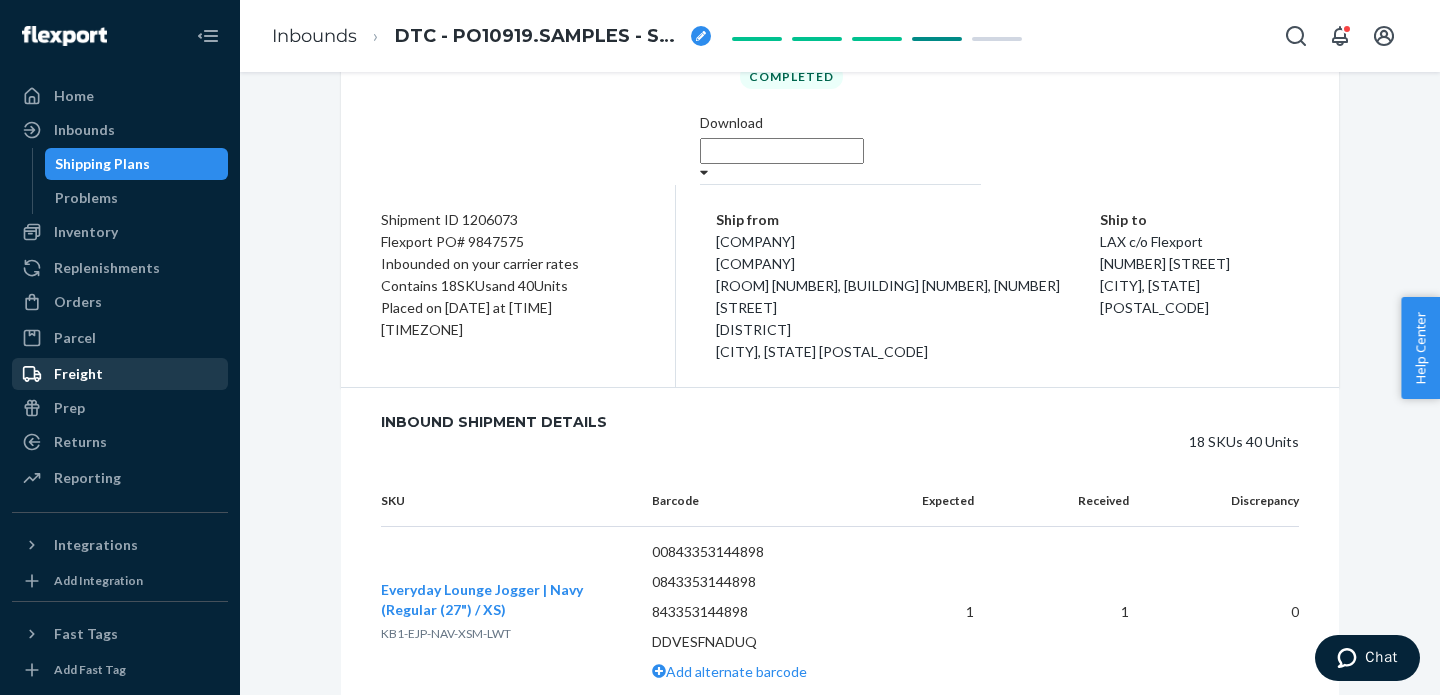 scroll, scrollTop: 0, scrollLeft: 0, axis: both 